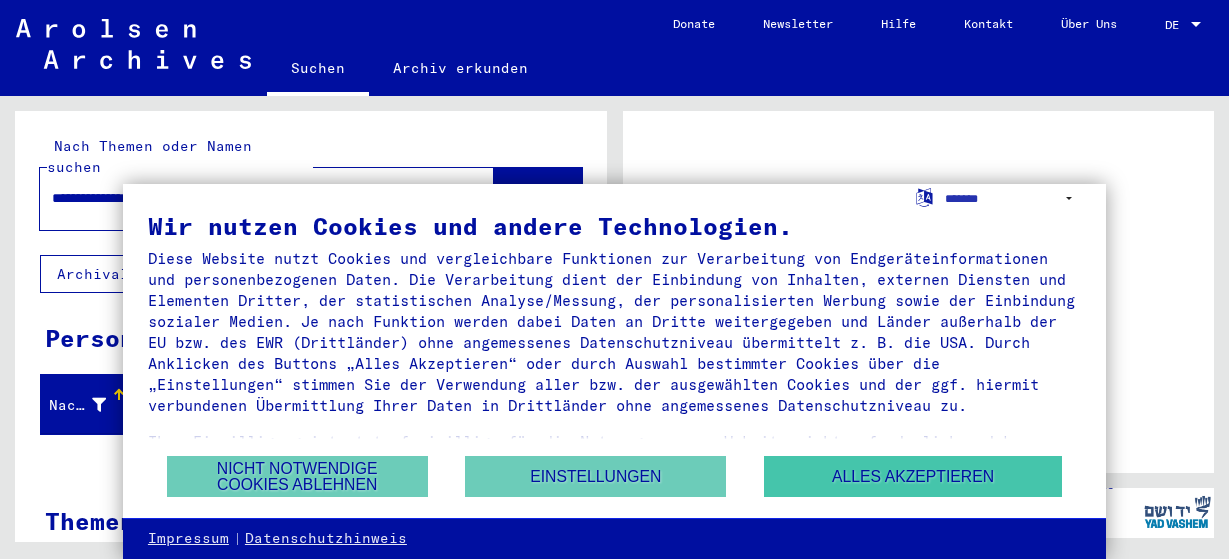 scroll, scrollTop: 0, scrollLeft: 0, axis: both 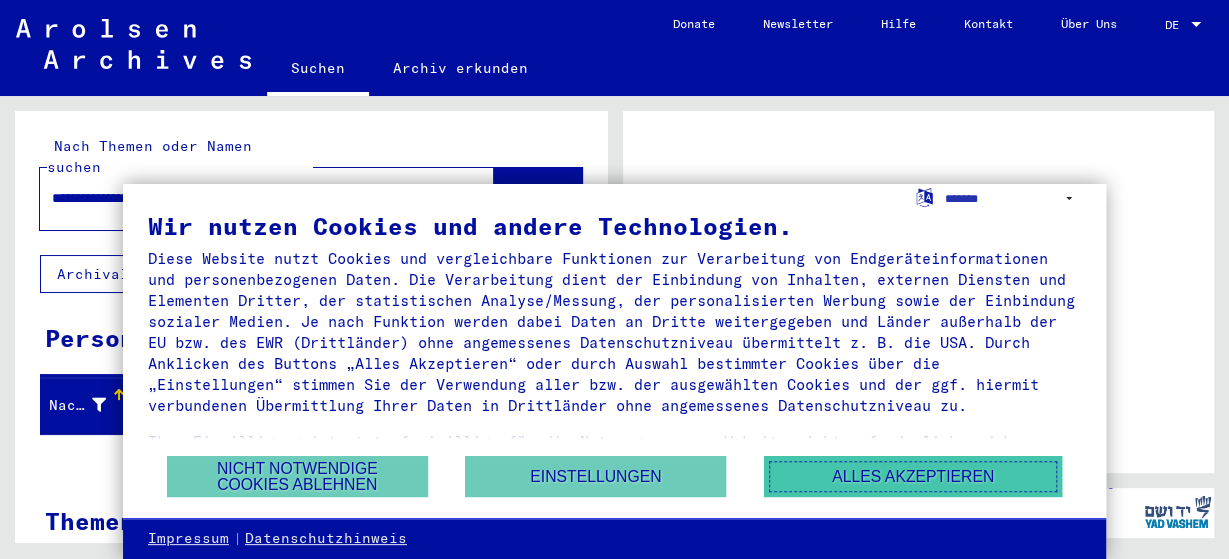 click on "Alles akzeptieren" at bounding box center (913, 476) 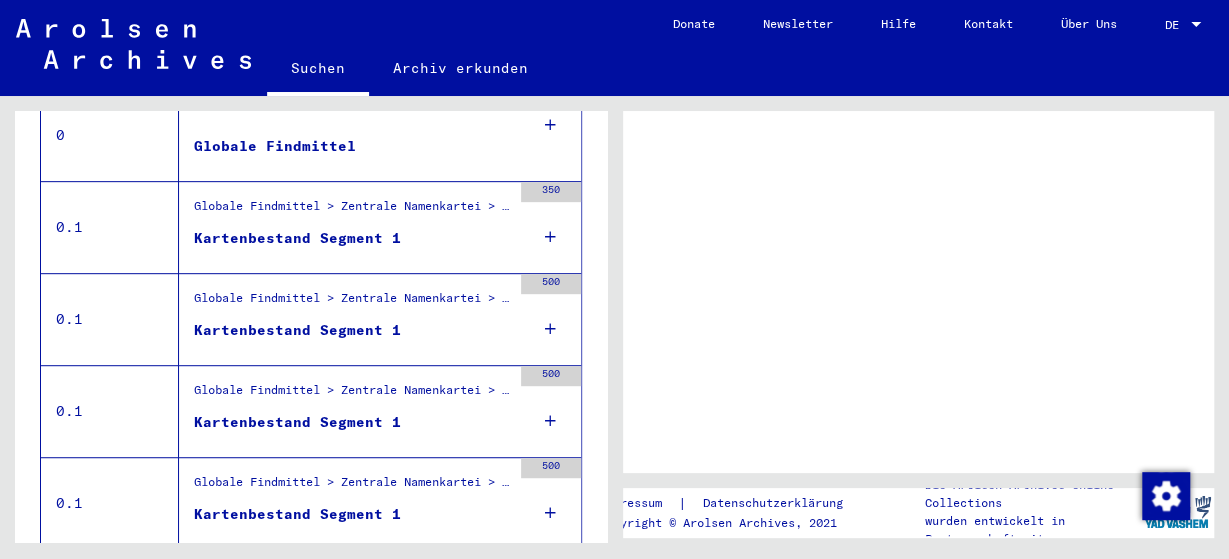 scroll, scrollTop: 520, scrollLeft: 0, axis: vertical 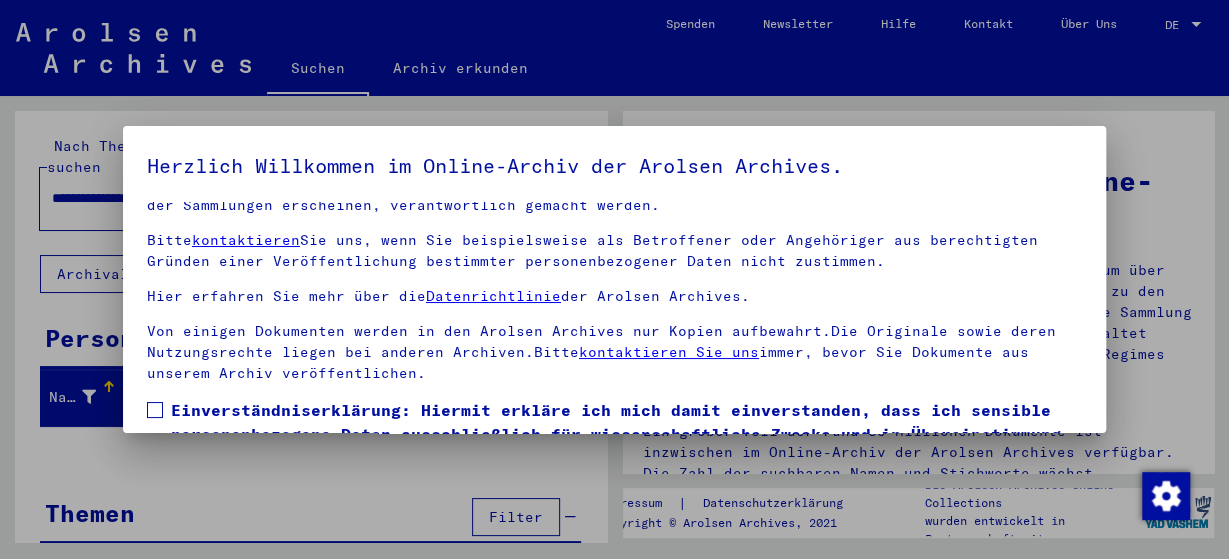 click at bounding box center [155, 410] 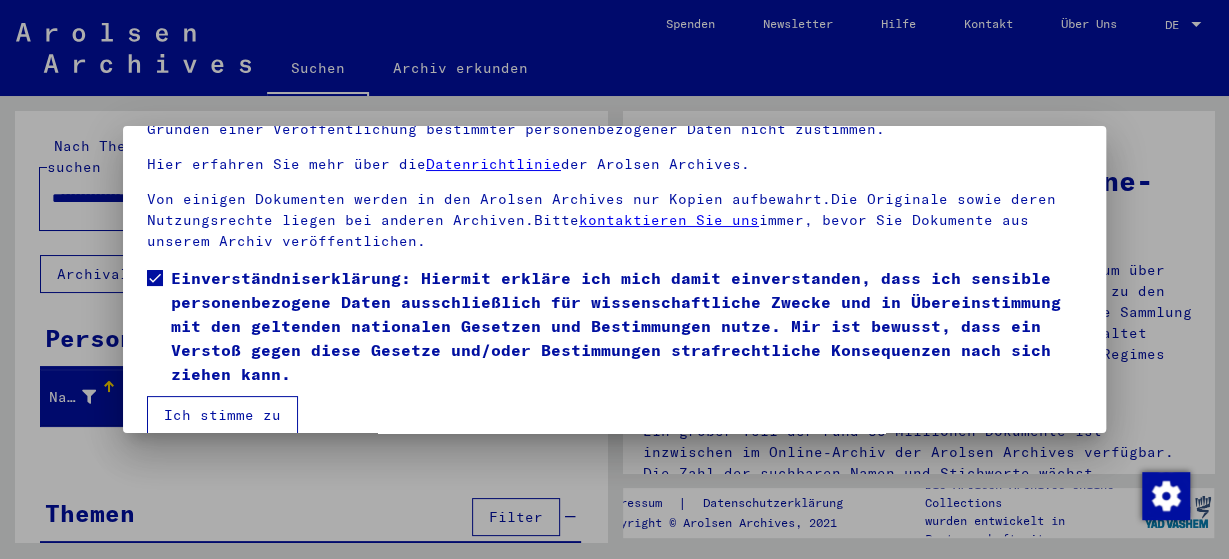 scroll, scrollTop: 156, scrollLeft: 0, axis: vertical 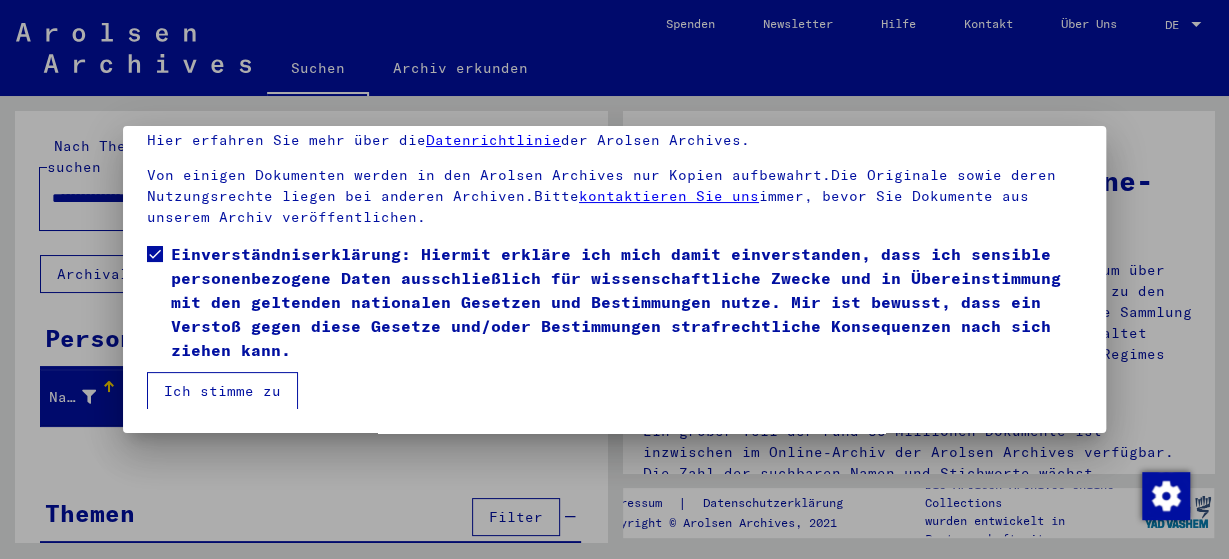 click on "Ich stimme zu" at bounding box center (222, 391) 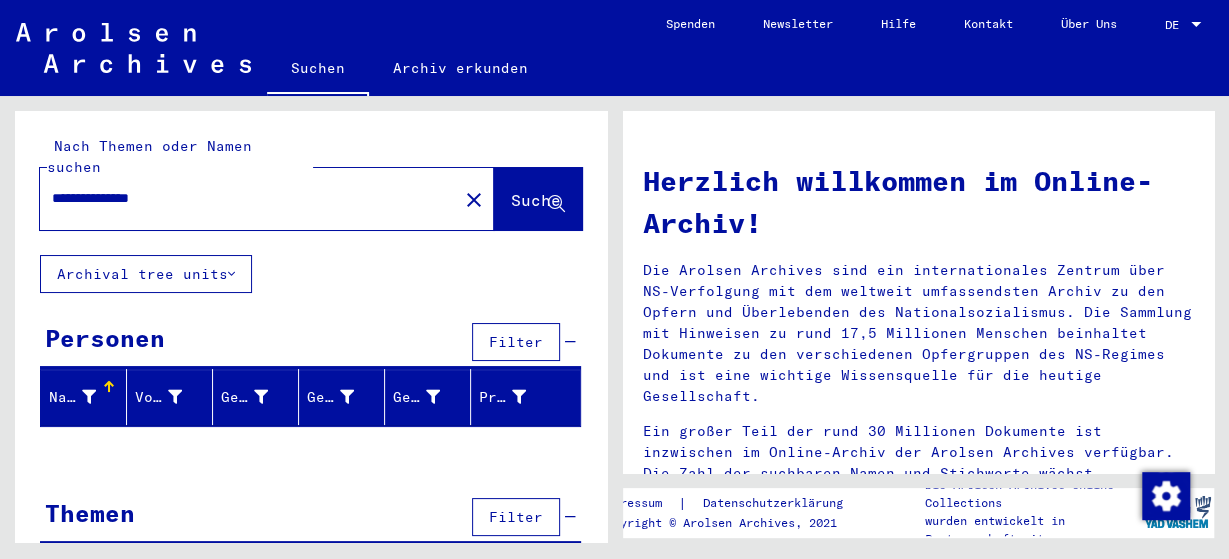 click on "DE" at bounding box center [1176, 25] 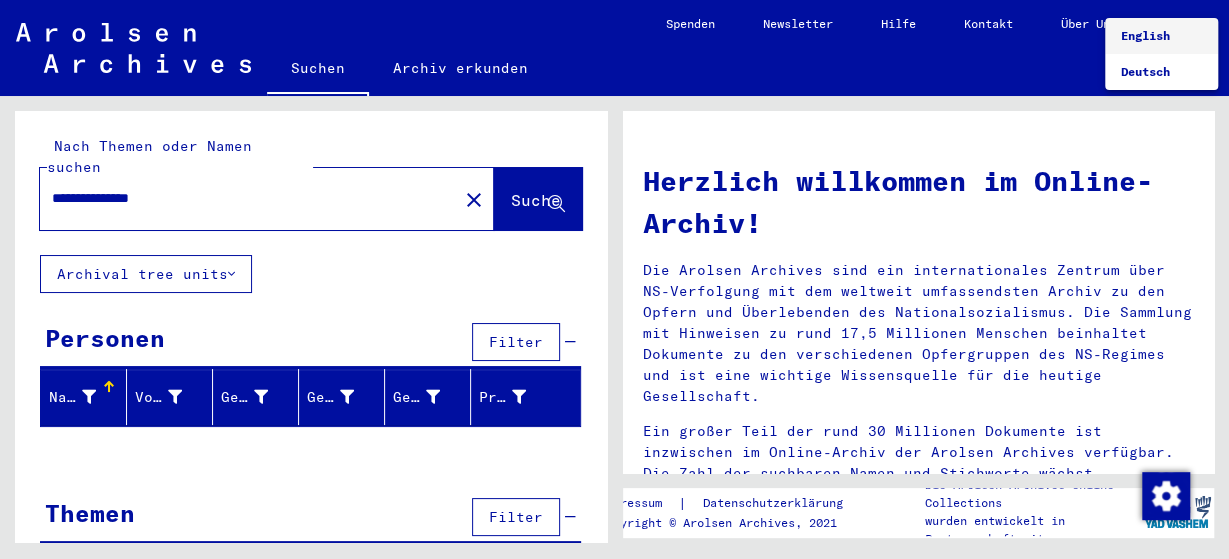 click on "English" at bounding box center (1145, 35) 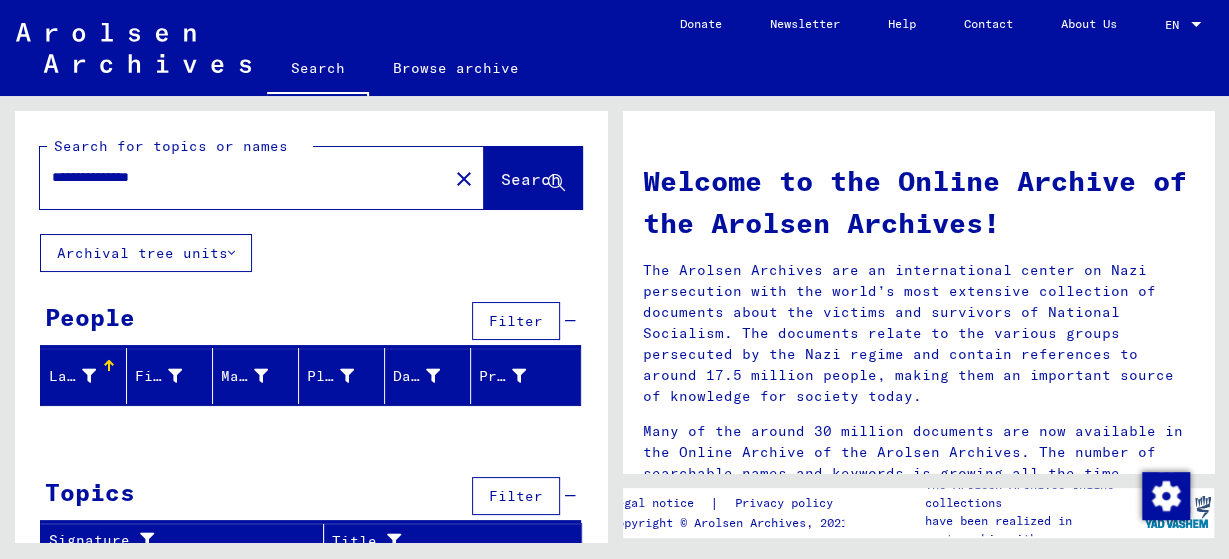 scroll, scrollTop: 14, scrollLeft: 0, axis: vertical 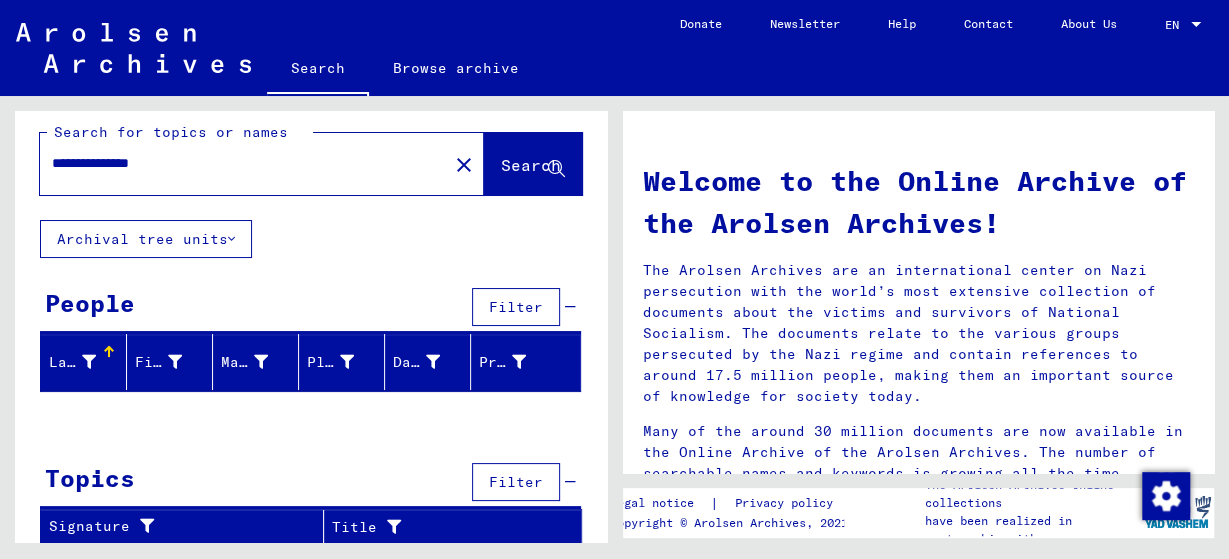 drag, startPoint x: 294, startPoint y: 180, endPoint x: 203, endPoint y: 148, distance: 96.462425 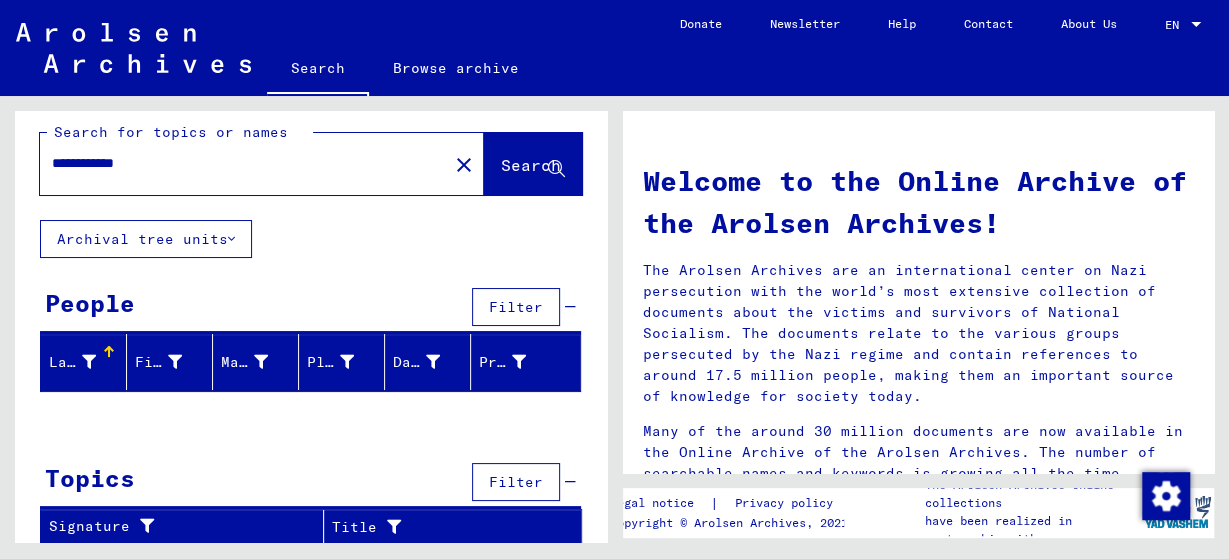 scroll, scrollTop: 0, scrollLeft: 0, axis: both 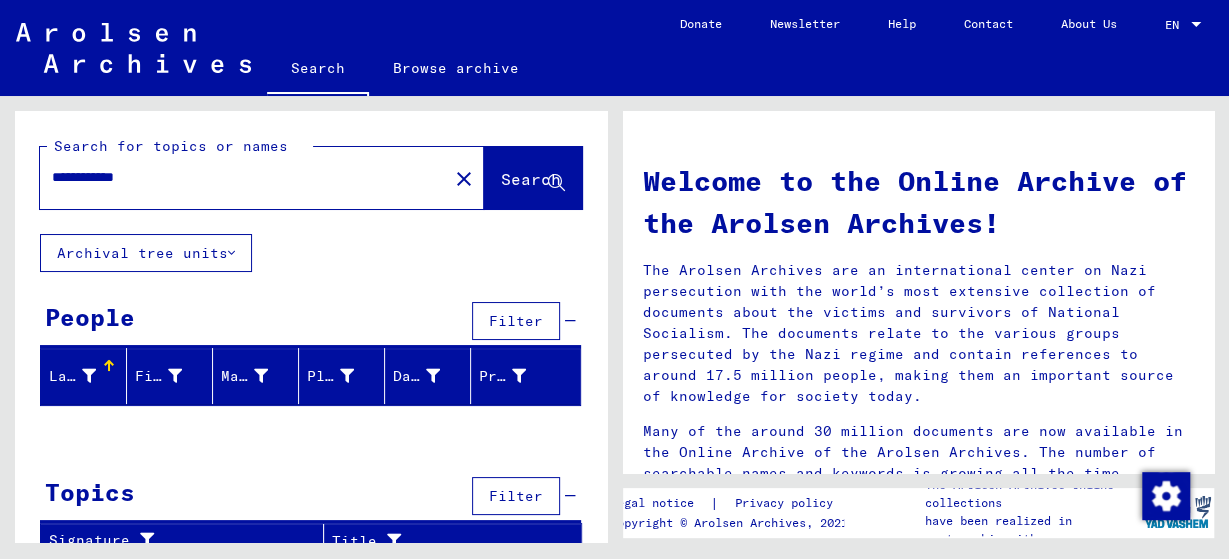 drag, startPoint x: 217, startPoint y: 179, endPoint x: 112, endPoint y: 177, distance: 105.01904 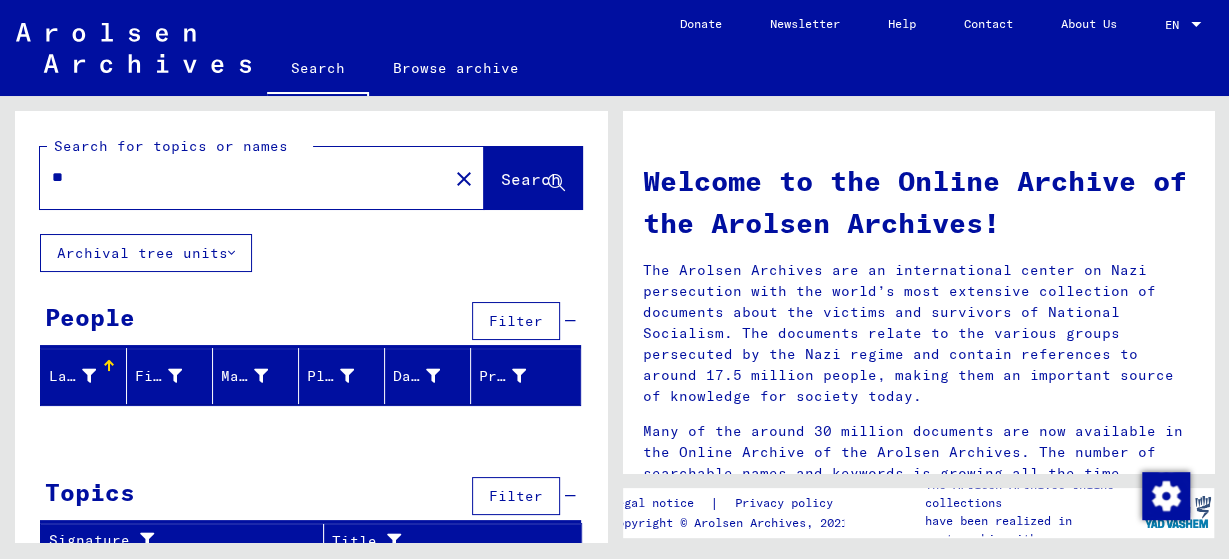 type on "*" 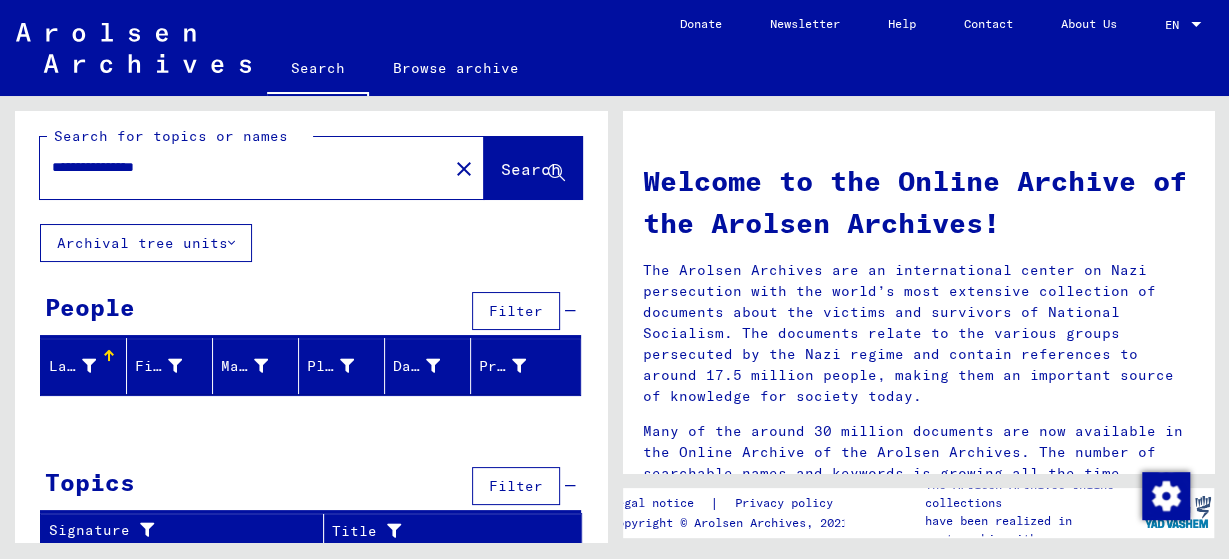 scroll, scrollTop: 14, scrollLeft: 0, axis: vertical 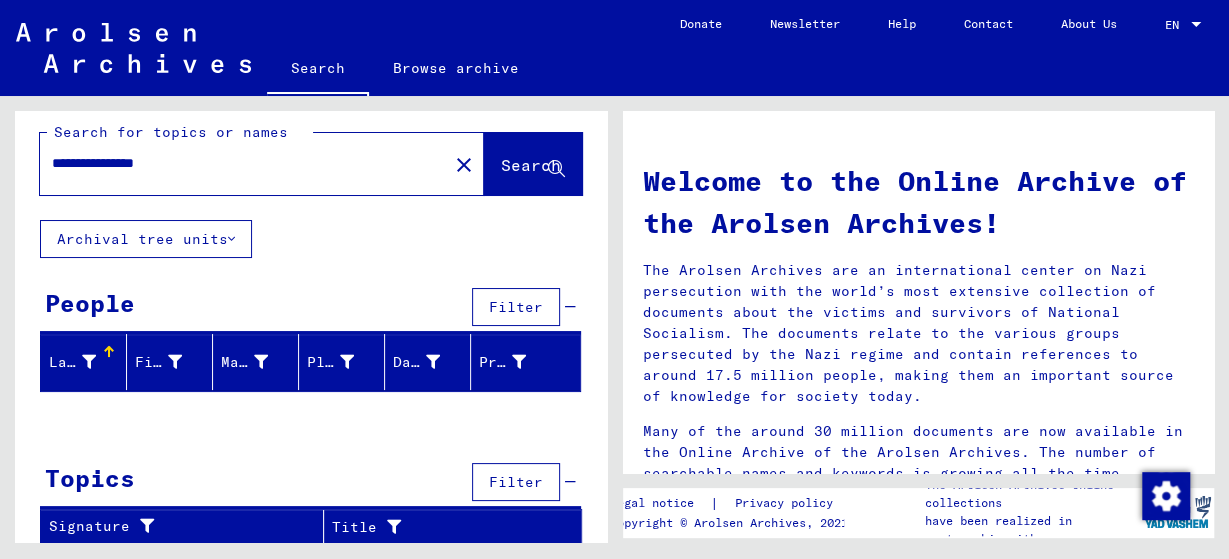 drag, startPoint x: 87, startPoint y: 168, endPoint x: 84, endPoint y: 185, distance: 17.262676 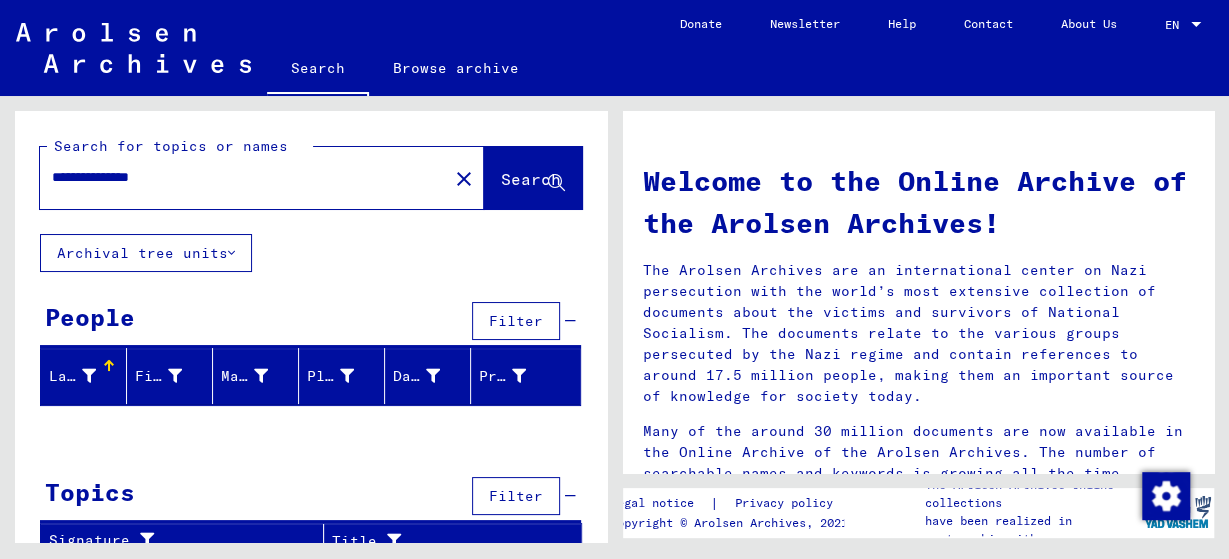 scroll, scrollTop: 14, scrollLeft: 0, axis: vertical 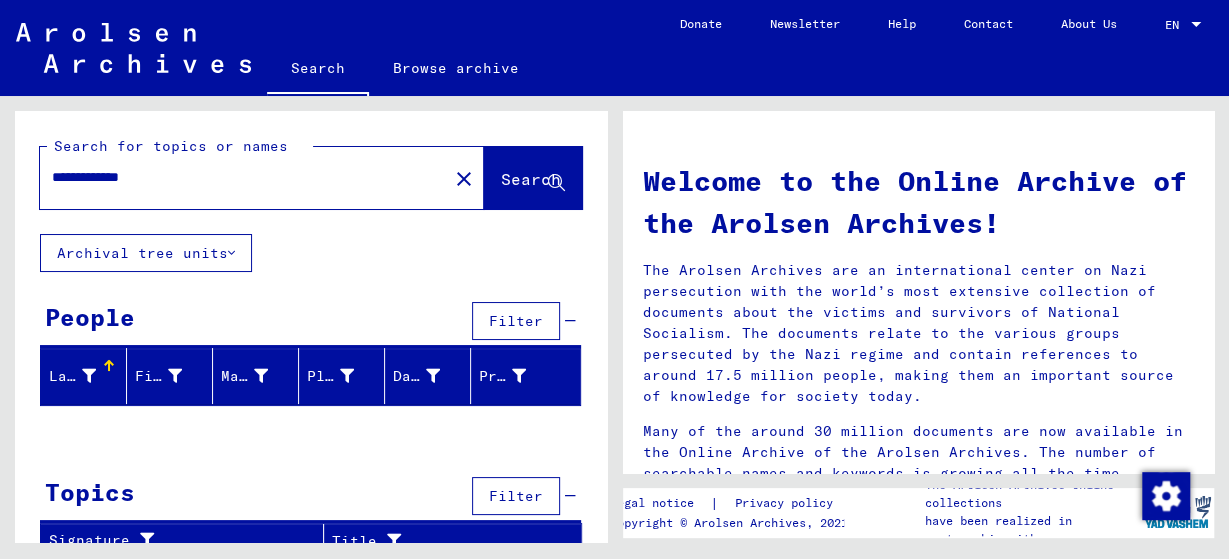 type on "**********" 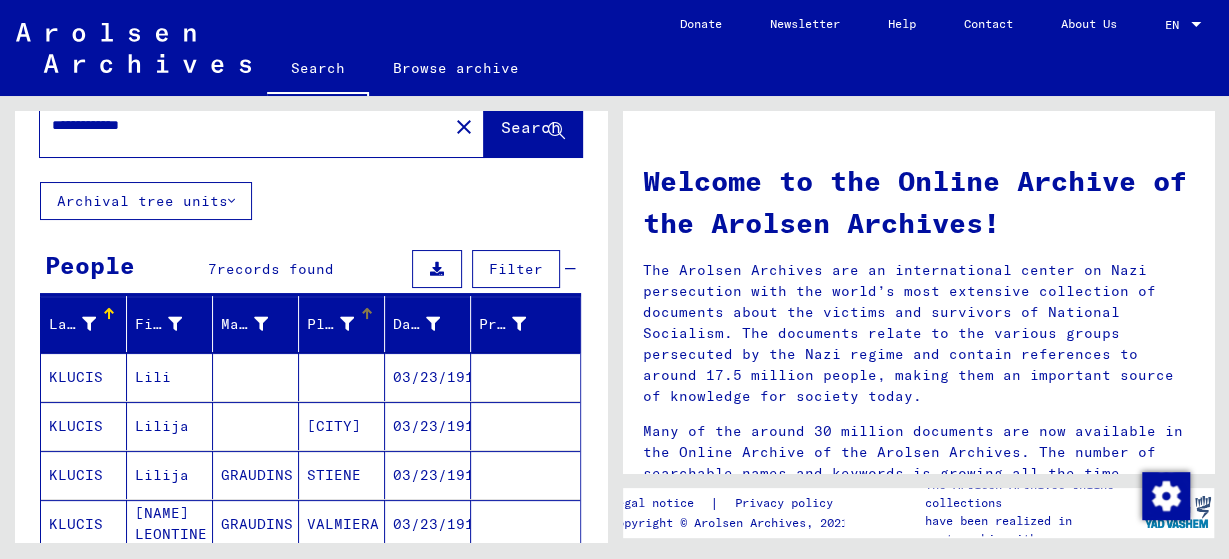 scroll, scrollTop: 104, scrollLeft: 0, axis: vertical 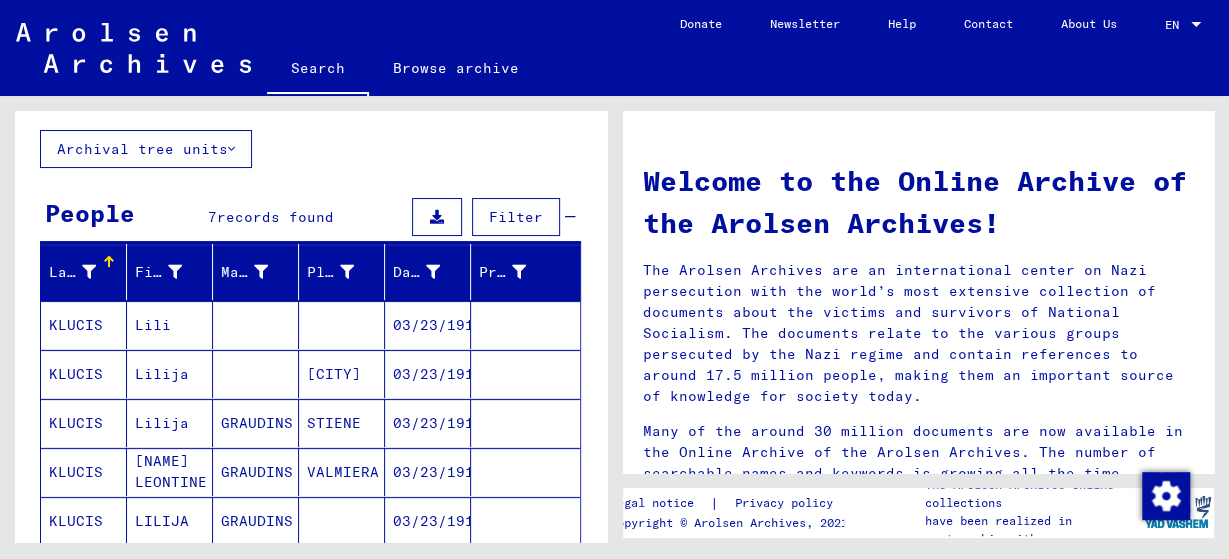 click on "Lili" at bounding box center [170, 374] 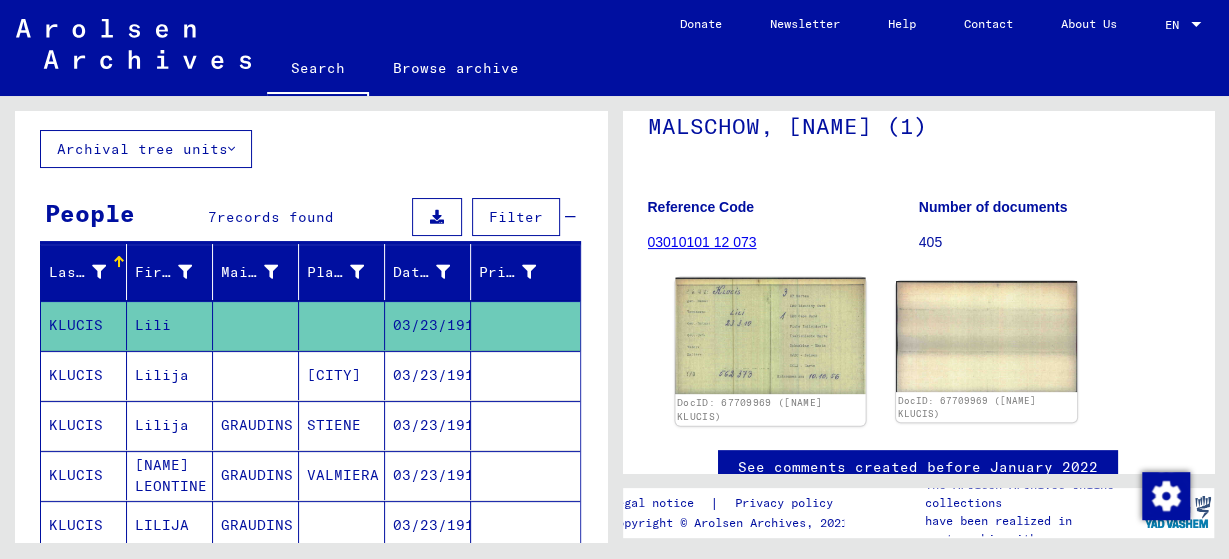 scroll, scrollTop: 208, scrollLeft: 0, axis: vertical 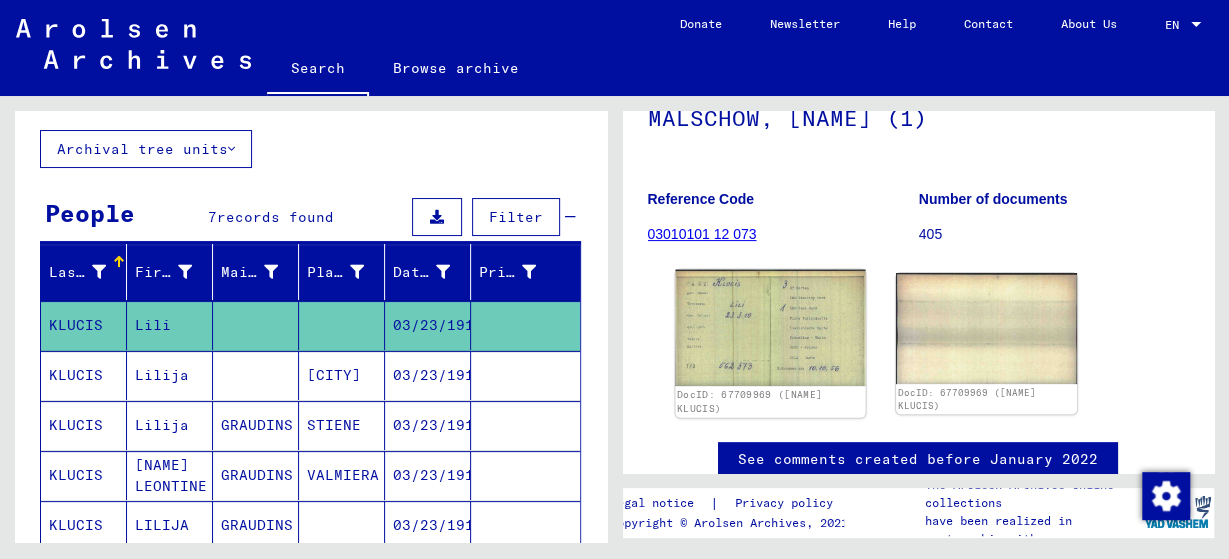 click 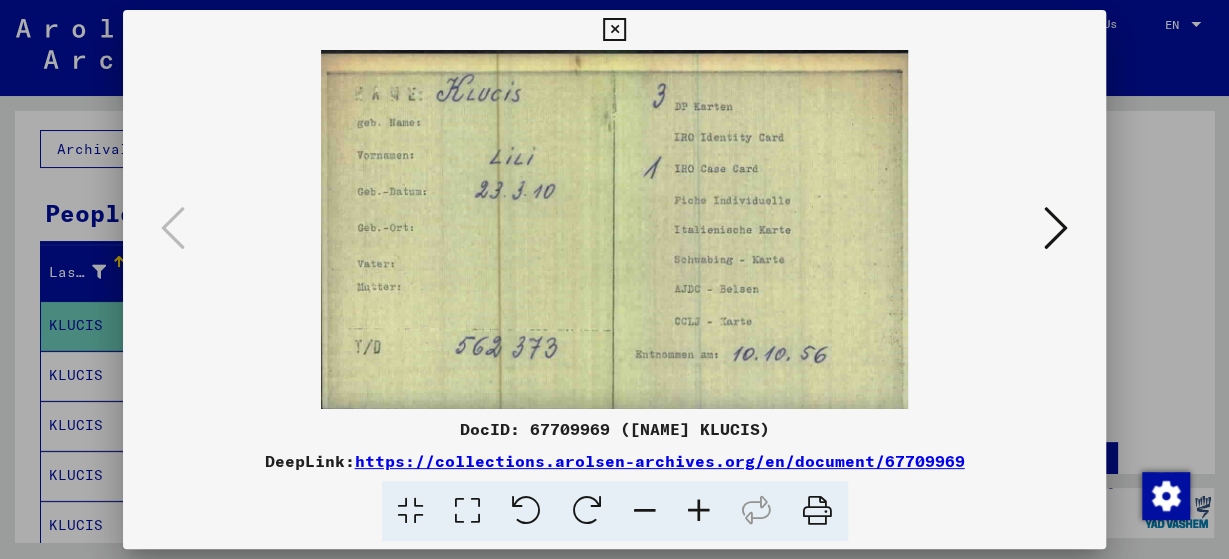 click at bounding box center (1056, 228) 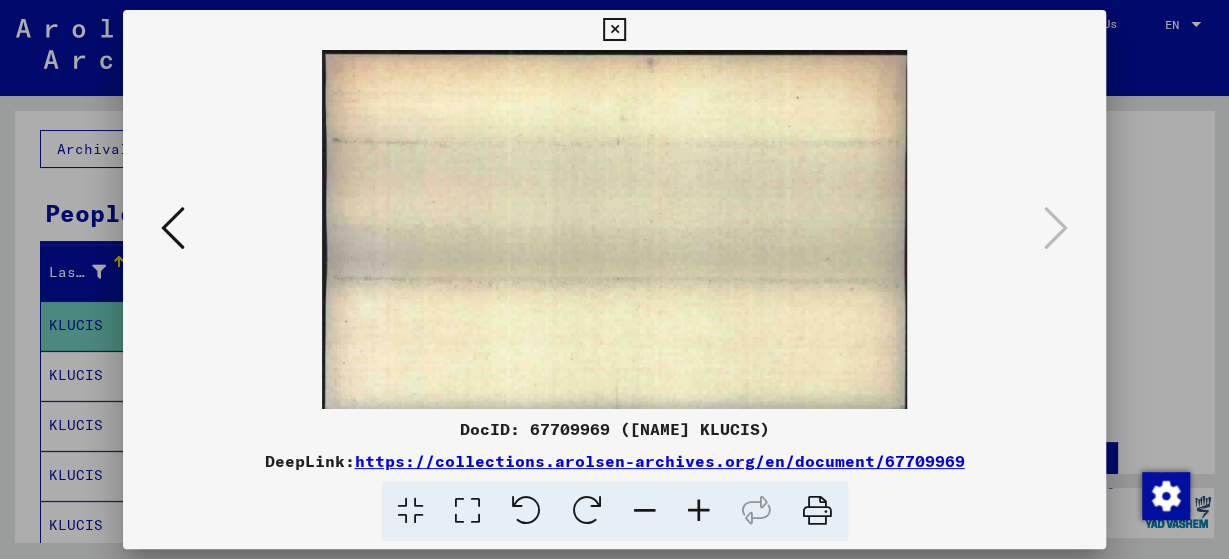 click at bounding box center [173, 228] 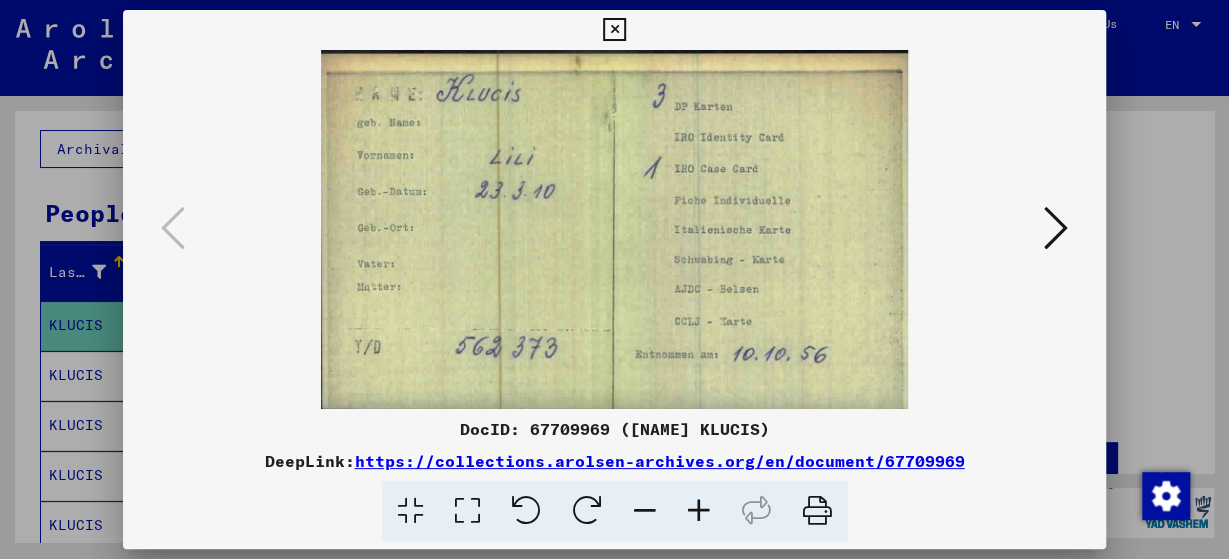 click at bounding box center (614, 30) 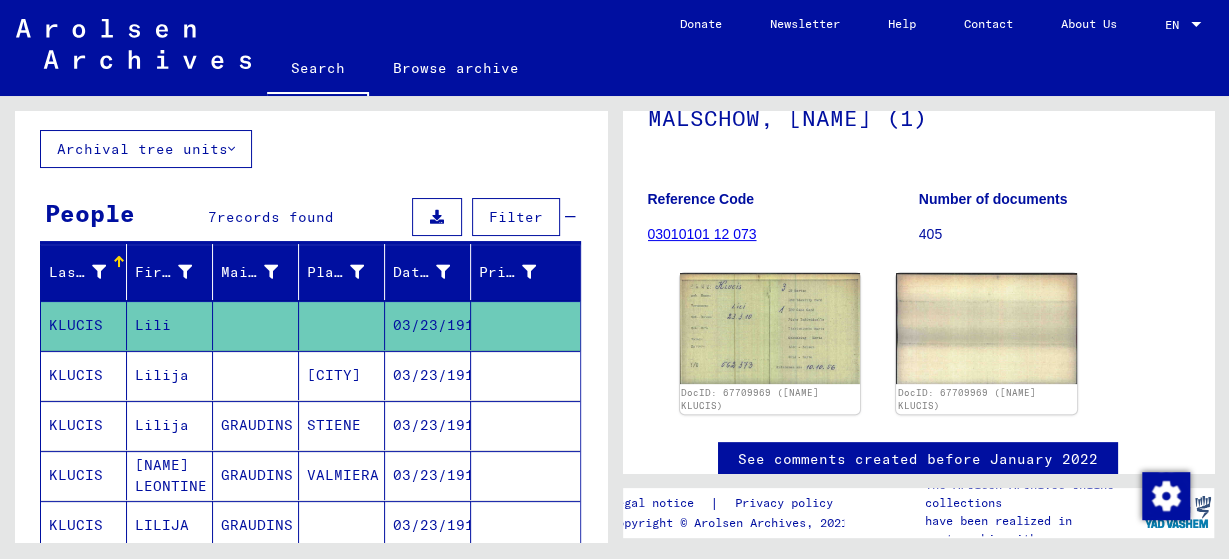 click on "Lilija" at bounding box center (170, 425) 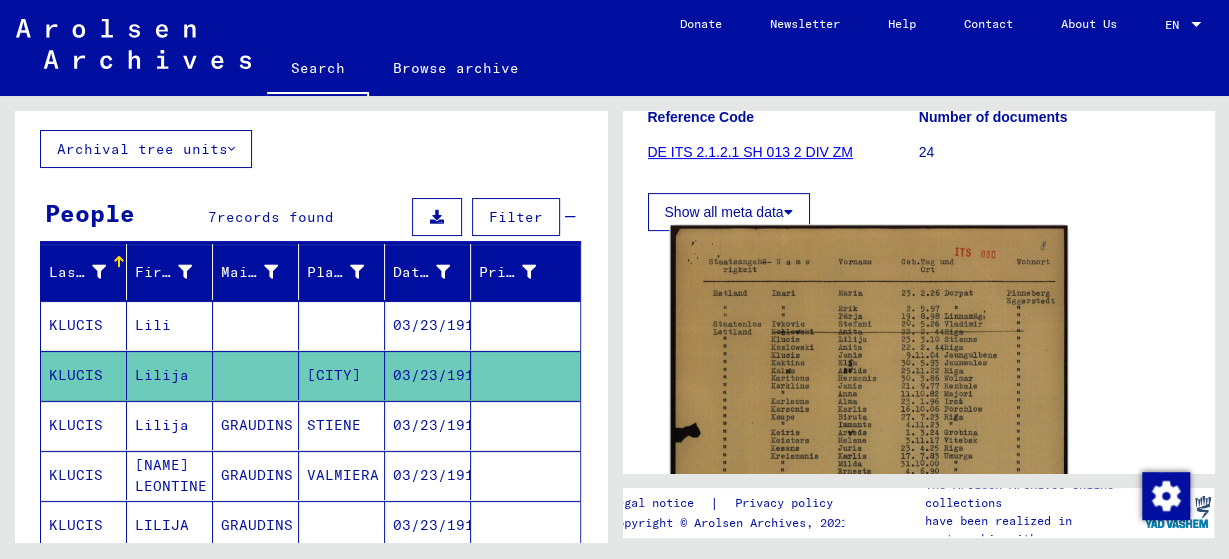 scroll, scrollTop: 312, scrollLeft: 0, axis: vertical 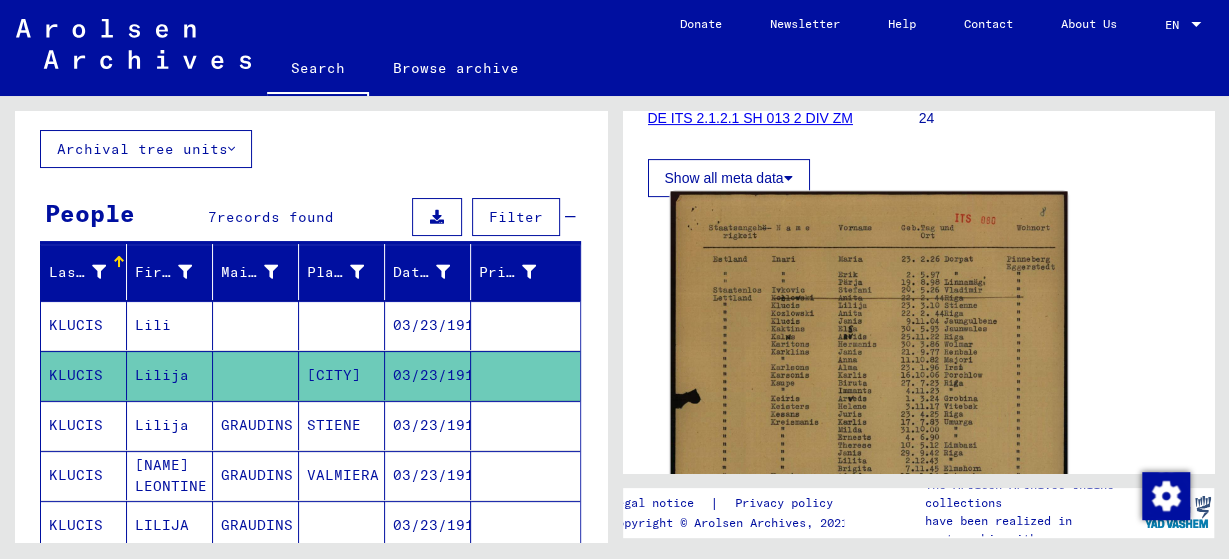 click 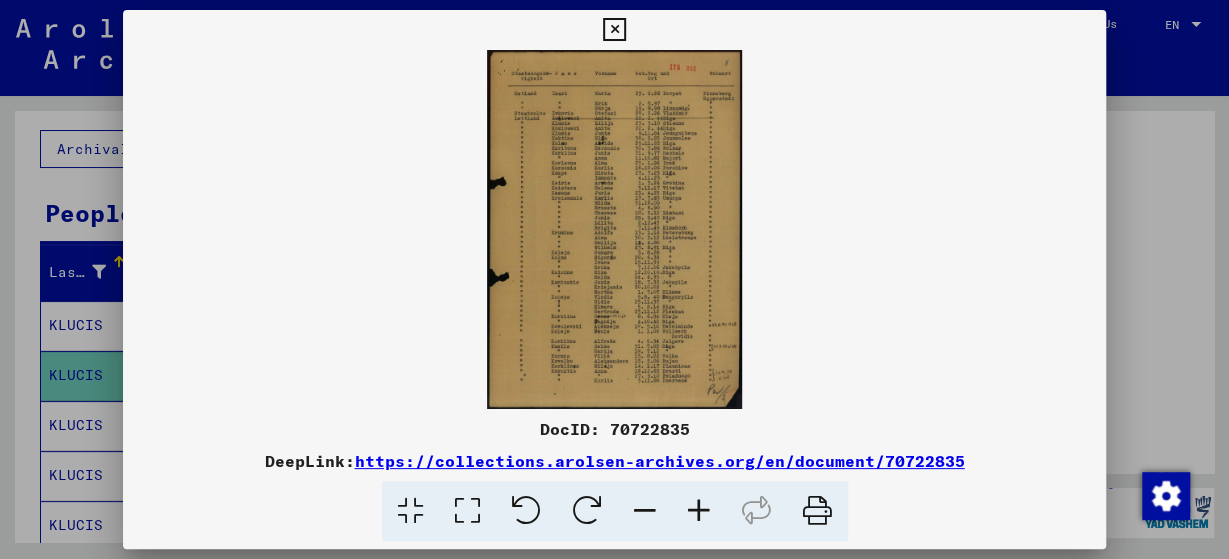 click at bounding box center (614, 229) 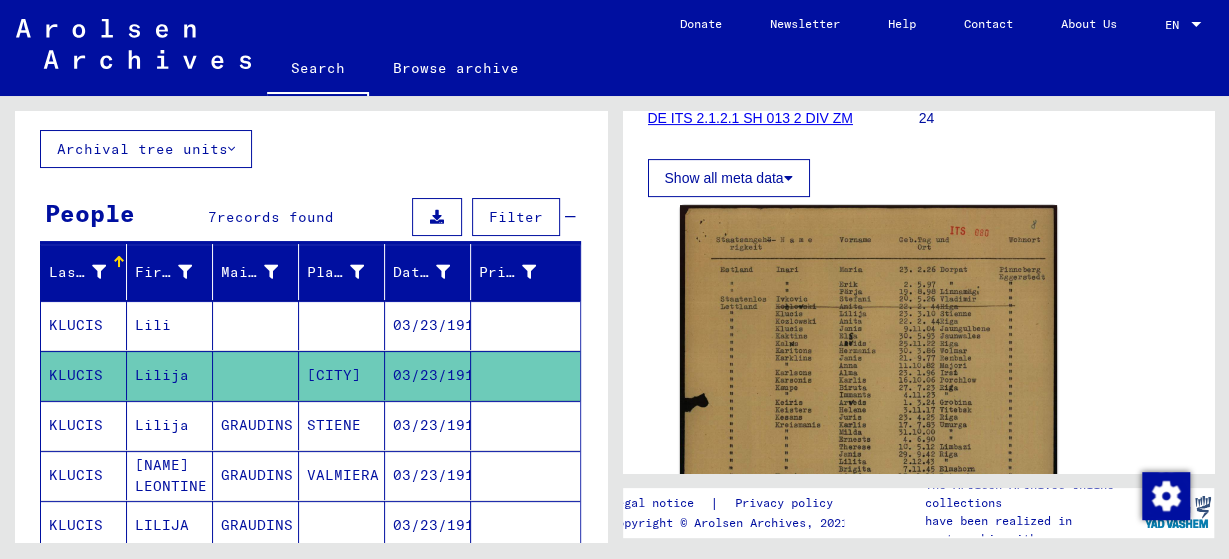 click on "Lilija" at bounding box center [170, 475] 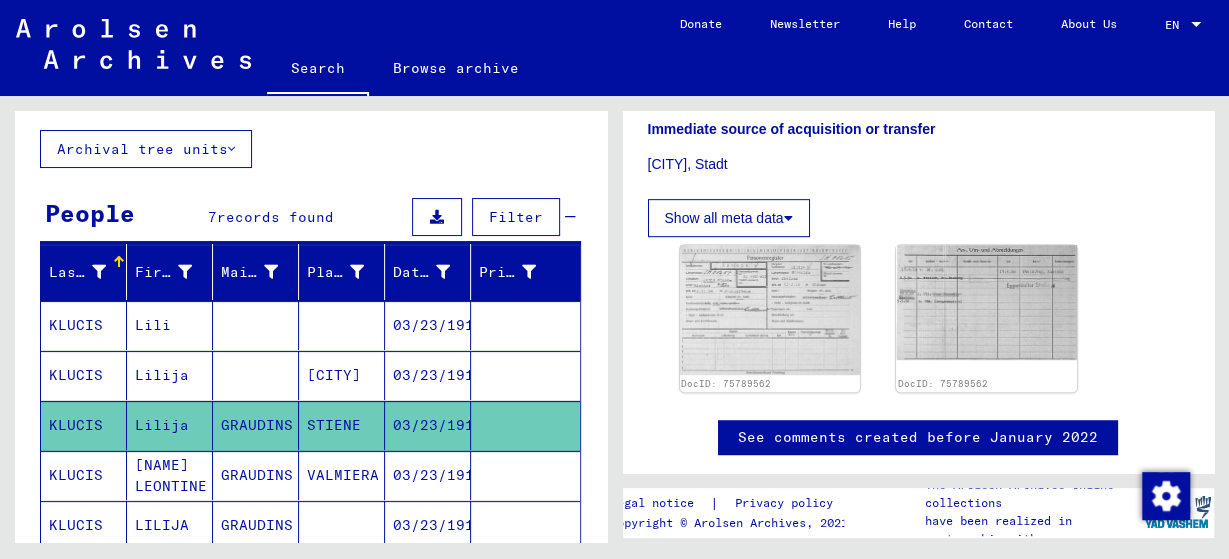 scroll, scrollTop: 520, scrollLeft: 0, axis: vertical 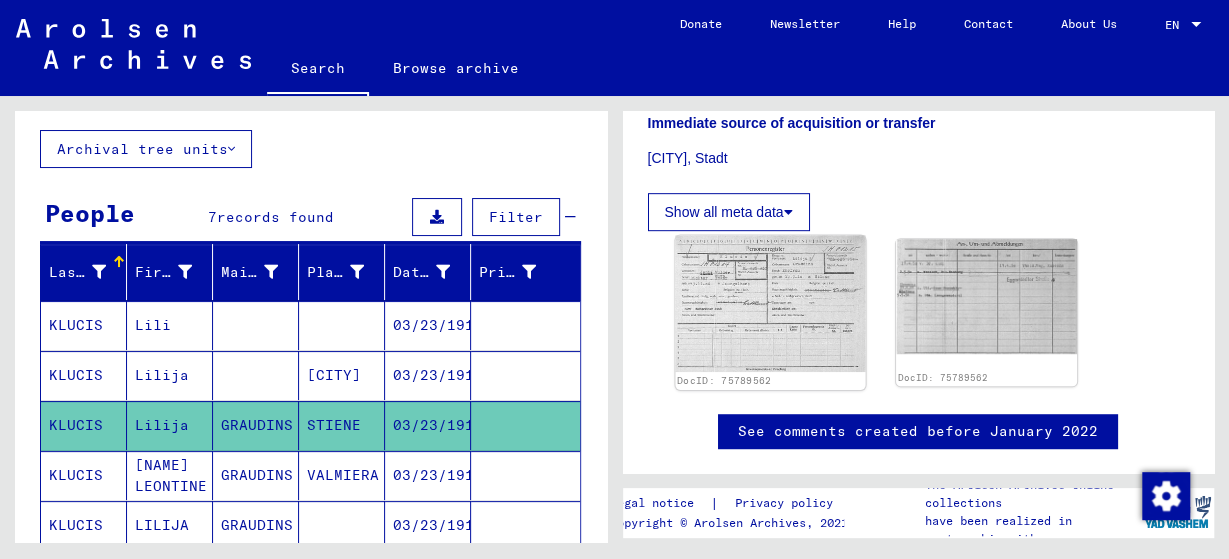 click 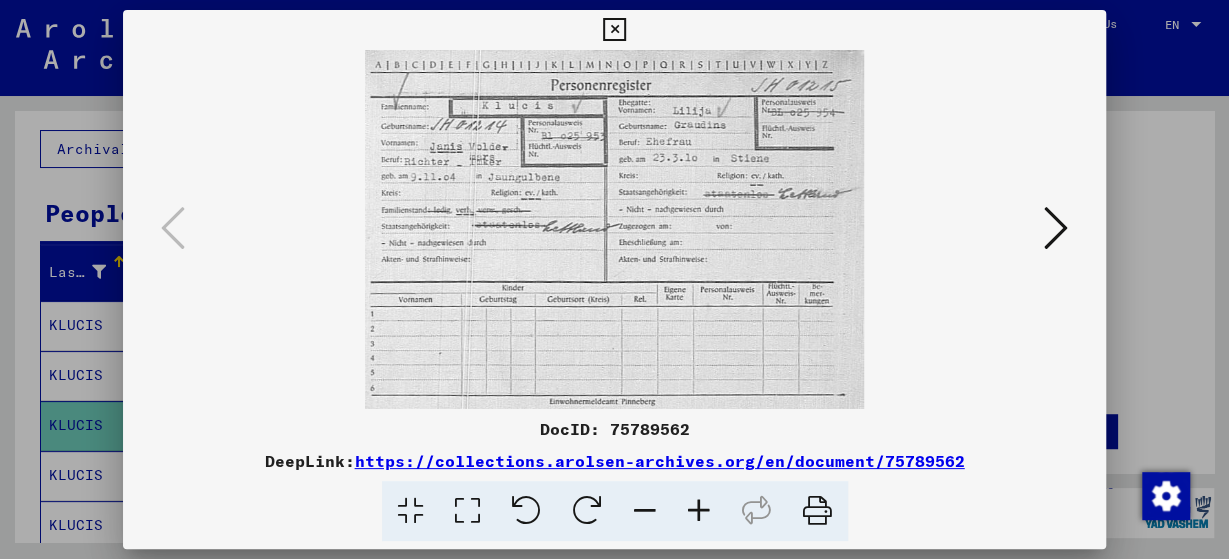 click at bounding box center (1056, 229) 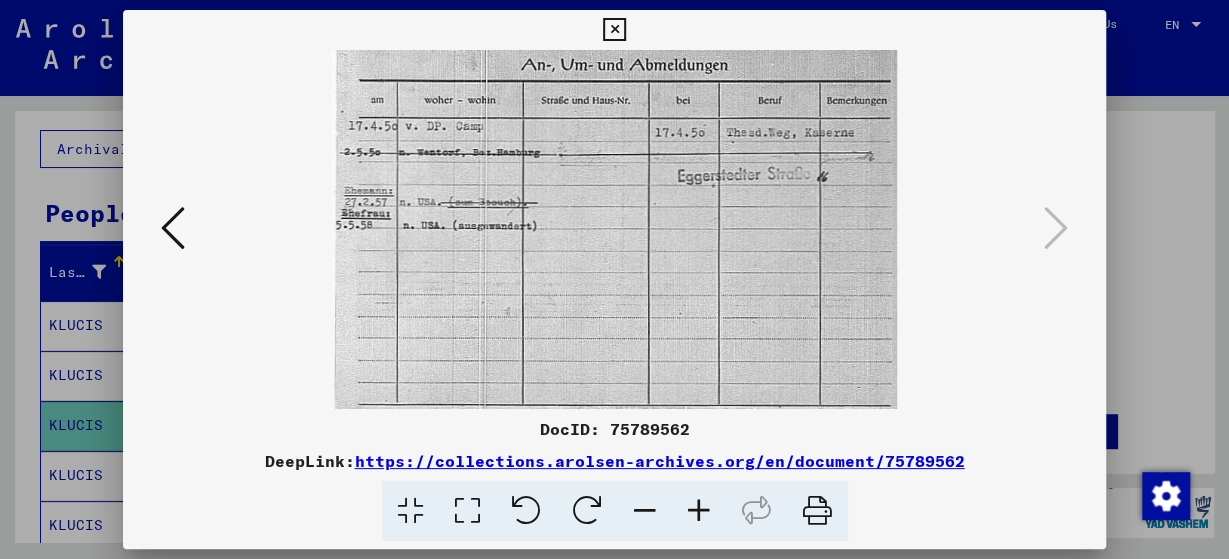 click at bounding box center (173, 228) 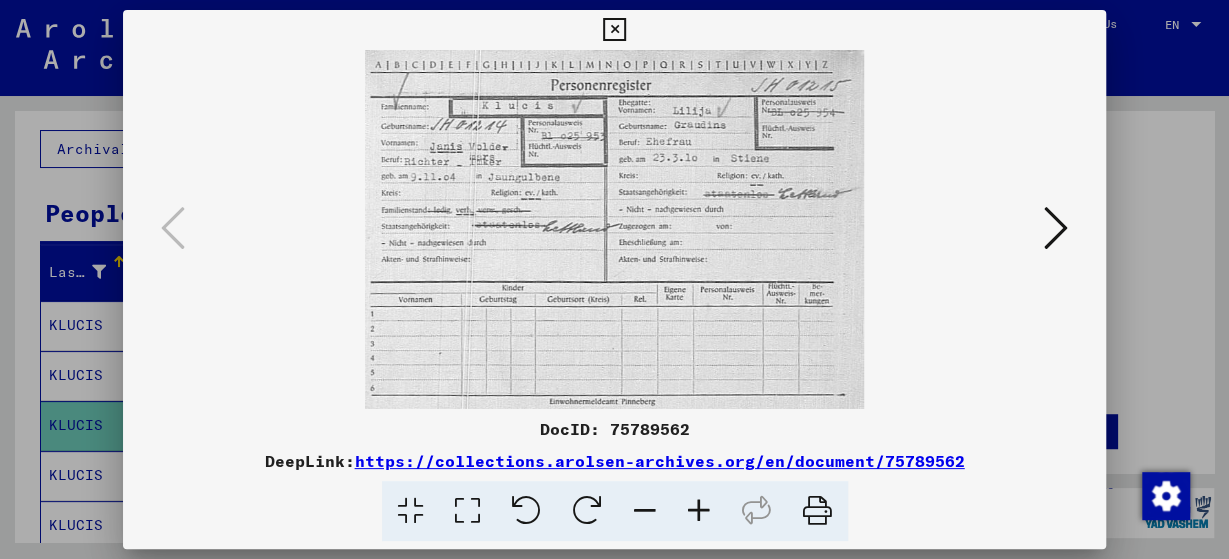 click at bounding box center [614, 30] 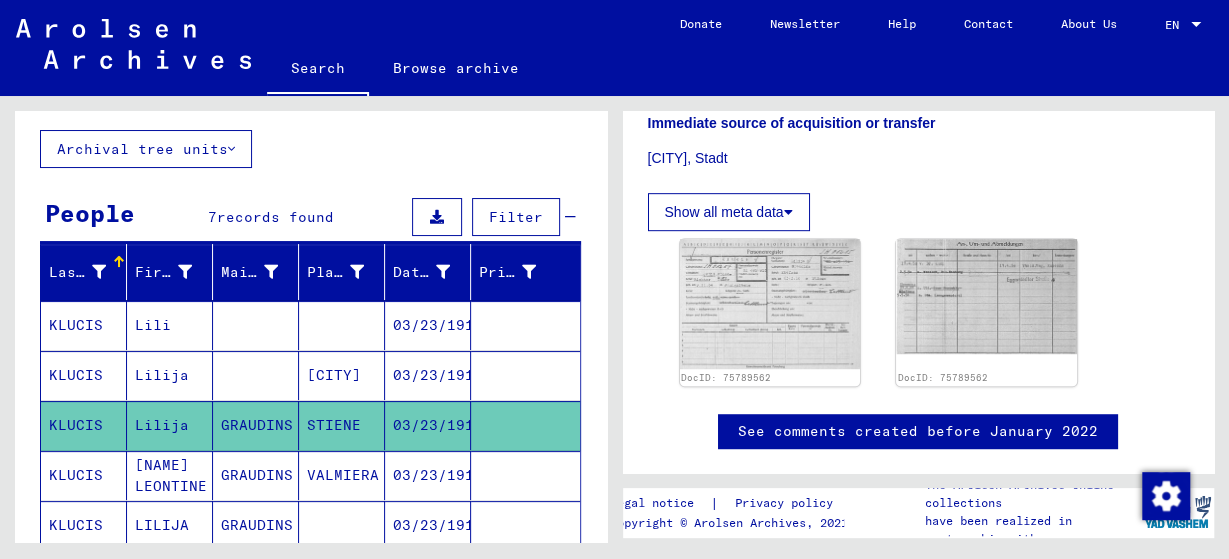 click on "GRAUDINS" at bounding box center (256, 525) 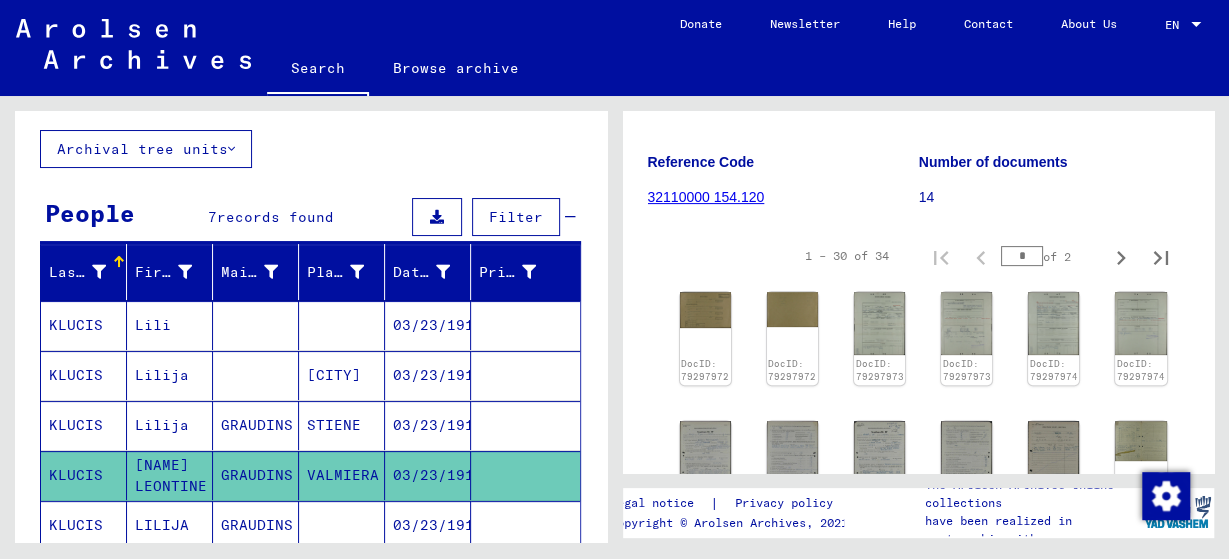 scroll, scrollTop: 312, scrollLeft: 0, axis: vertical 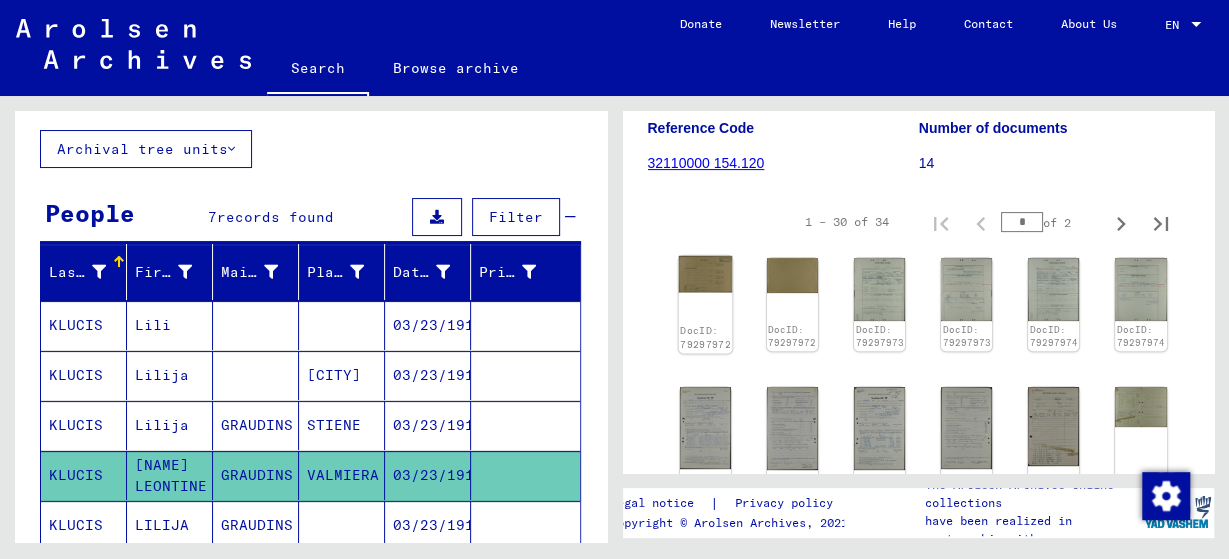 click 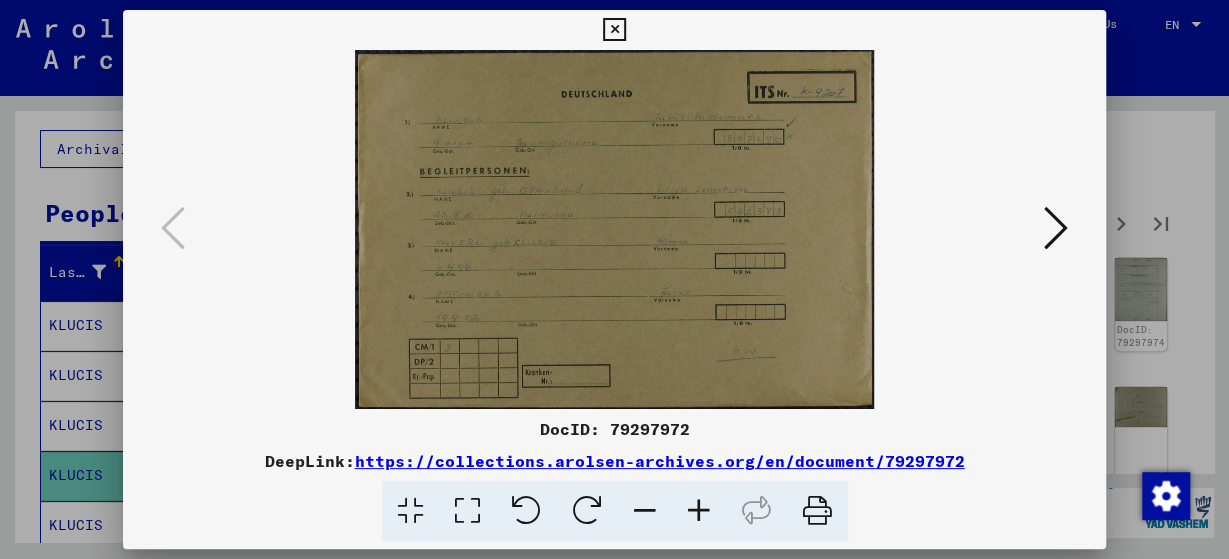 click at bounding box center [1056, 228] 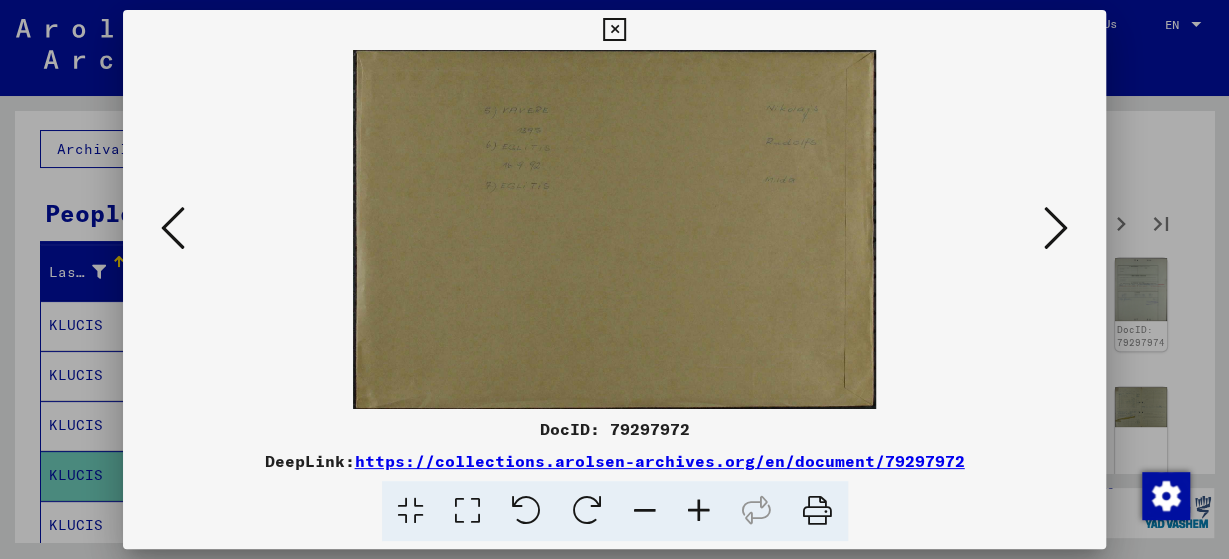 click at bounding box center (1056, 228) 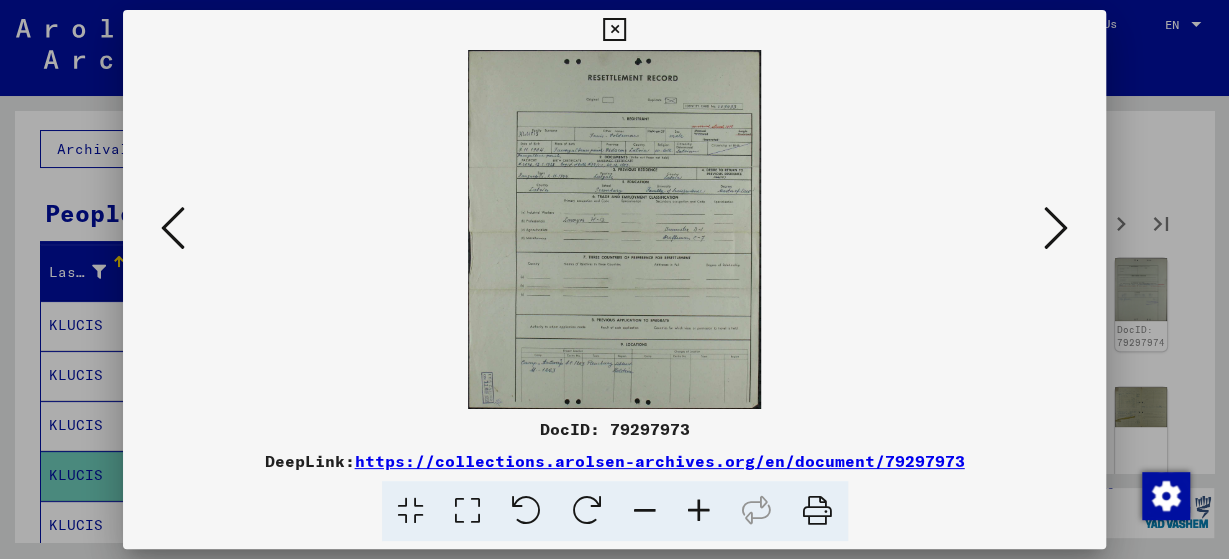 click at bounding box center (614, 229) 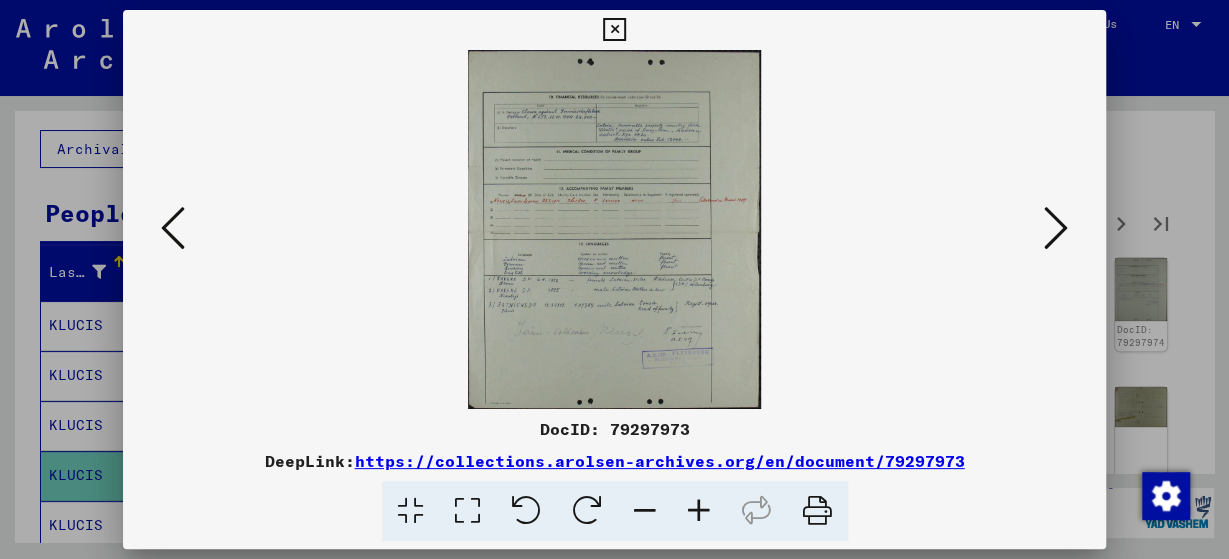click at bounding box center (1056, 228) 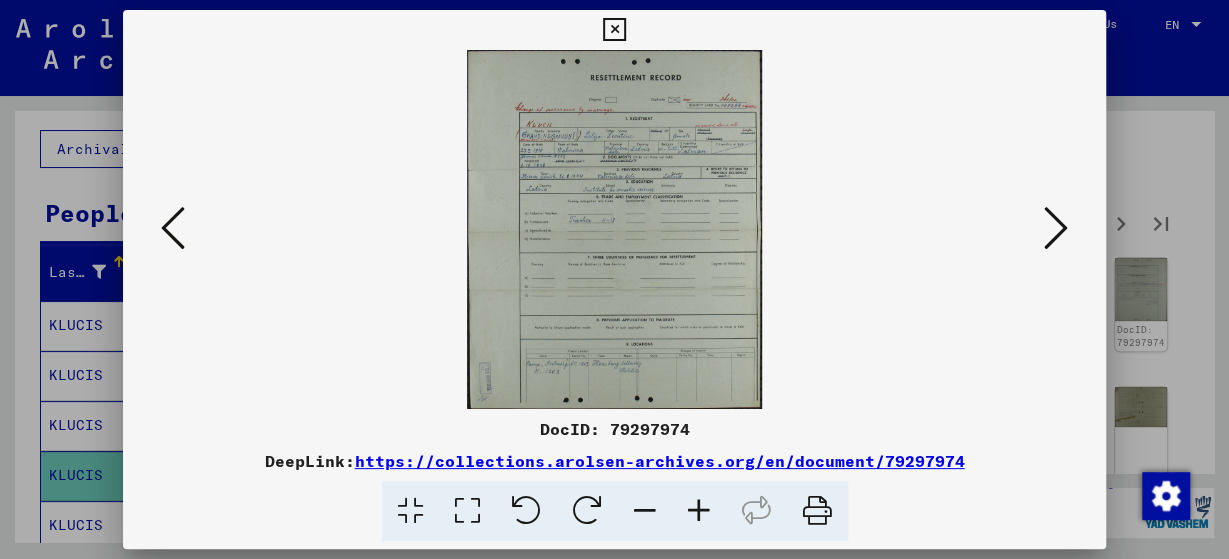 click at bounding box center [699, 511] 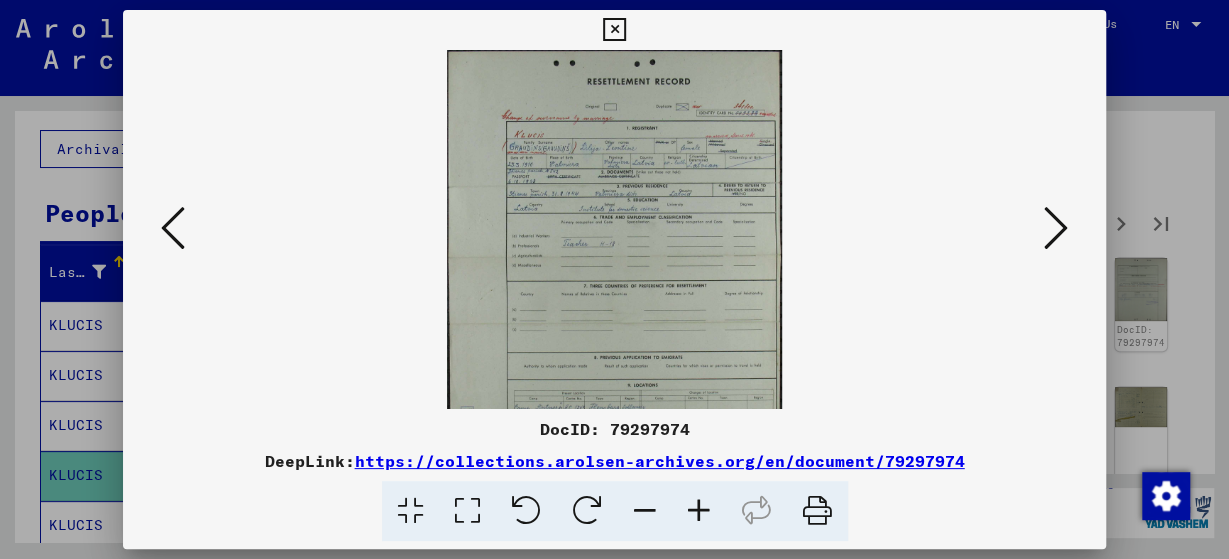 click at bounding box center [699, 511] 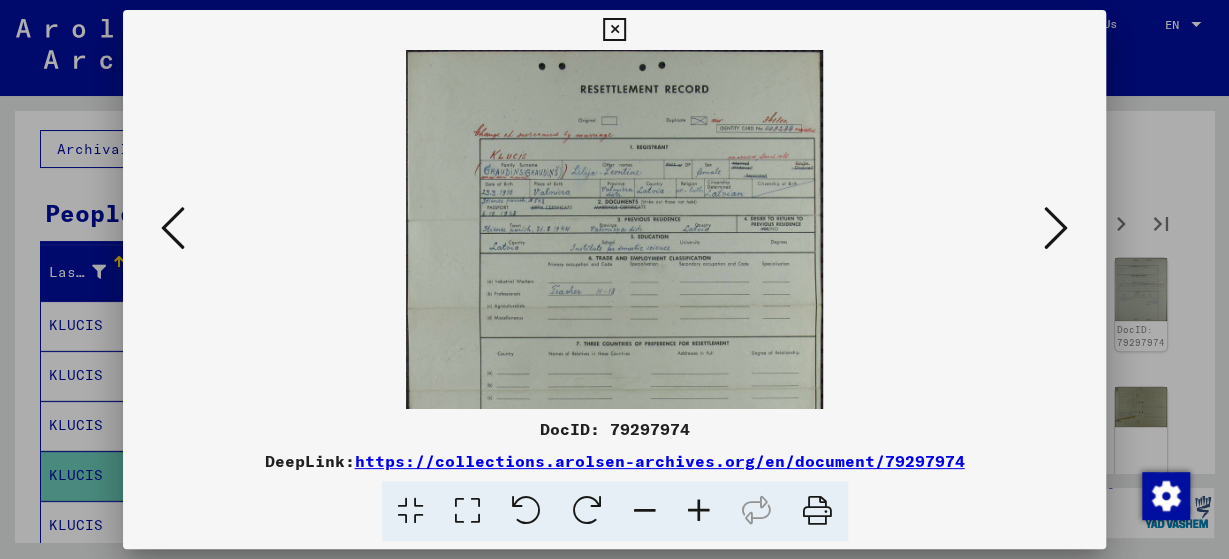 click at bounding box center (699, 511) 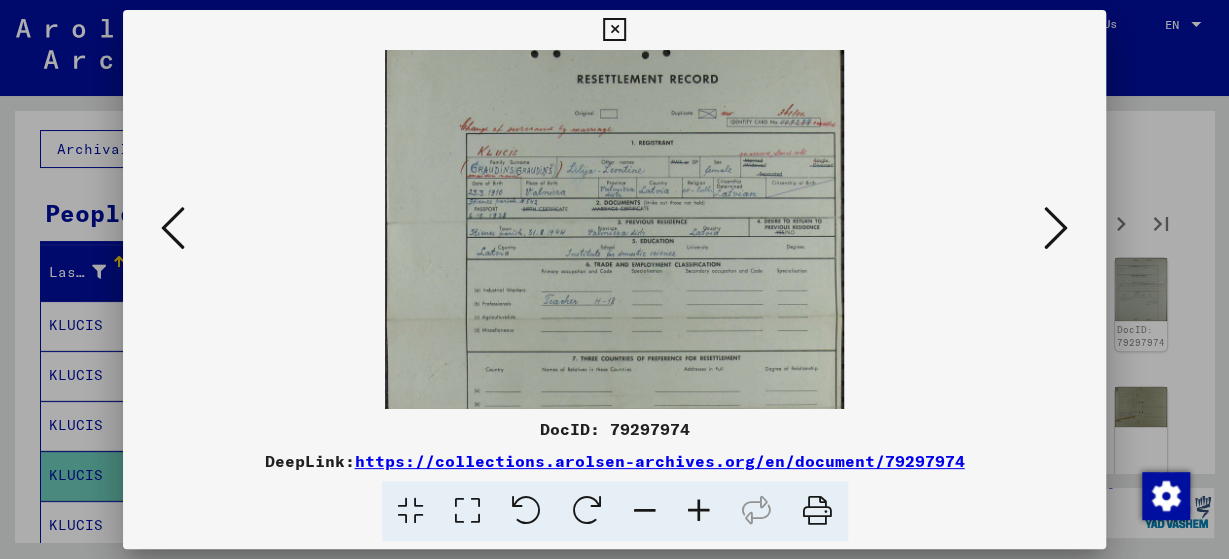 scroll, scrollTop: 17, scrollLeft: 0, axis: vertical 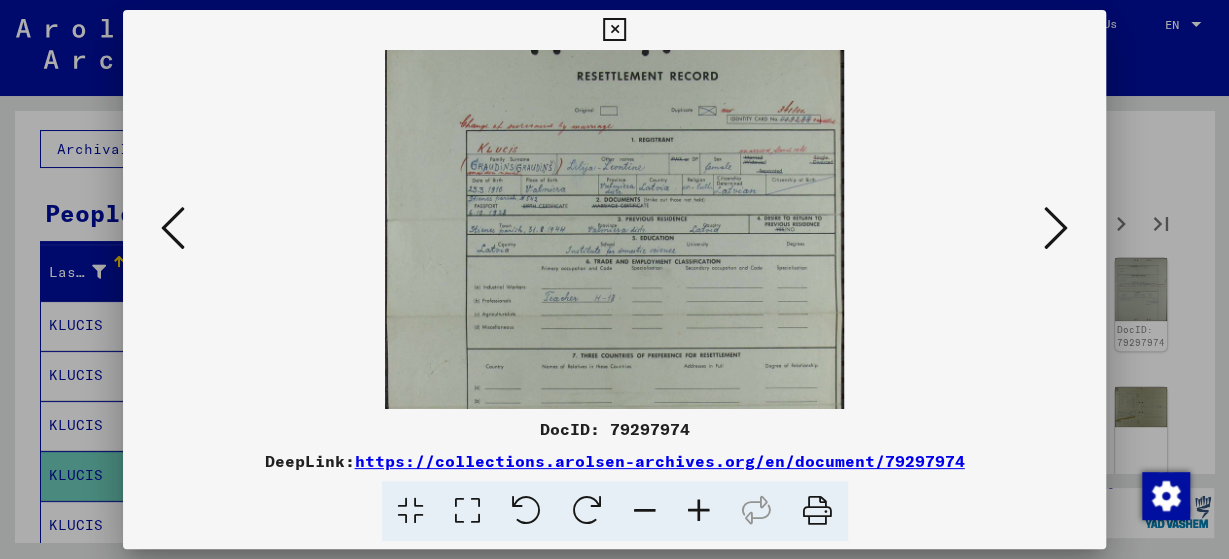 drag, startPoint x: 718, startPoint y: 285, endPoint x: 663, endPoint y: 271, distance: 56.753853 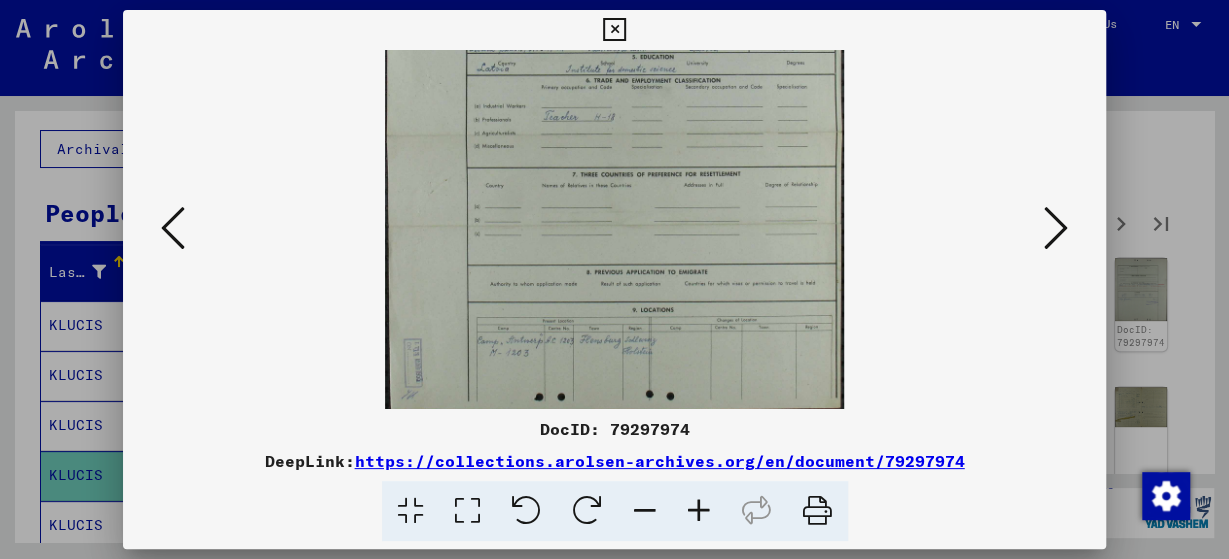 scroll, scrollTop: 200, scrollLeft: 0, axis: vertical 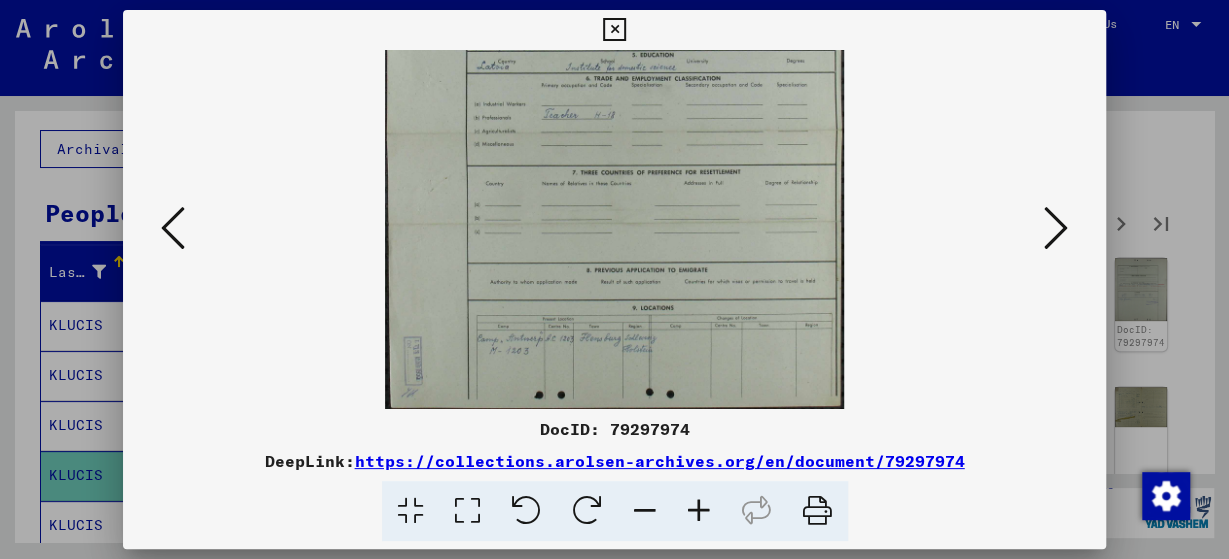 drag, startPoint x: 597, startPoint y: 321, endPoint x: 599, endPoint y: 154, distance: 167.01198 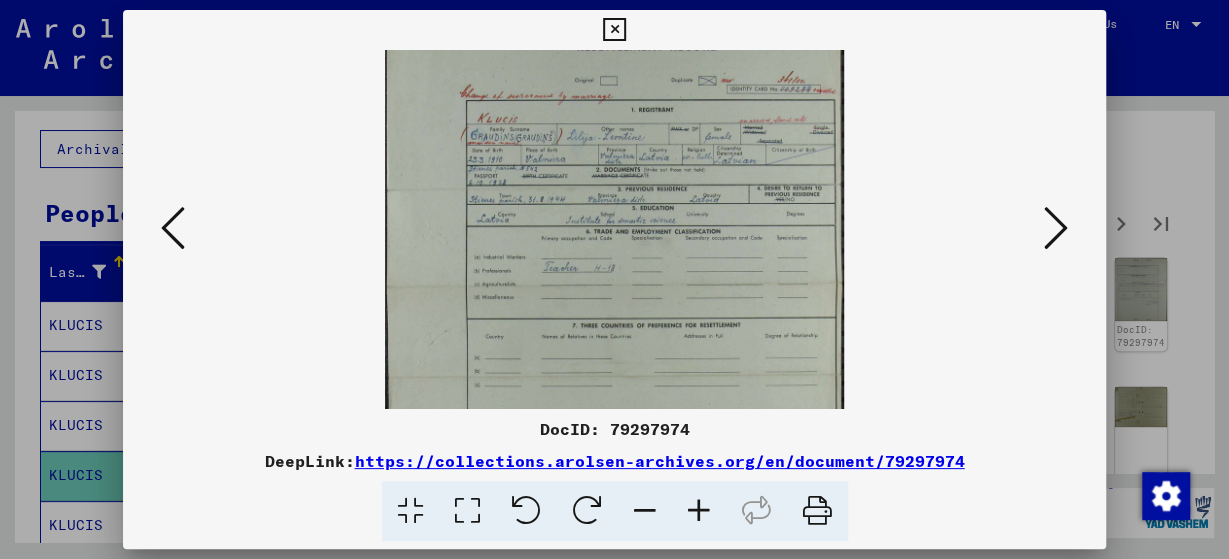 drag, startPoint x: 651, startPoint y: 287, endPoint x: 652, endPoint y: 379, distance: 92.00543 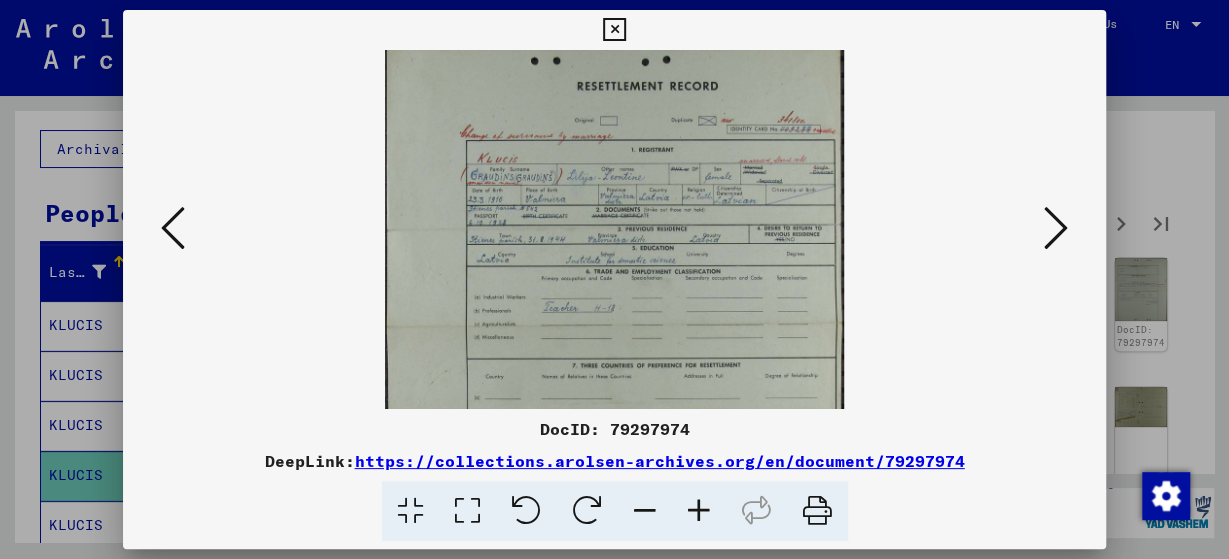 scroll, scrollTop: 0, scrollLeft: 0, axis: both 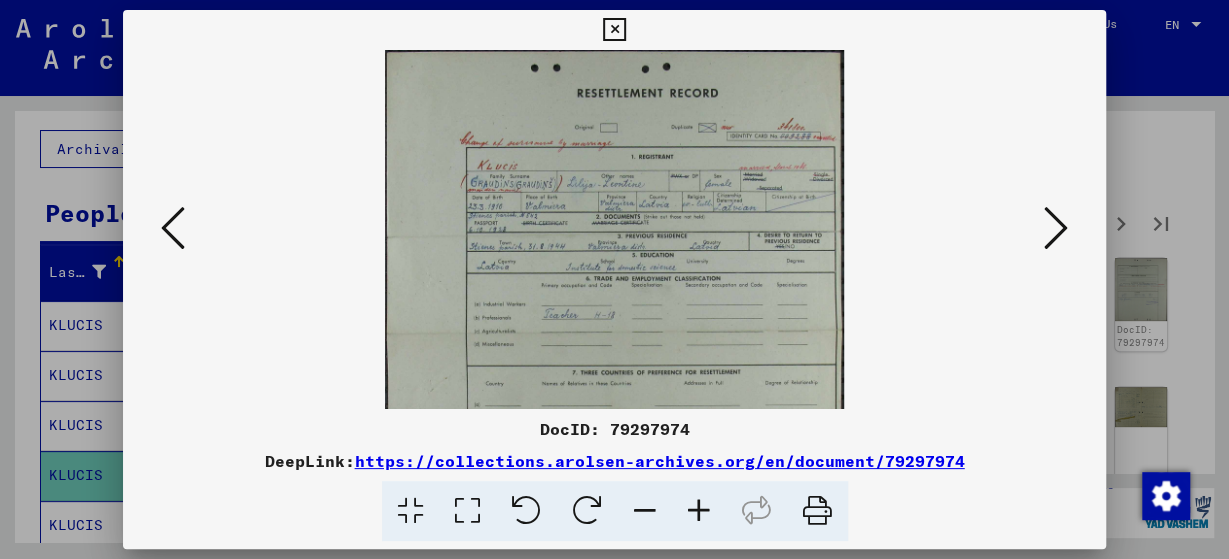 drag, startPoint x: 666, startPoint y: 171, endPoint x: 661, endPoint y: 231, distance: 60.207973 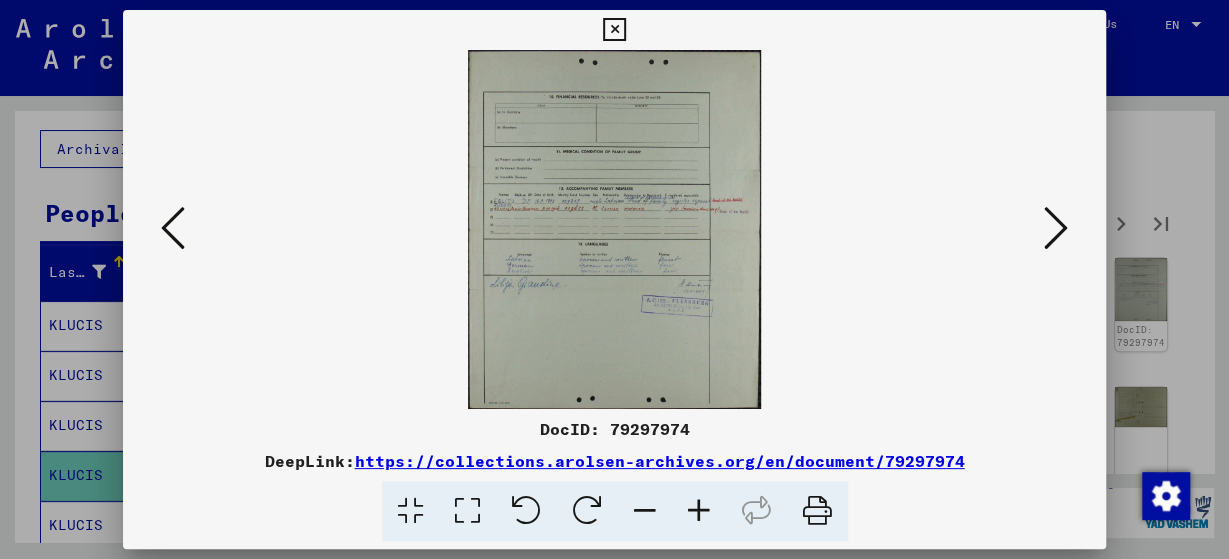 click at bounding box center [699, 511] 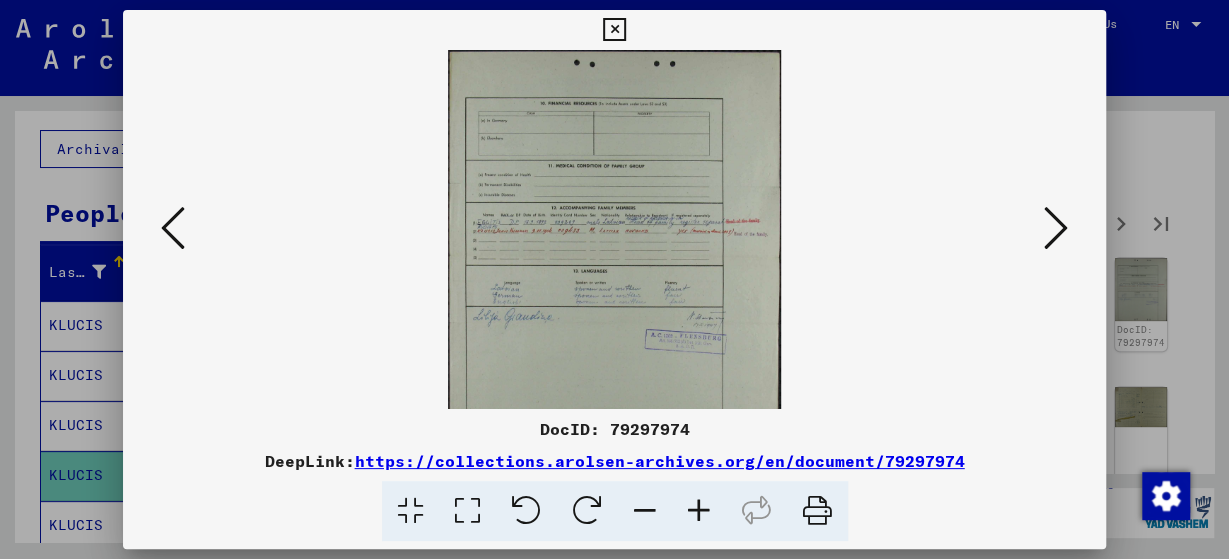 click at bounding box center [699, 511] 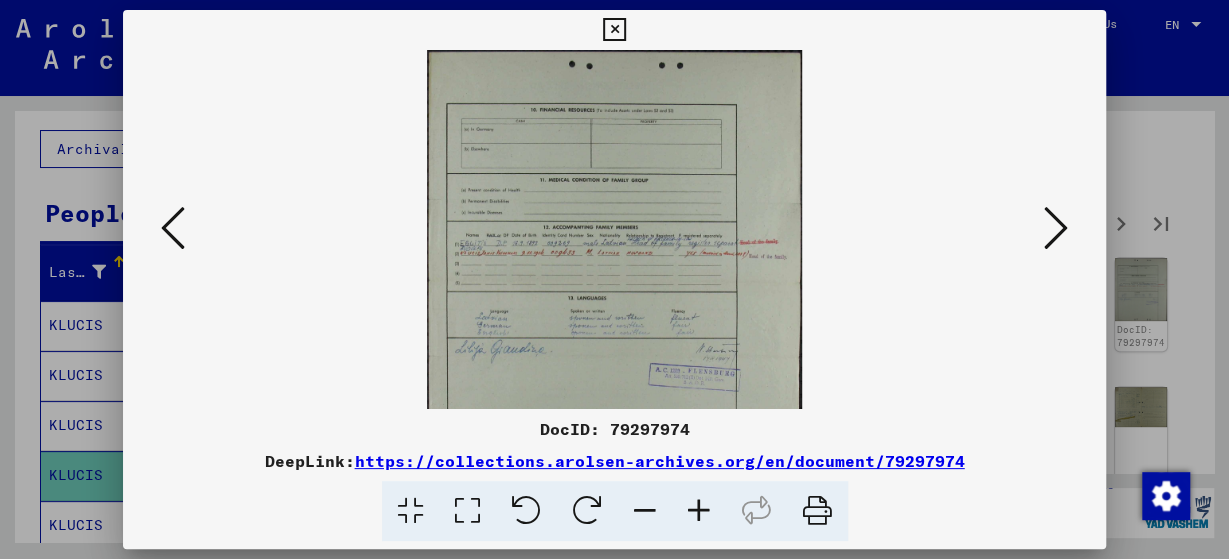 click at bounding box center (699, 511) 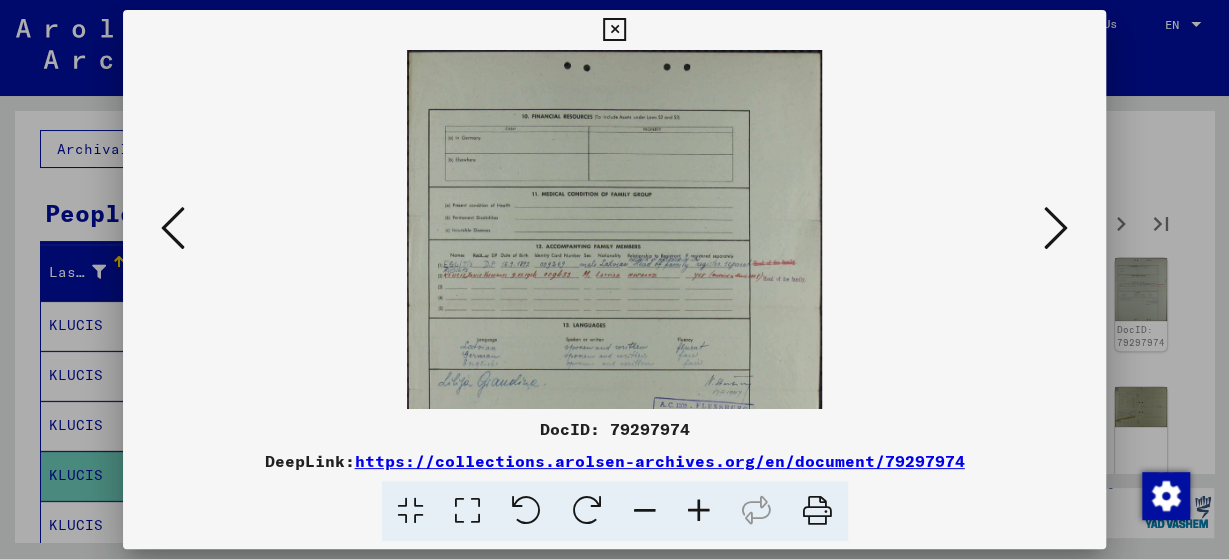 click at bounding box center (699, 511) 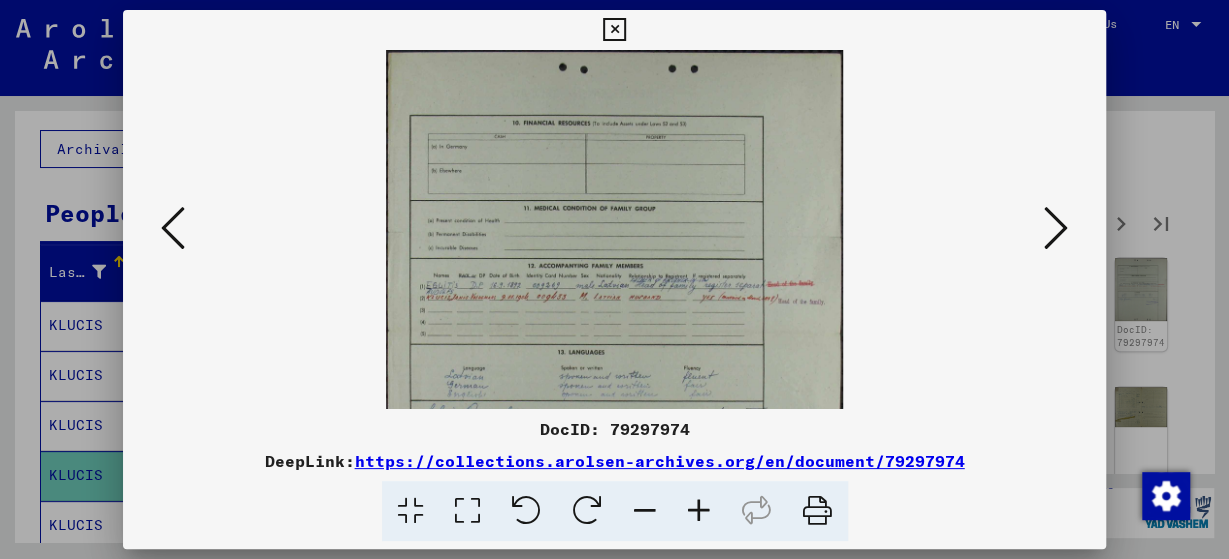 click at bounding box center (614, 329) 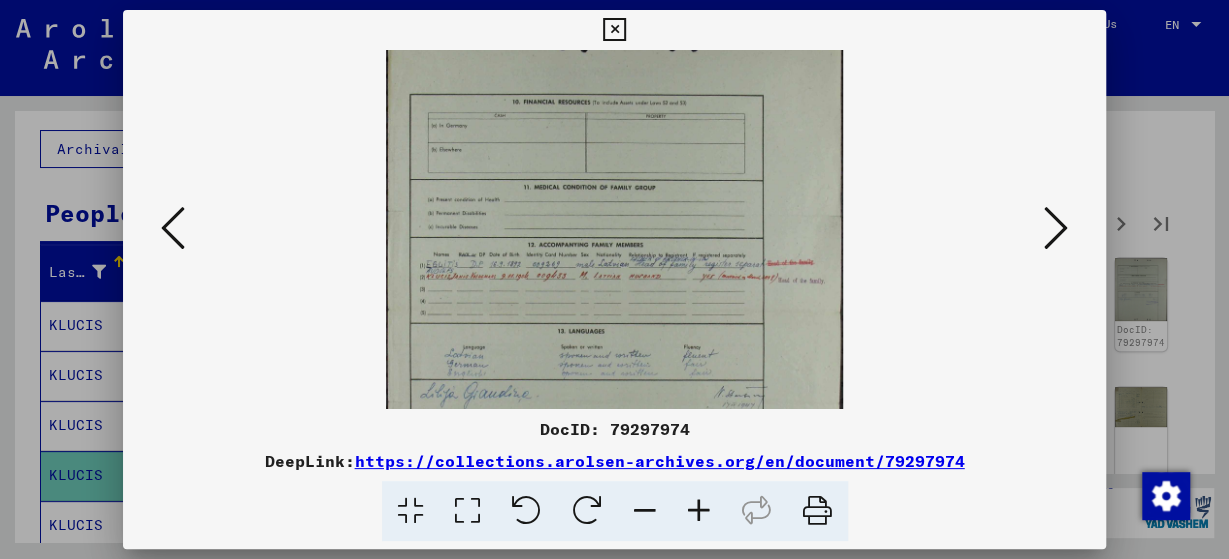 click at bounding box center (614, 308) 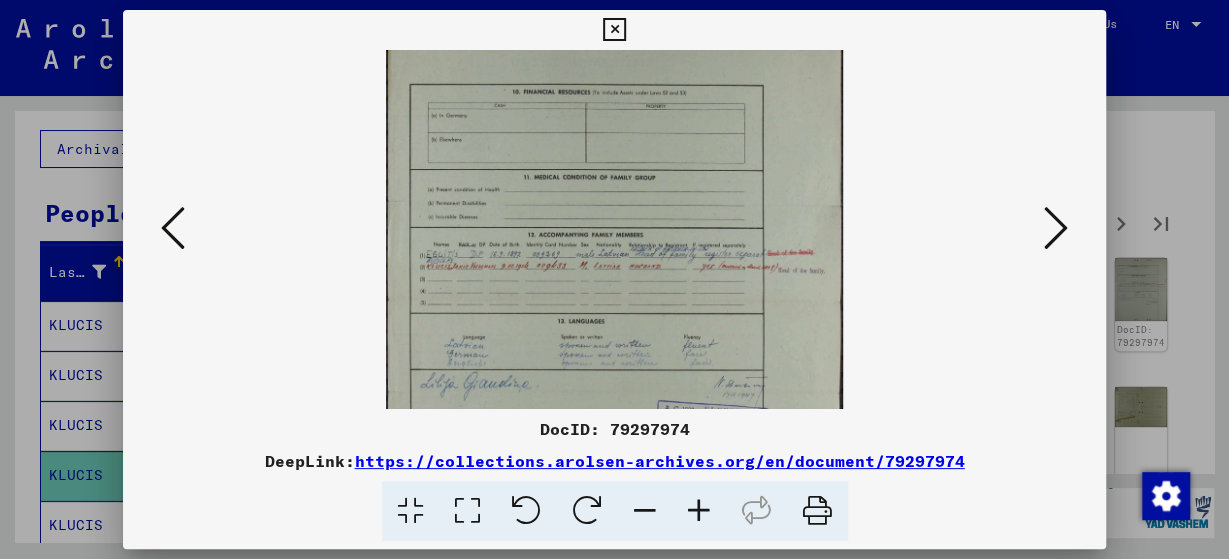 scroll, scrollTop: 41, scrollLeft: 0, axis: vertical 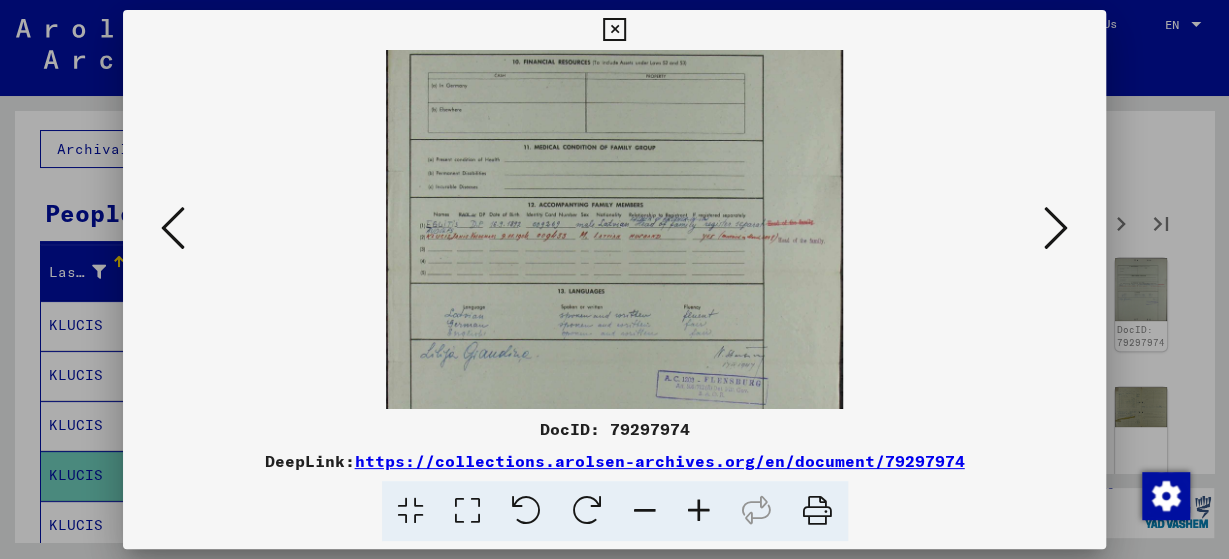 drag, startPoint x: 746, startPoint y: 297, endPoint x: 754, endPoint y: 241, distance: 56.568542 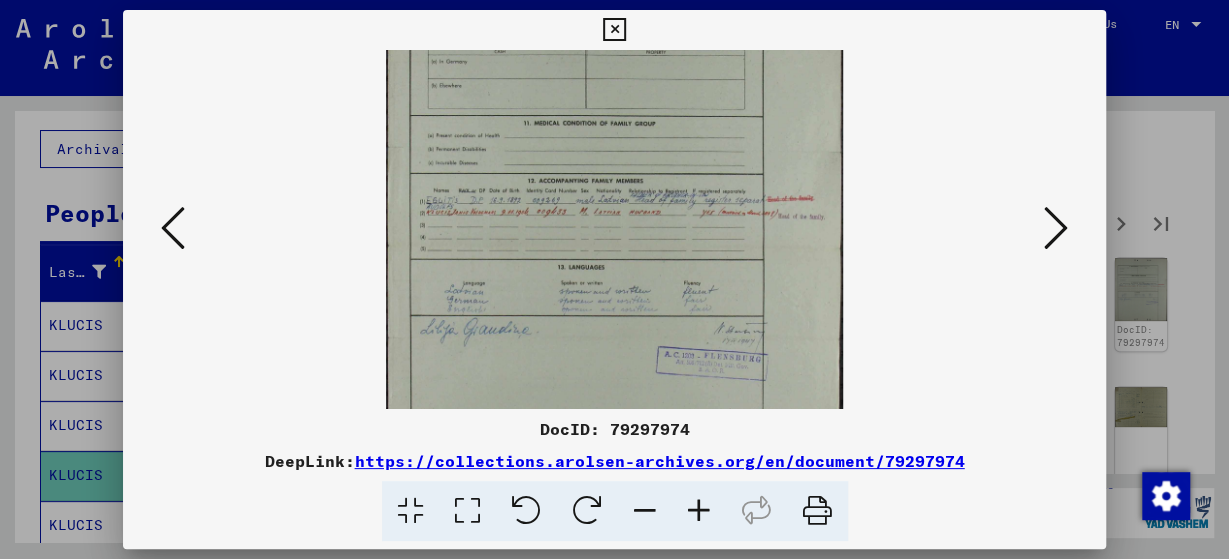 scroll, scrollTop: 96, scrollLeft: 0, axis: vertical 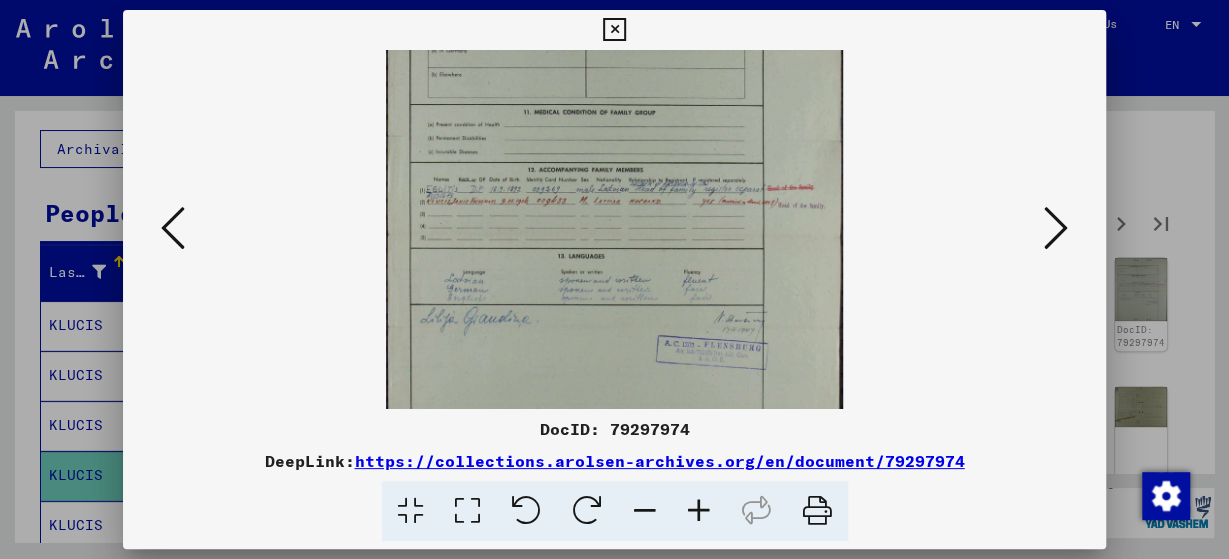 drag, startPoint x: 754, startPoint y: 241, endPoint x: 755, endPoint y: 226, distance: 15.033297 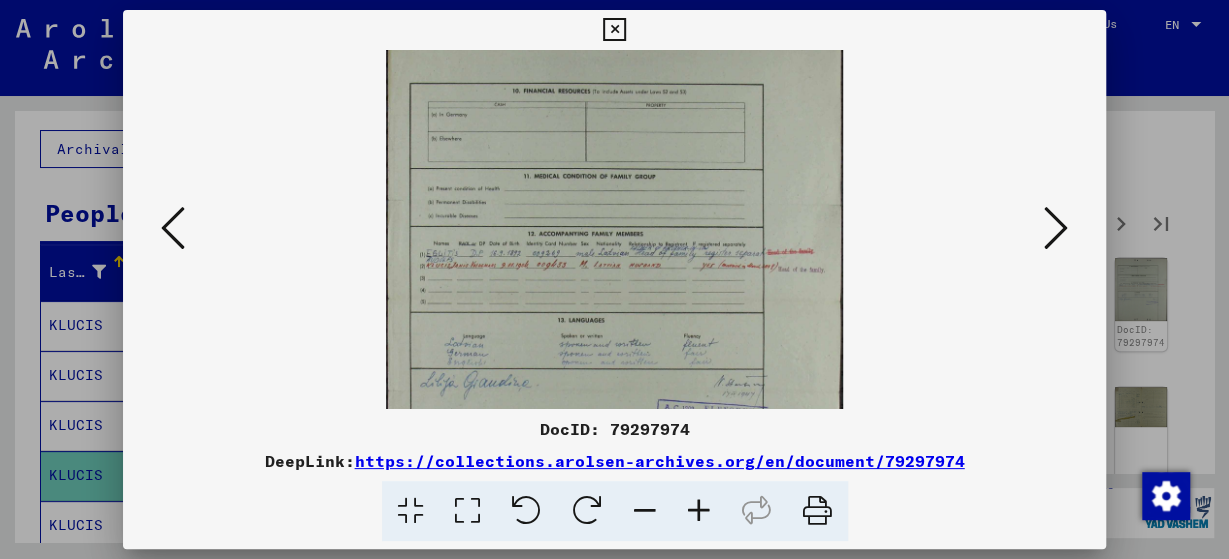 scroll, scrollTop: 0, scrollLeft: 0, axis: both 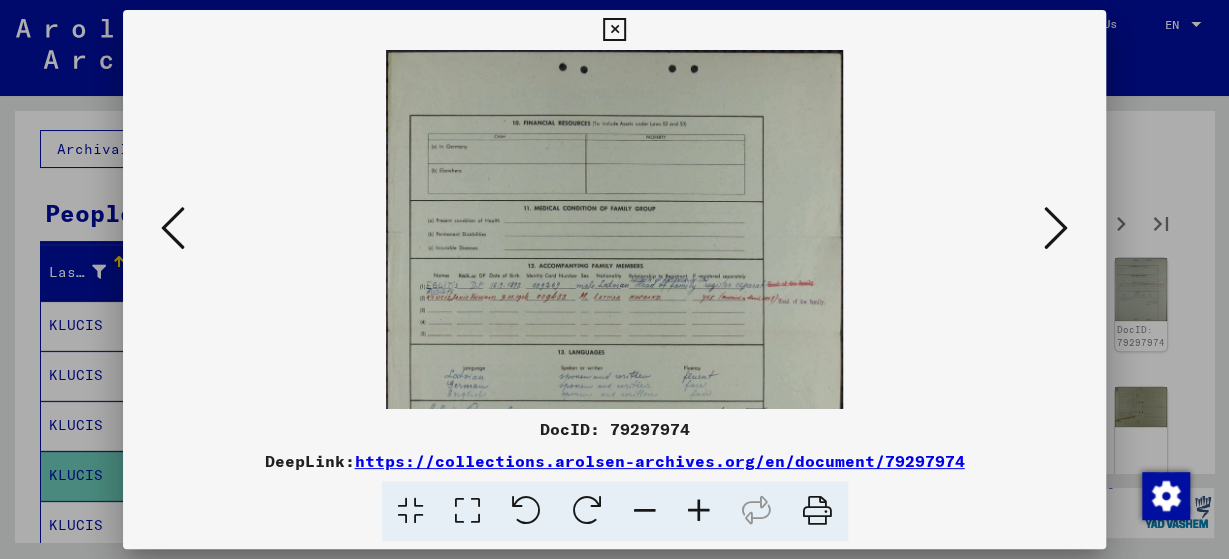 drag, startPoint x: 755, startPoint y: 226, endPoint x: 849, endPoint y: 365, distance: 167.80048 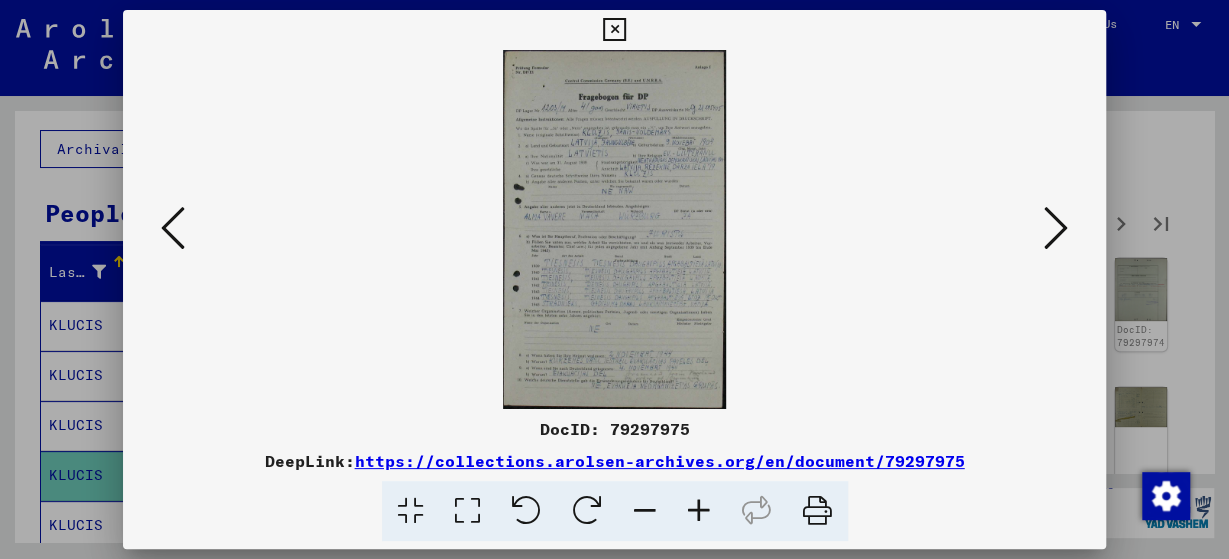 click at bounding box center [1056, 228] 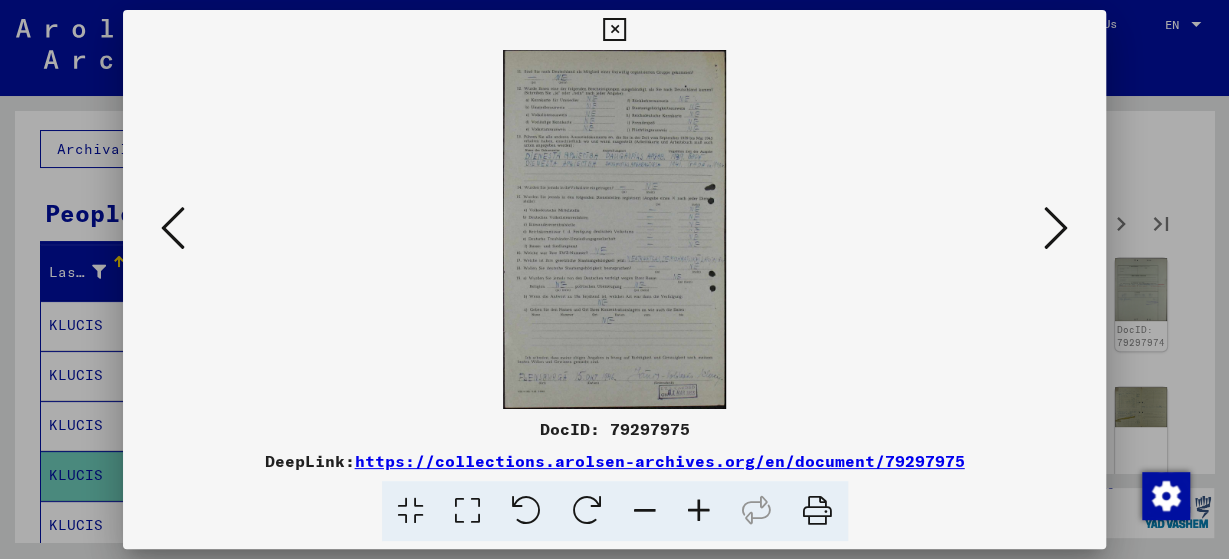 click at bounding box center (1056, 228) 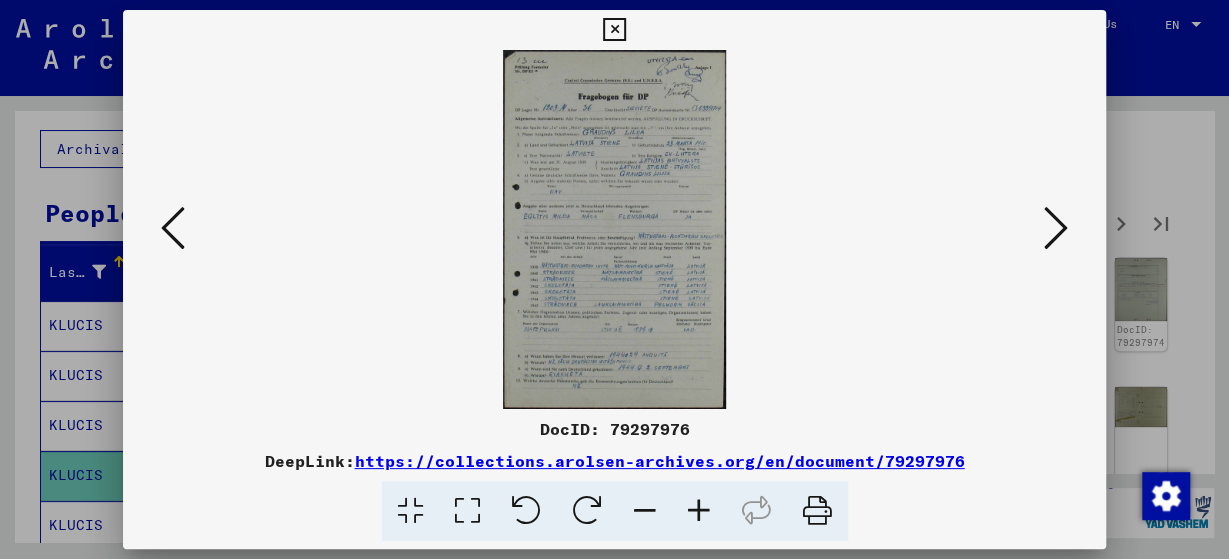 click at bounding box center [699, 511] 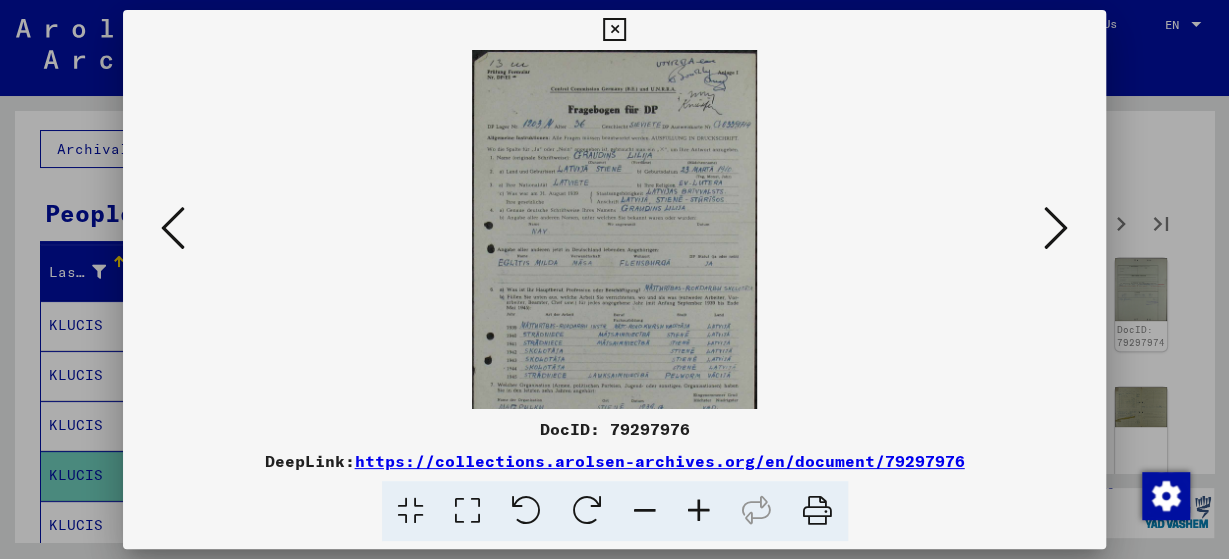 click at bounding box center [699, 511] 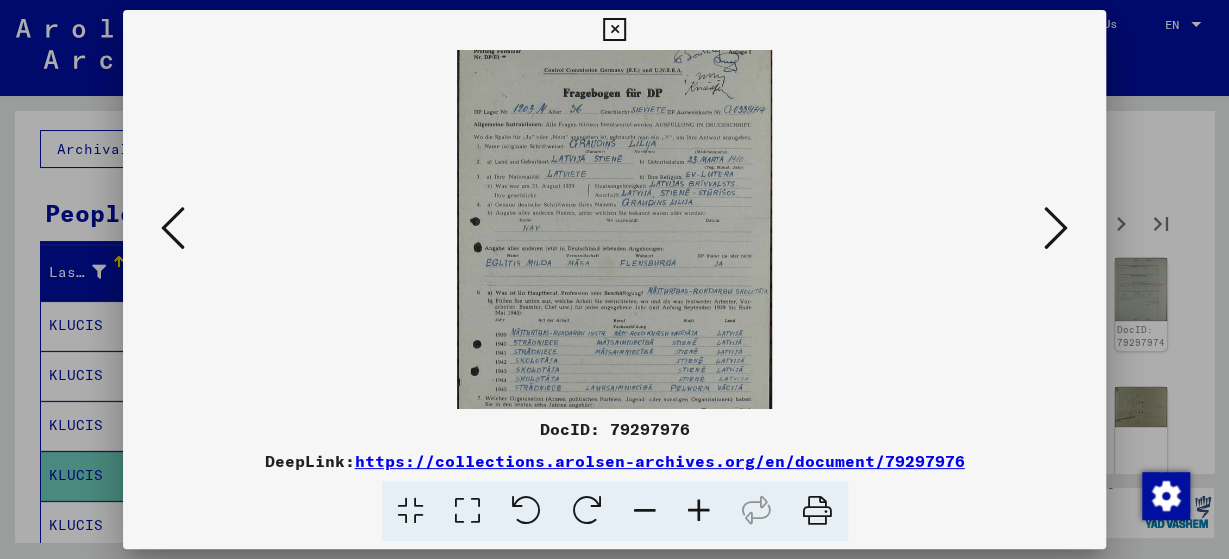 scroll, scrollTop: 26, scrollLeft: 0, axis: vertical 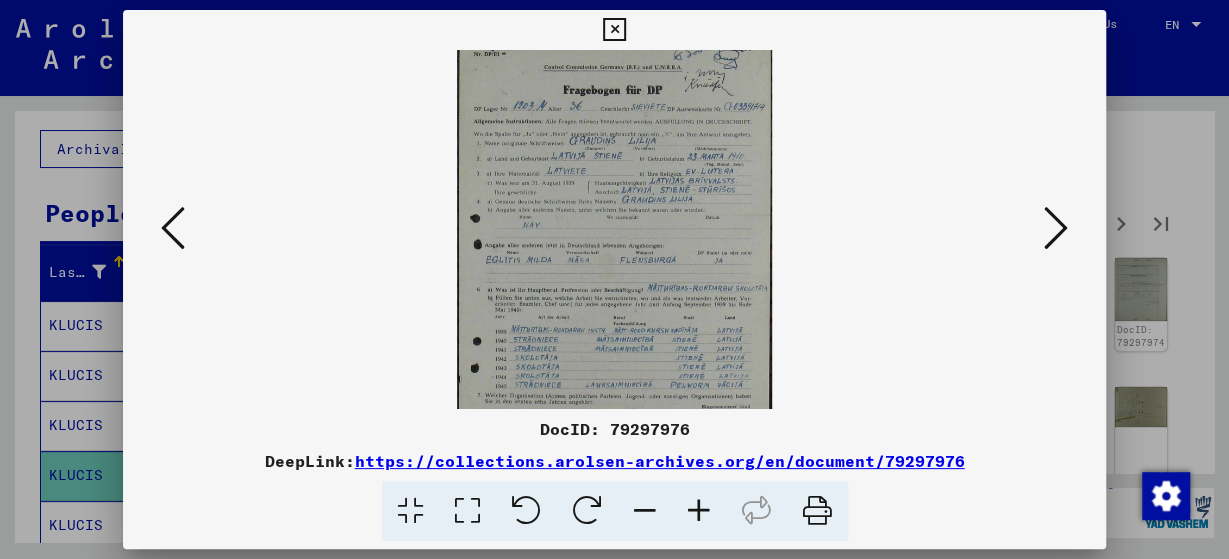 drag, startPoint x: 635, startPoint y: 327, endPoint x: 639, endPoint y: 305, distance: 22.36068 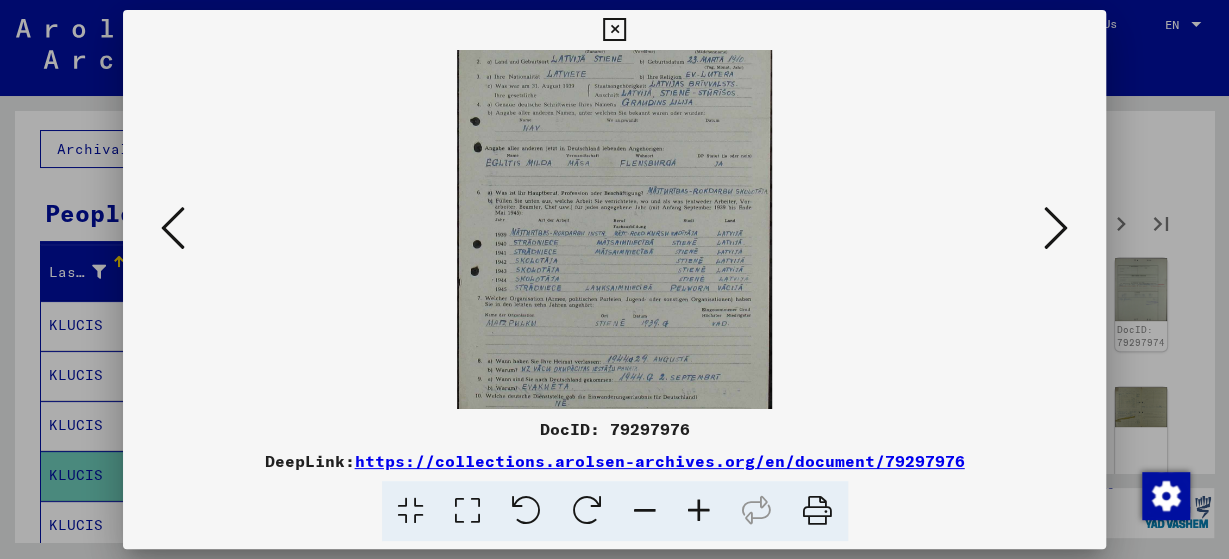 scroll, scrollTop: 124, scrollLeft: 0, axis: vertical 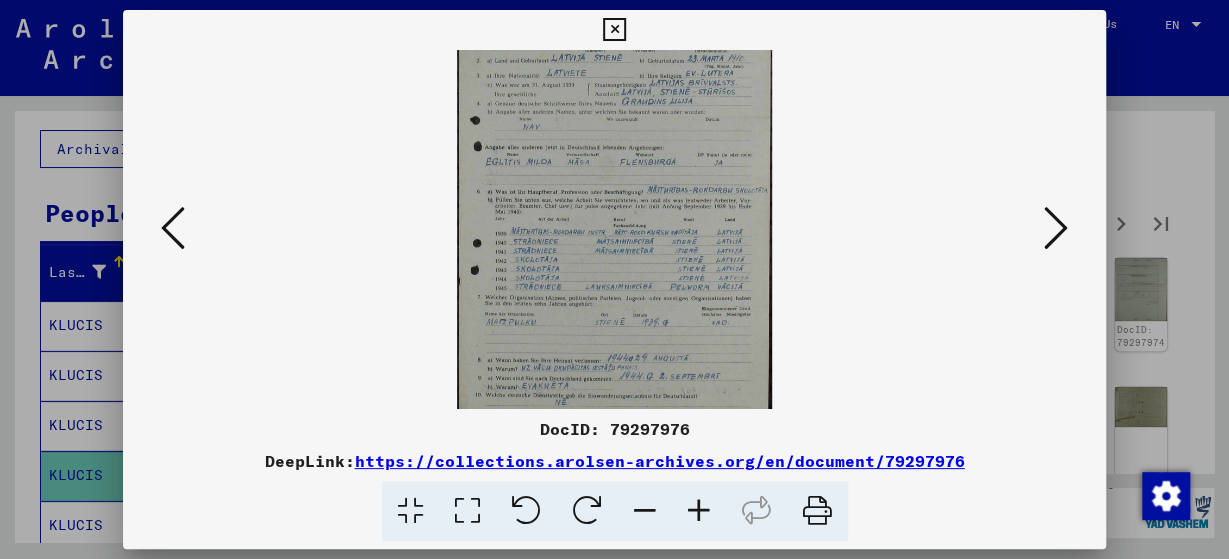 drag, startPoint x: 605, startPoint y: 355, endPoint x: 612, endPoint y: 261, distance: 94.26028 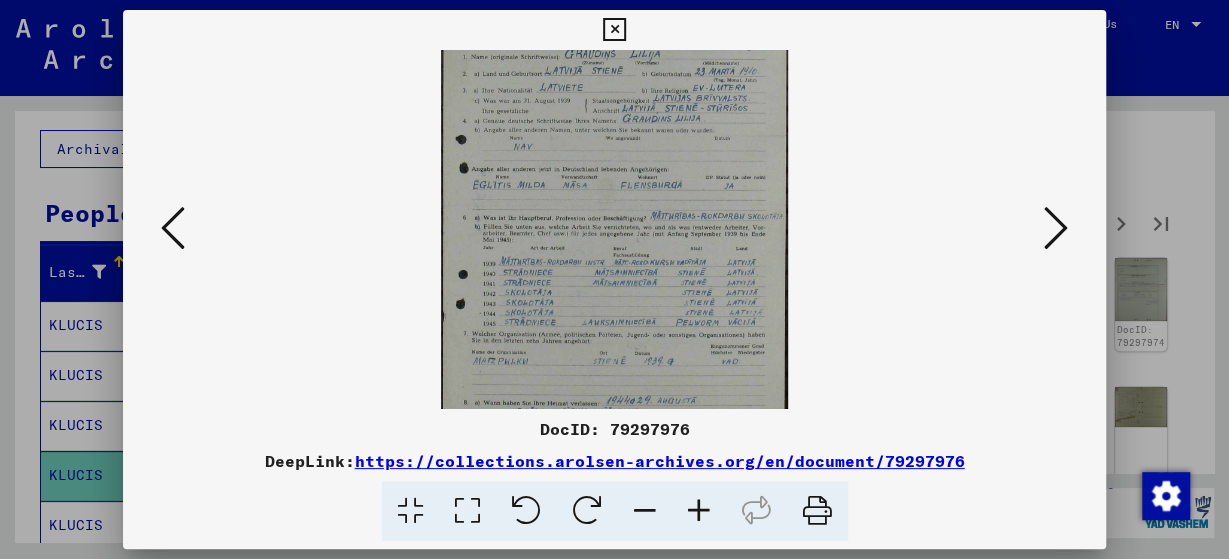 click at bounding box center (699, 511) 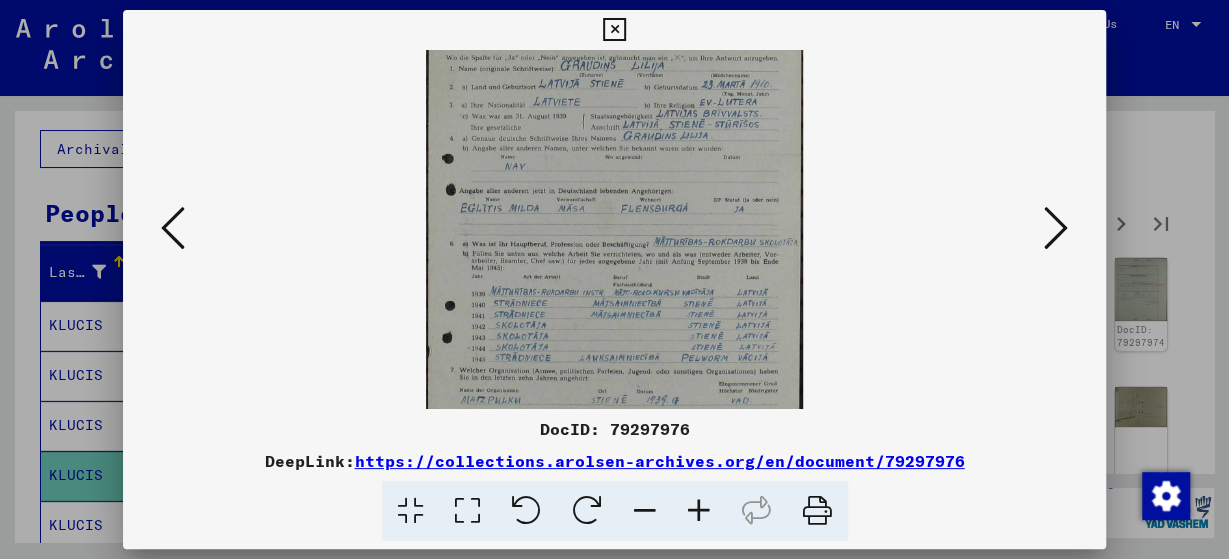 click at bounding box center (699, 511) 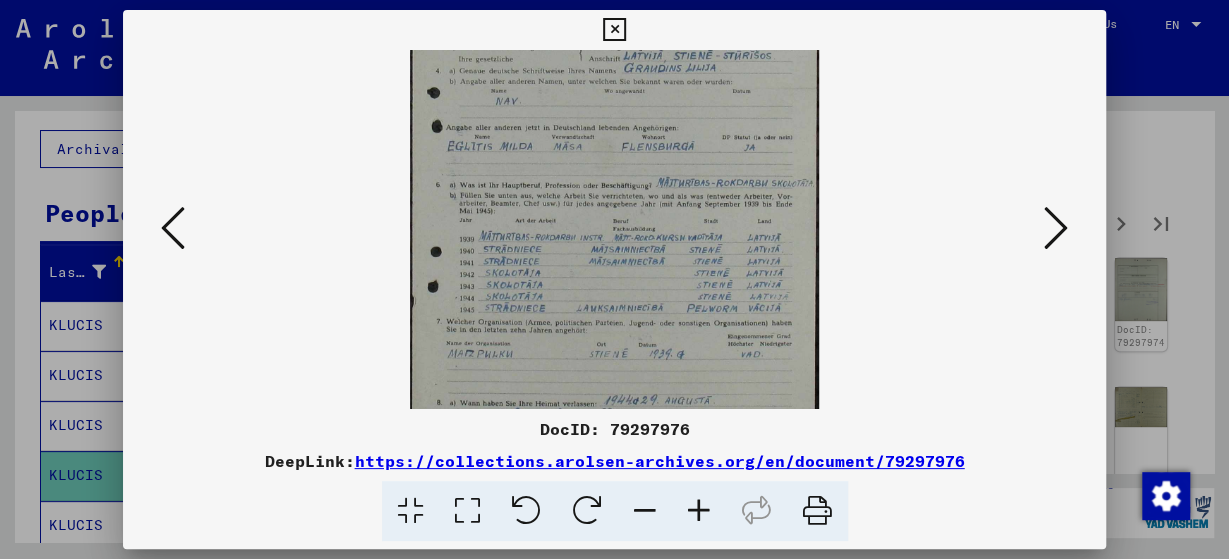 scroll, scrollTop: 212, scrollLeft: 0, axis: vertical 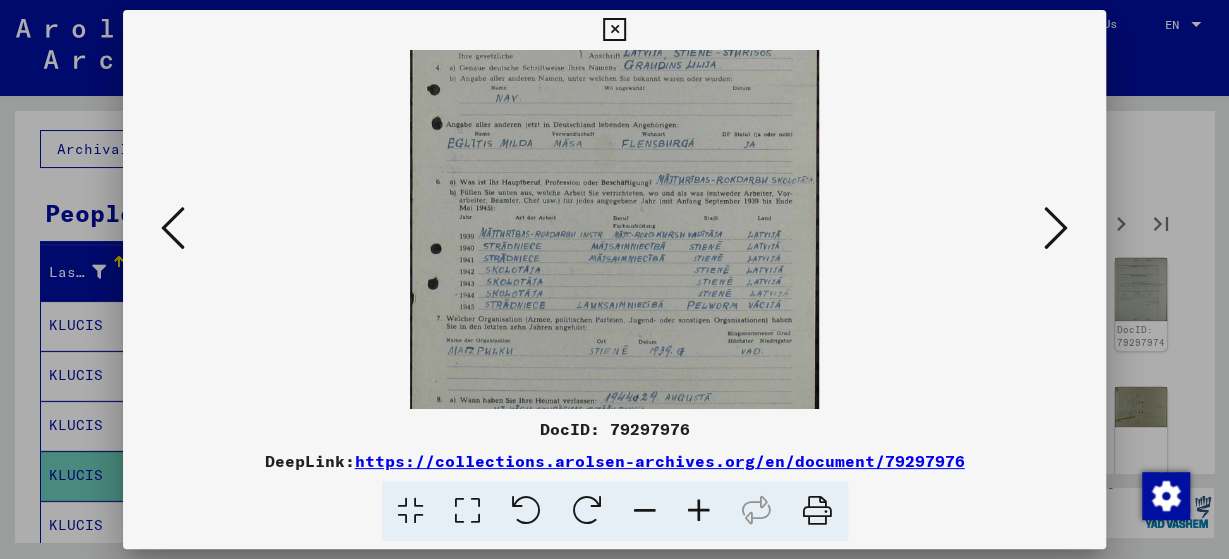 drag, startPoint x: 697, startPoint y: 296, endPoint x: 679, endPoint y: 213, distance: 84.92938 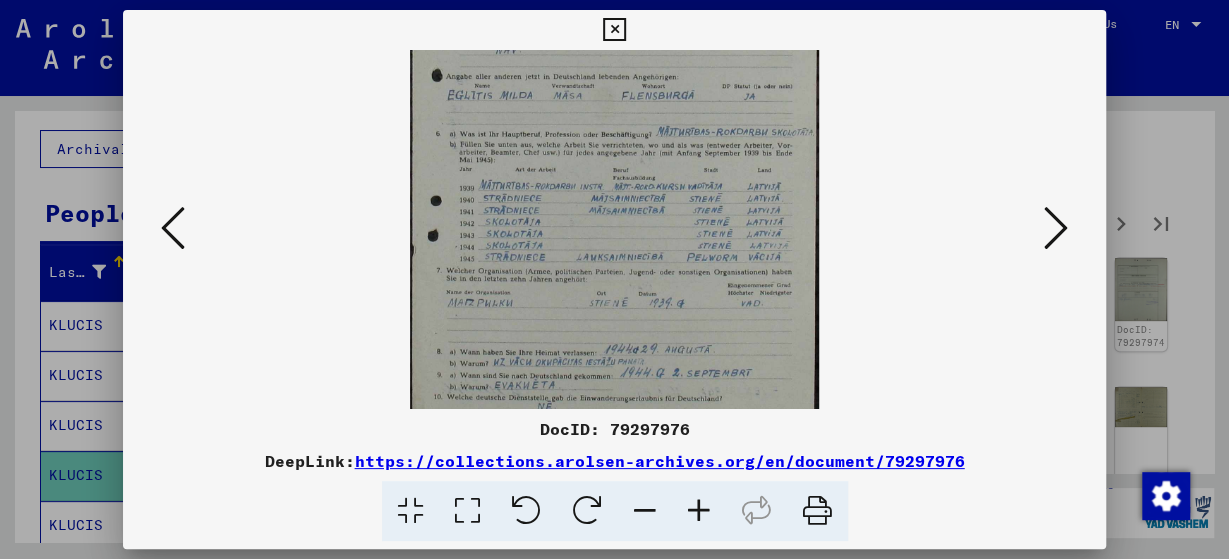 scroll, scrollTop: 267, scrollLeft: 0, axis: vertical 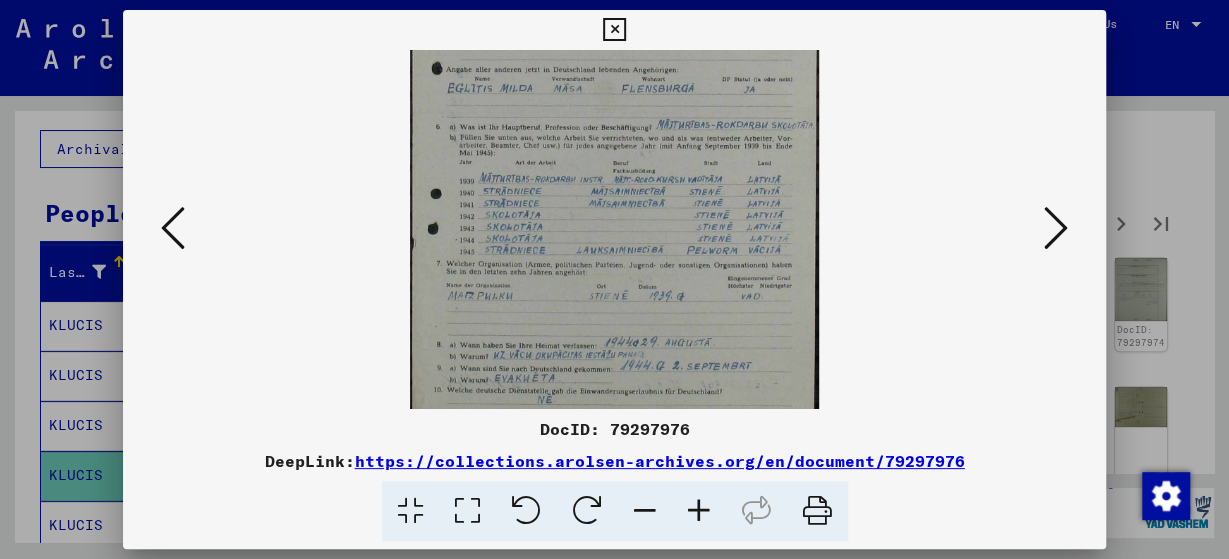 drag, startPoint x: 765, startPoint y: 383, endPoint x: 759, endPoint y: 333, distance: 50.358715 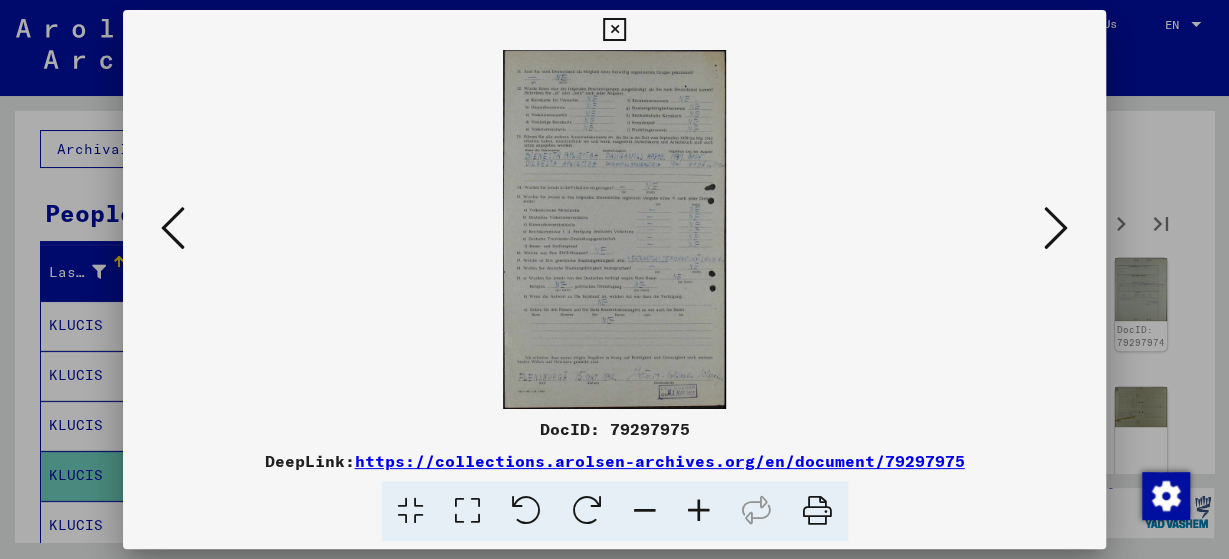 click at bounding box center [1056, 228] 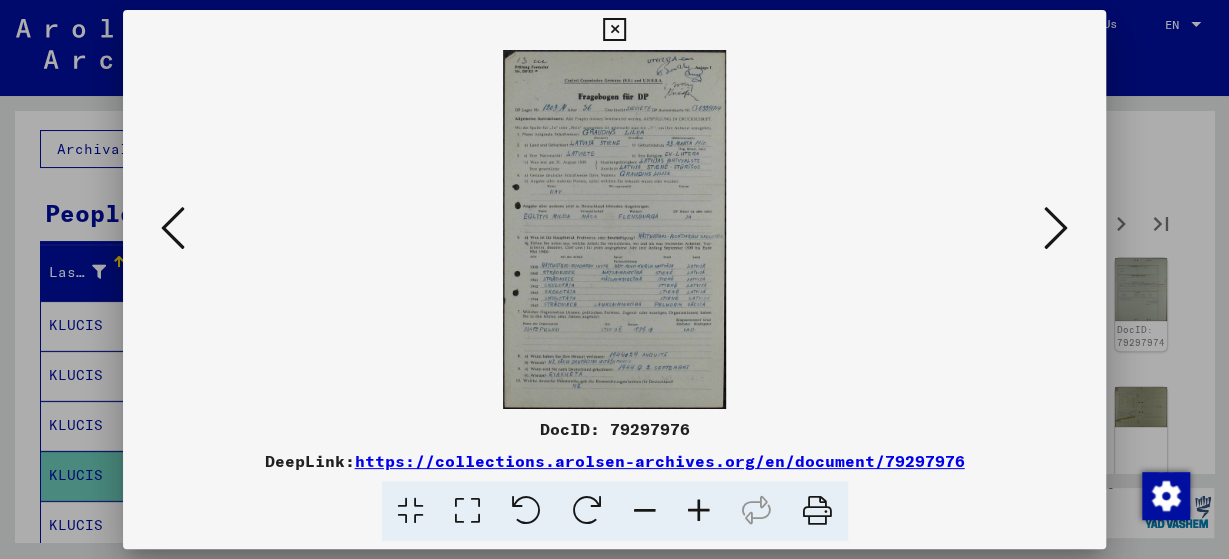click at bounding box center (1056, 228) 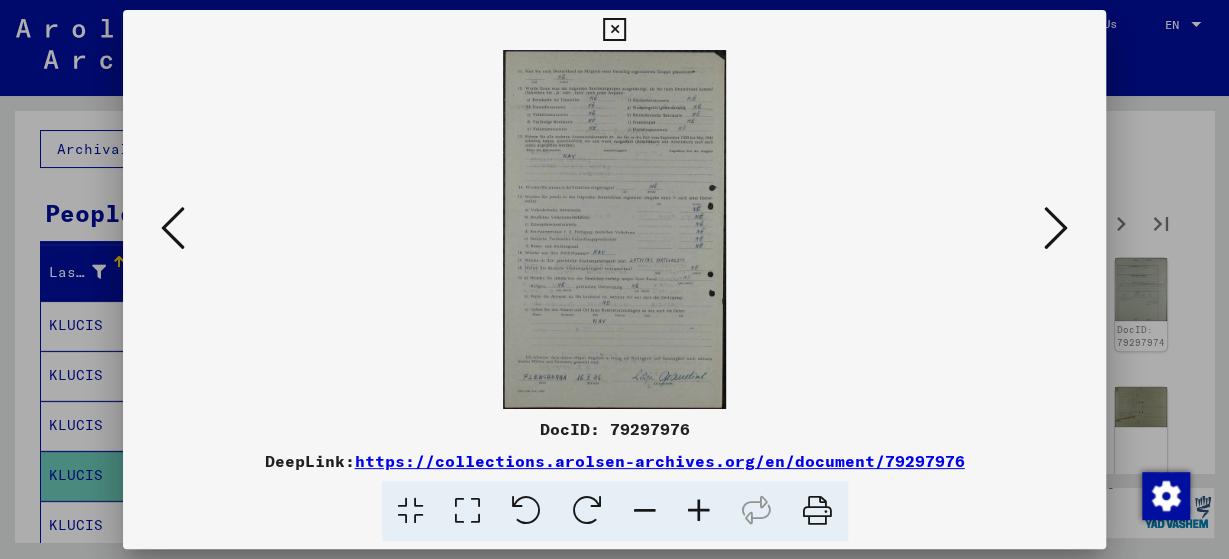 click at bounding box center (699, 511) 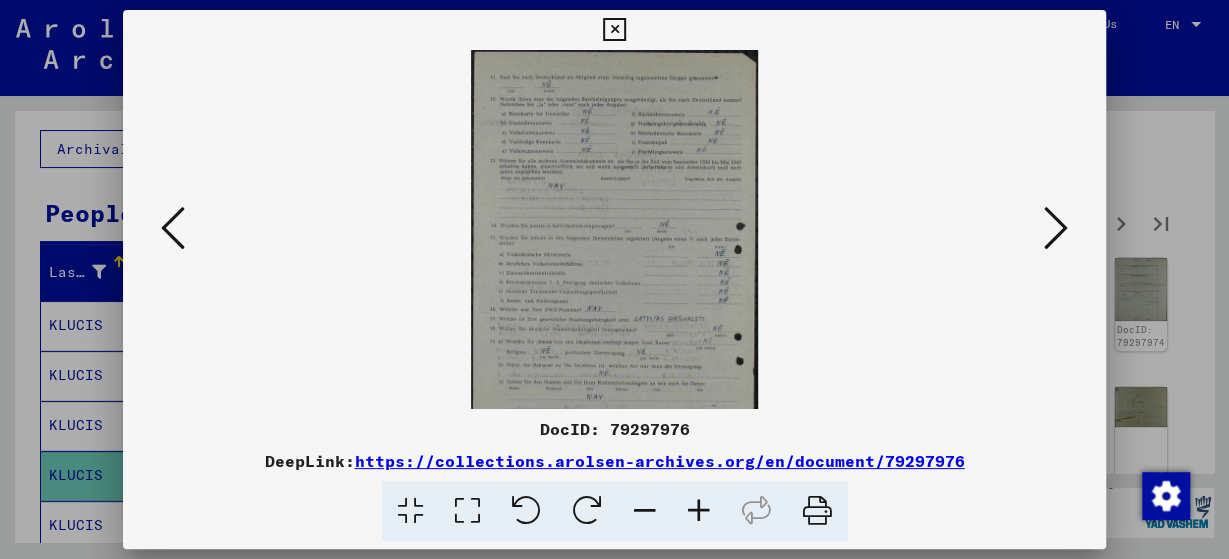 click at bounding box center [699, 511] 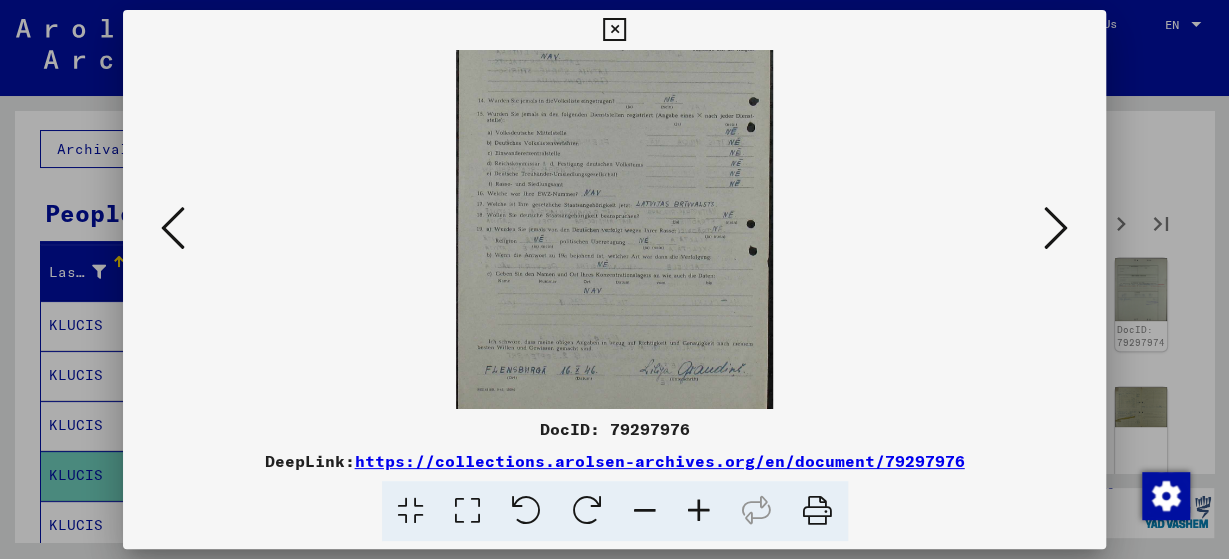 scroll, scrollTop: 145, scrollLeft: 0, axis: vertical 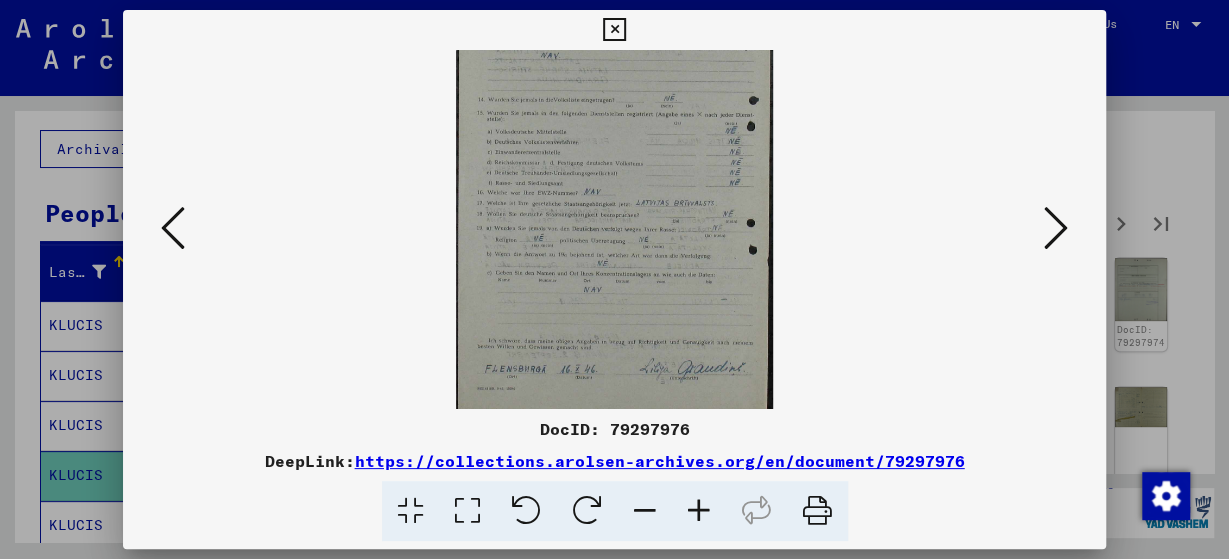 drag, startPoint x: 657, startPoint y: 345, endPoint x: 659, endPoint y: 207, distance: 138.0145 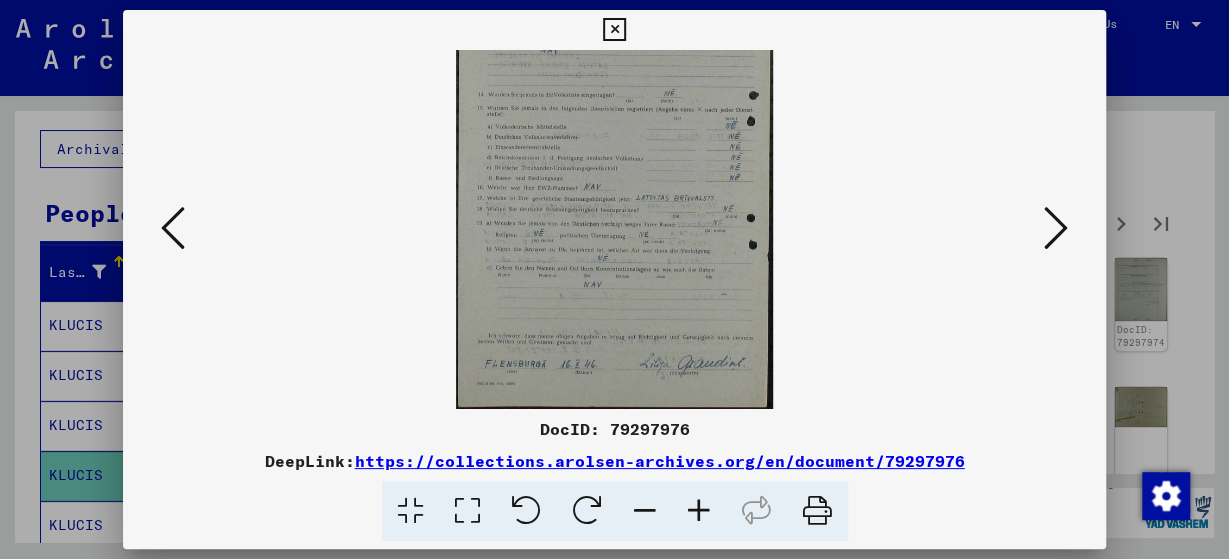 drag, startPoint x: 653, startPoint y: 316, endPoint x: 654, endPoint y: 269, distance: 47.010635 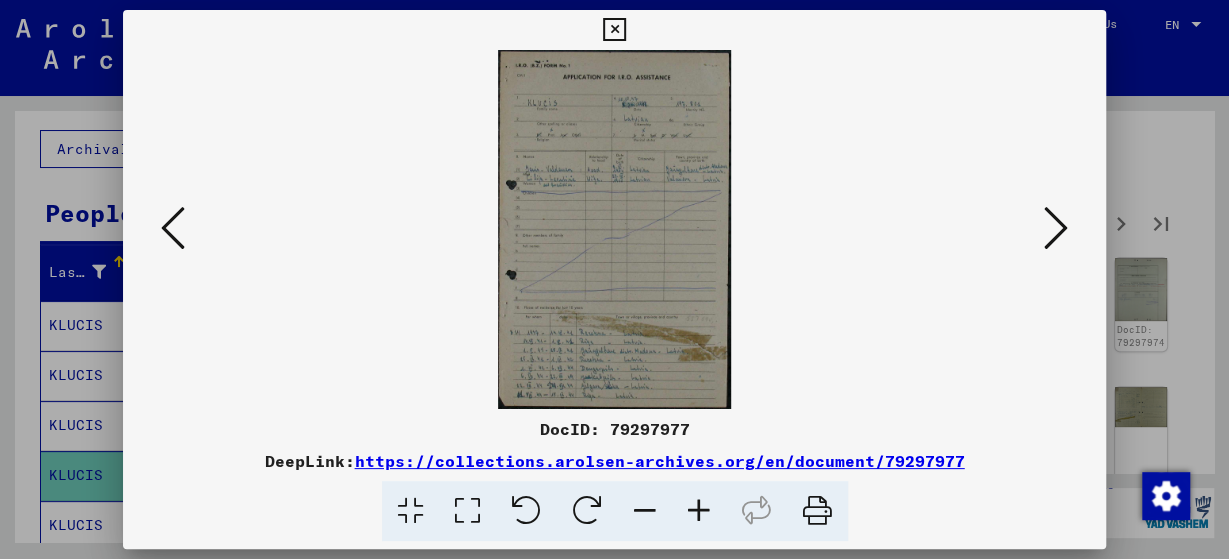 scroll, scrollTop: 0, scrollLeft: 0, axis: both 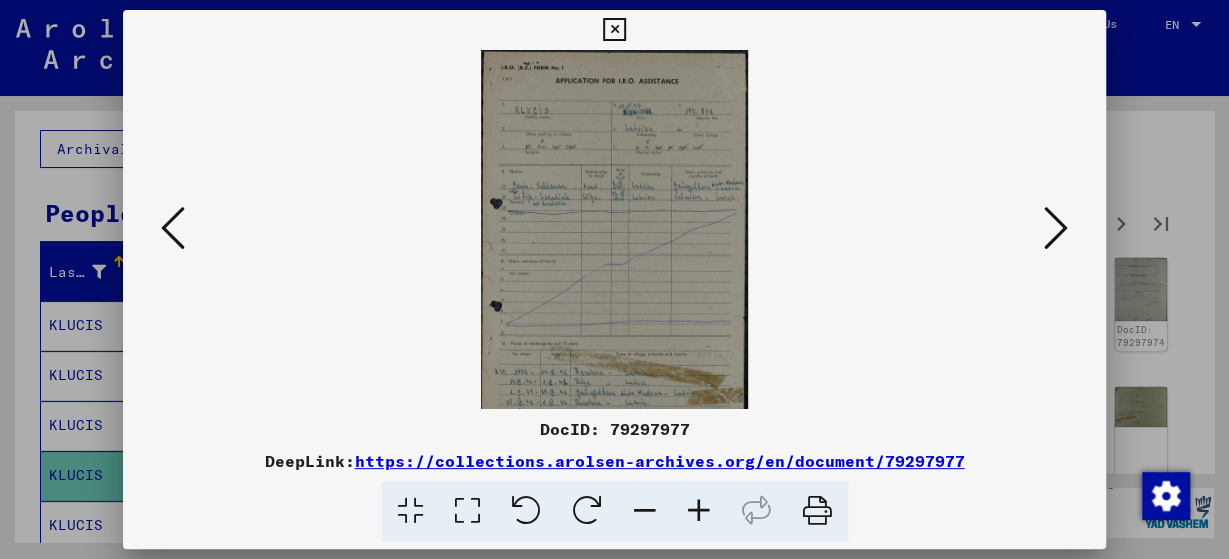 click at bounding box center (699, 511) 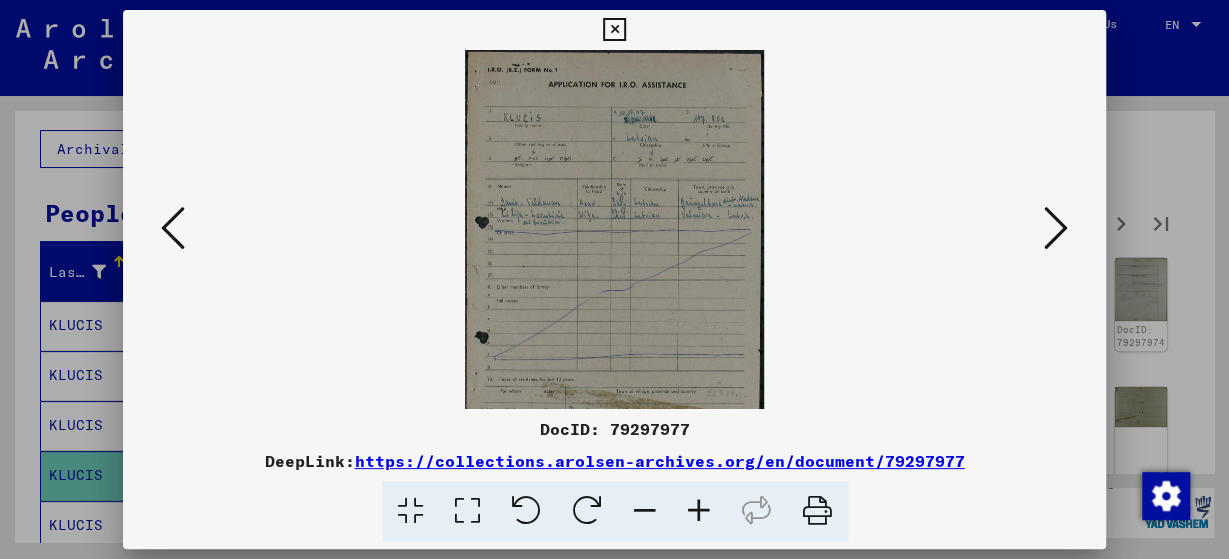 click at bounding box center [699, 511] 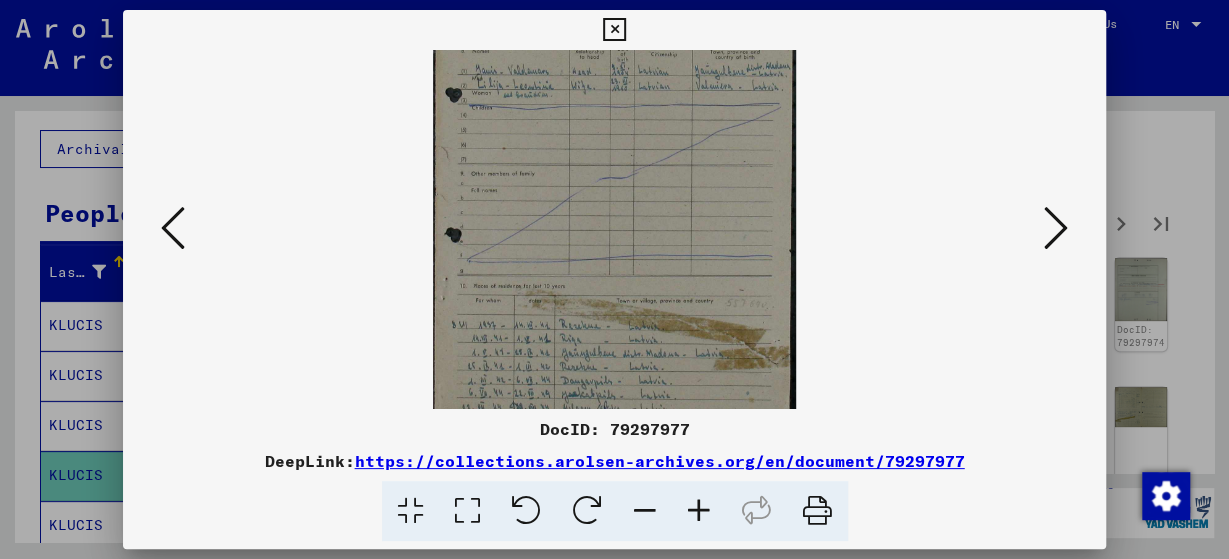 drag, startPoint x: 645, startPoint y: 336, endPoint x: 606, endPoint y: 168, distance: 172.46739 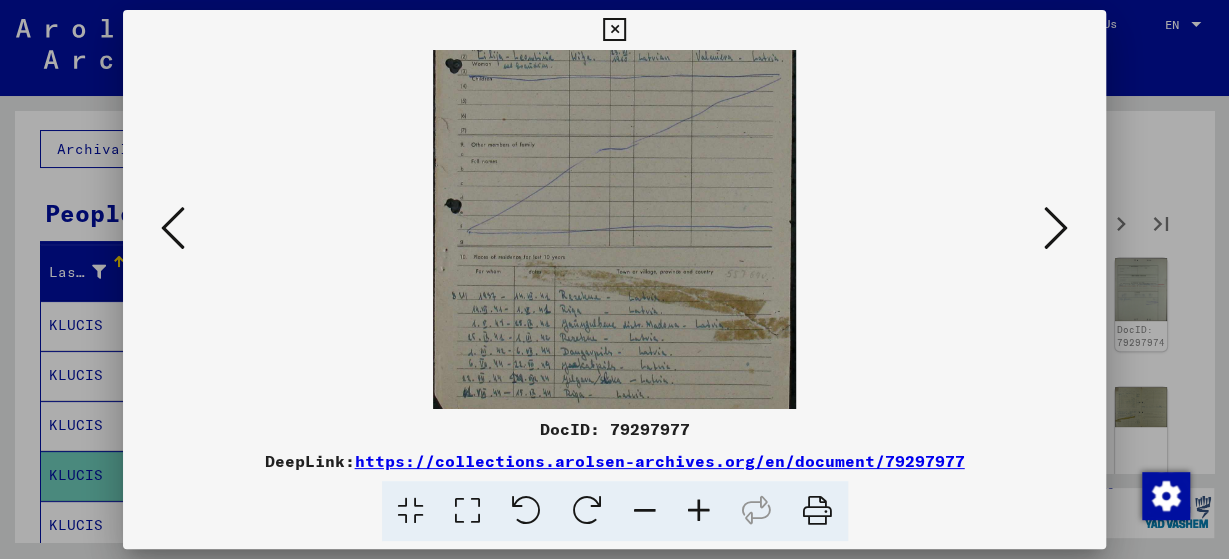 scroll, scrollTop: 200, scrollLeft: 0, axis: vertical 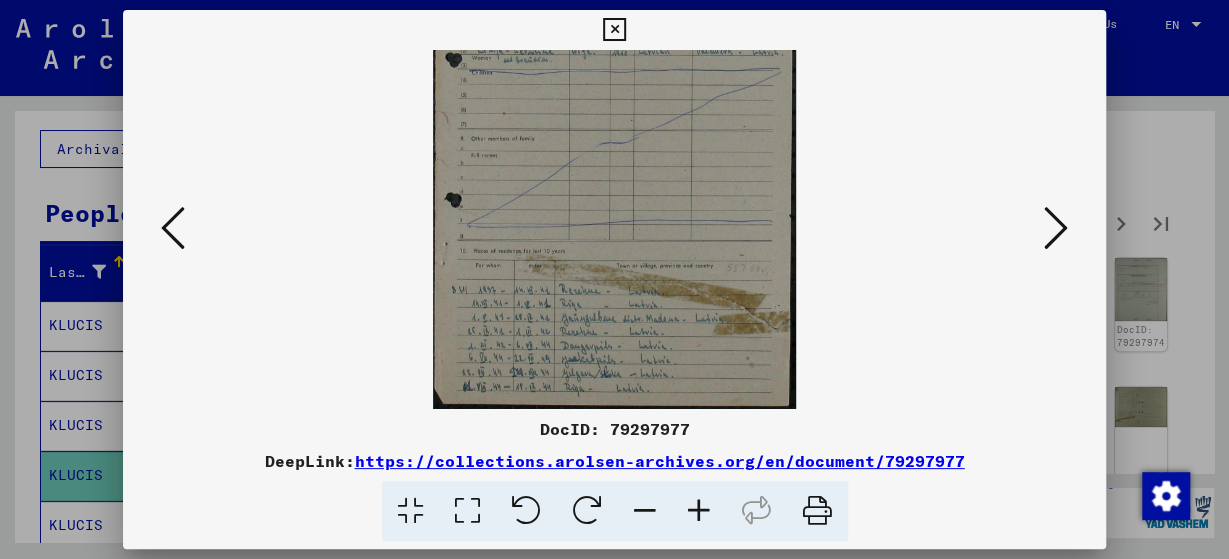 drag, startPoint x: 606, startPoint y: 168, endPoint x: 603, endPoint y: 128, distance: 40.112343 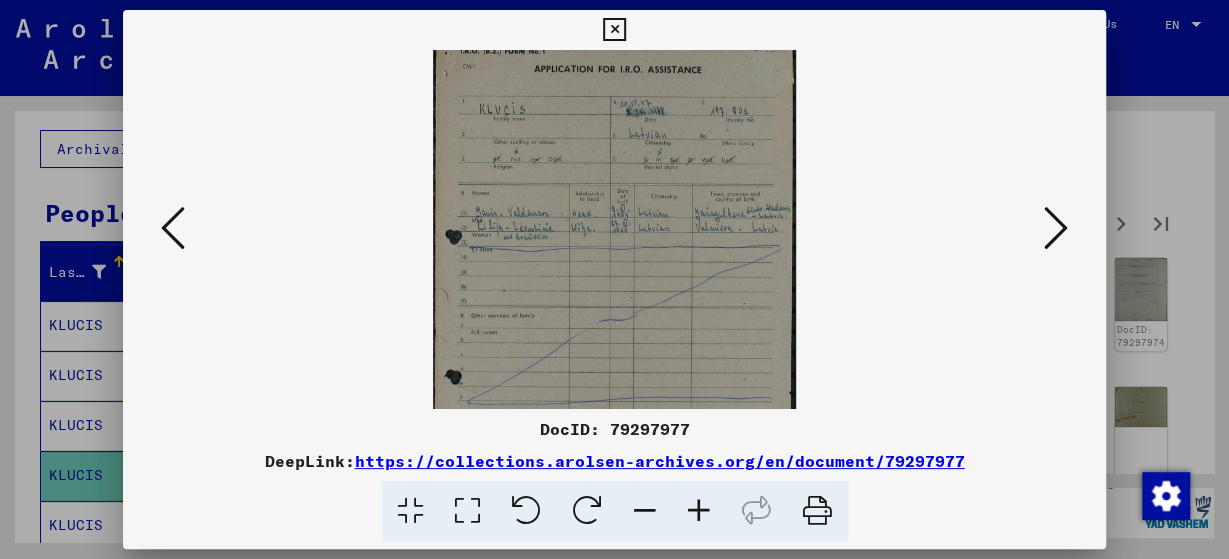 scroll, scrollTop: 19, scrollLeft: 0, axis: vertical 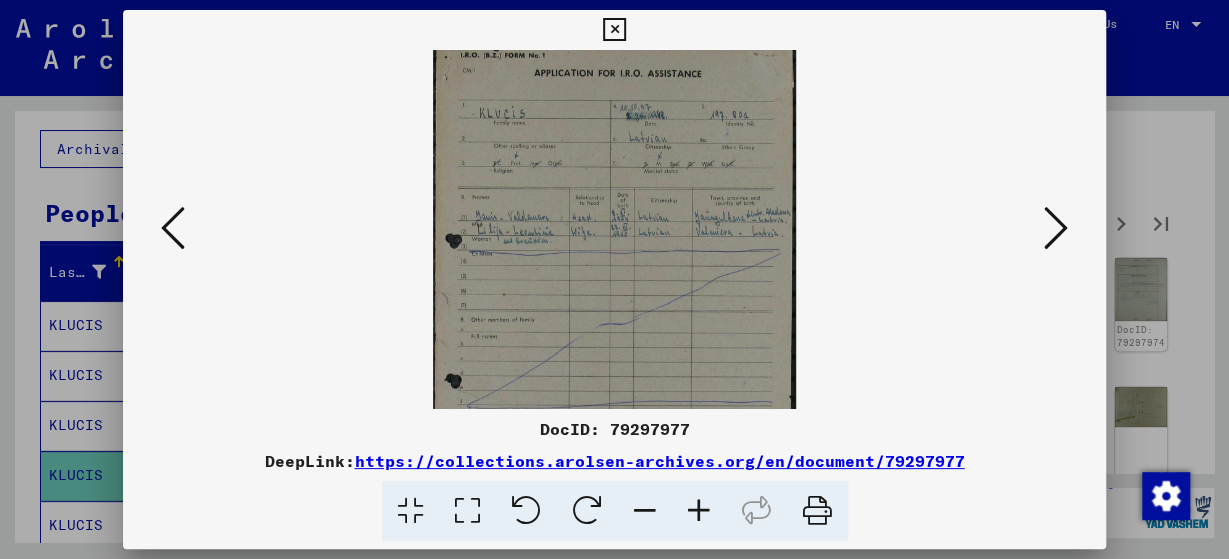 drag, startPoint x: 657, startPoint y: 181, endPoint x: 649, endPoint y: 347, distance: 166.19266 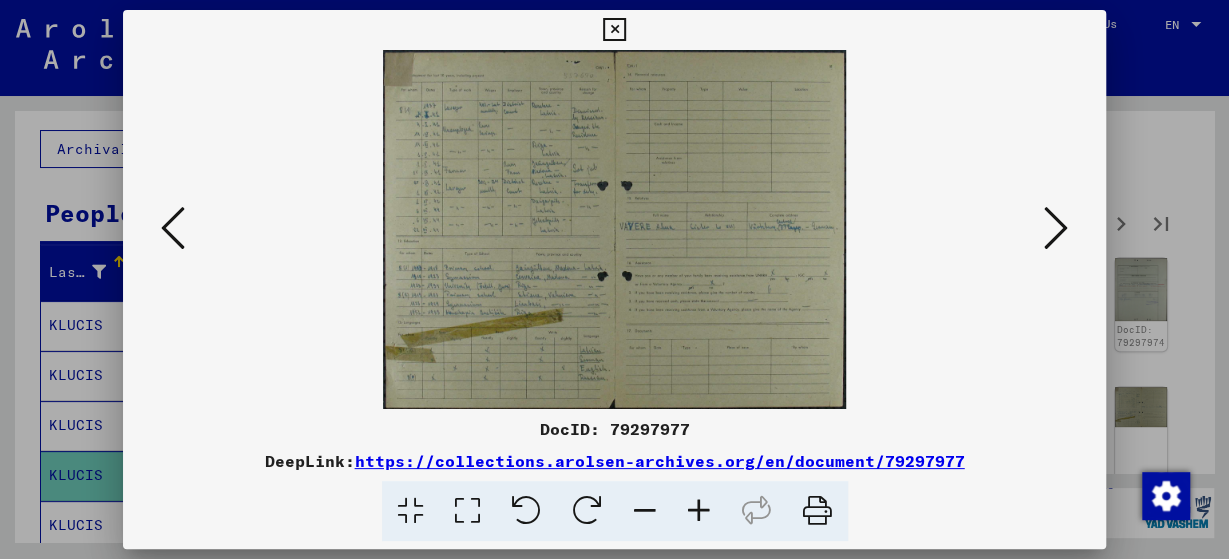 click at bounding box center (699, 511) 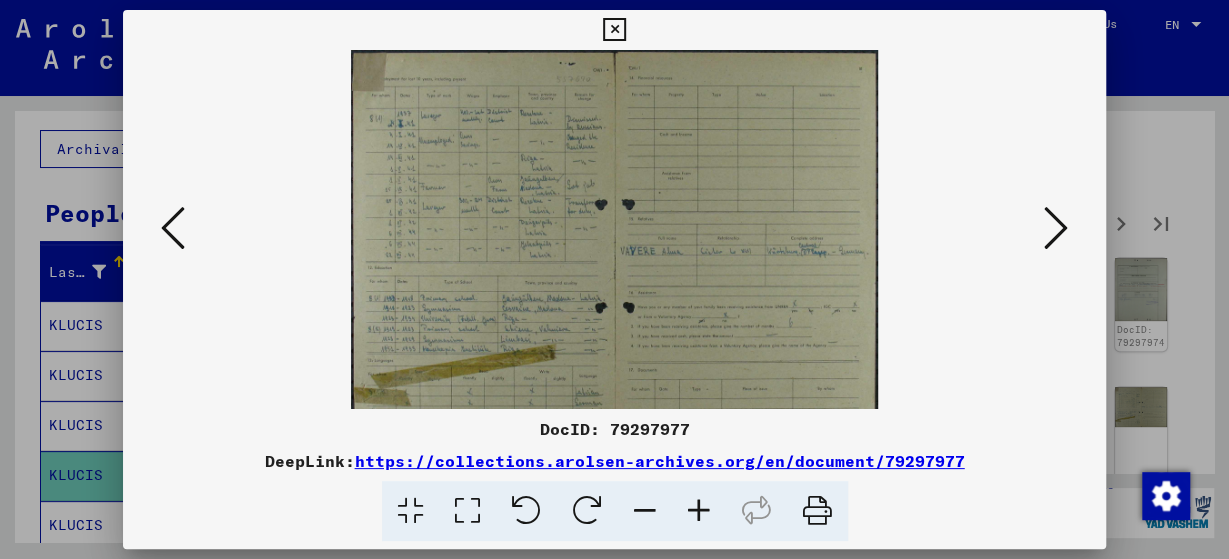 click at bounding box center (699, 511) 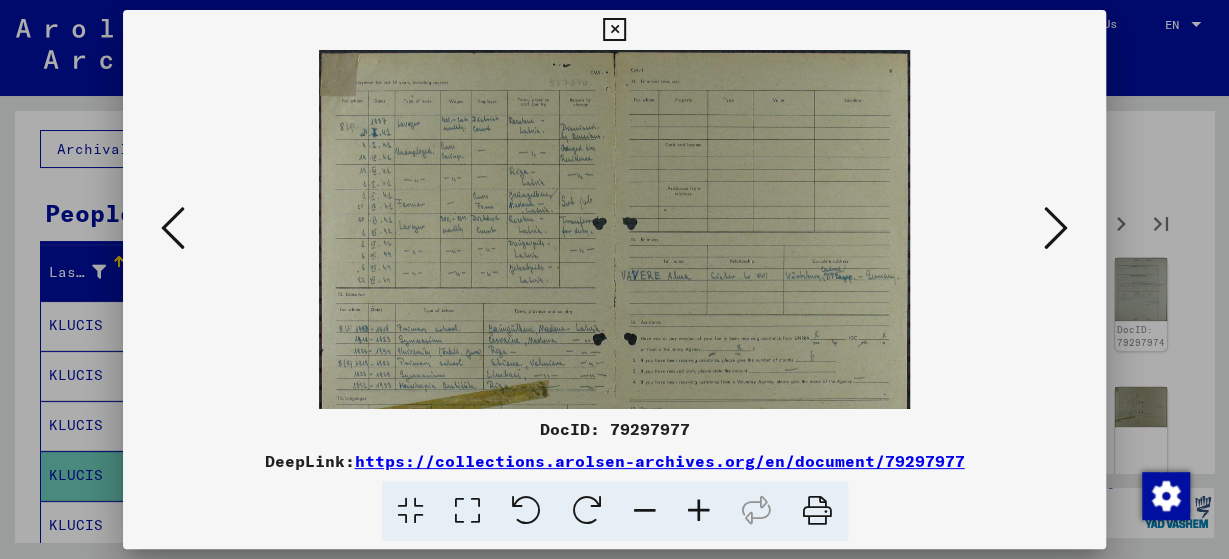 click at bounding box center (699, 511) 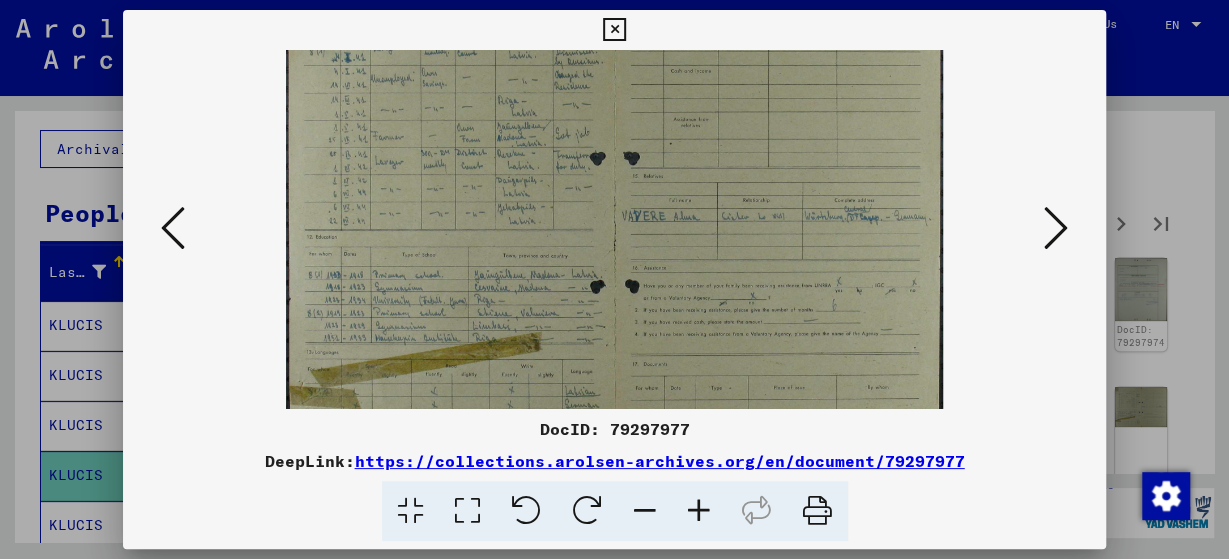 scroll, scrollTop: 104, scrollLeft: 0, axis: vertical 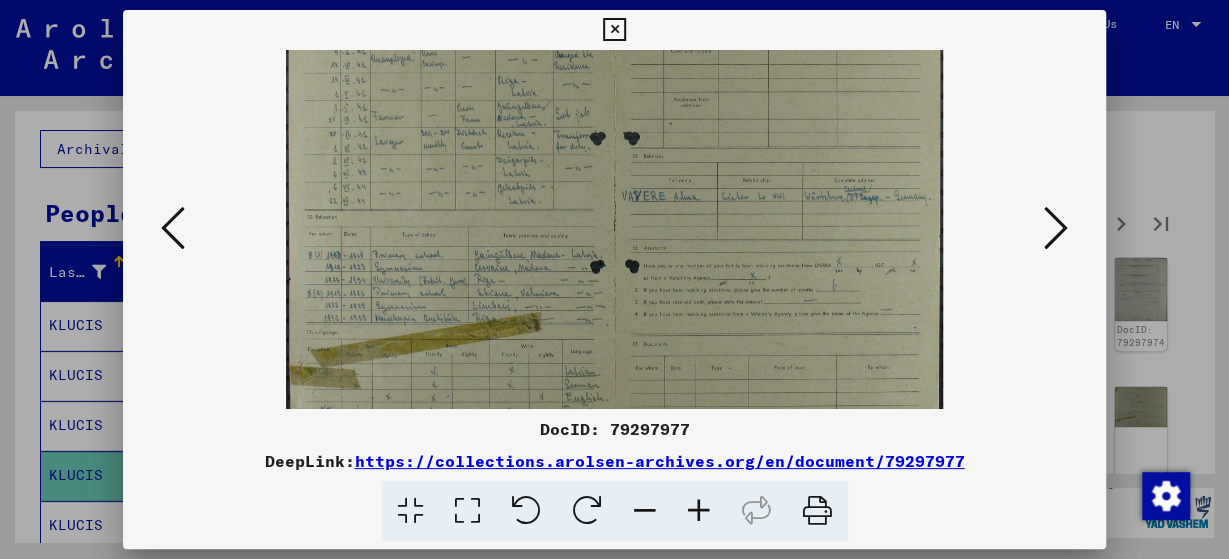 drag, startPoint x: 584, startPoint y: 343, endPoint x: 584, endPoint y: 243, distance: 100 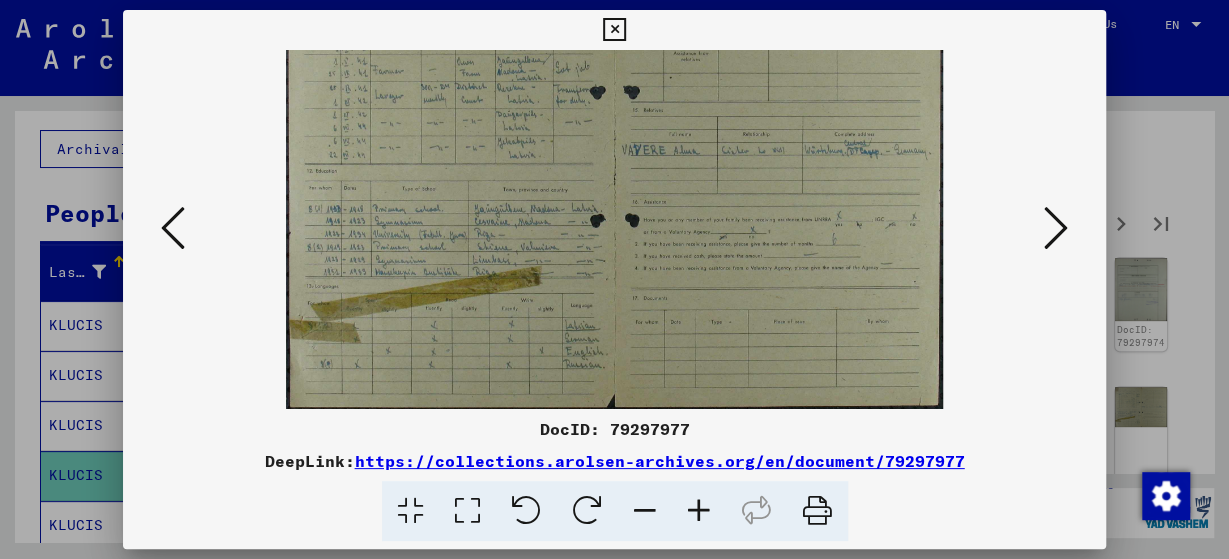 drag, startPoint x: 584, startPoint y: 243, endPoint x: 507, endPoint y: 165, distance: 109.60383 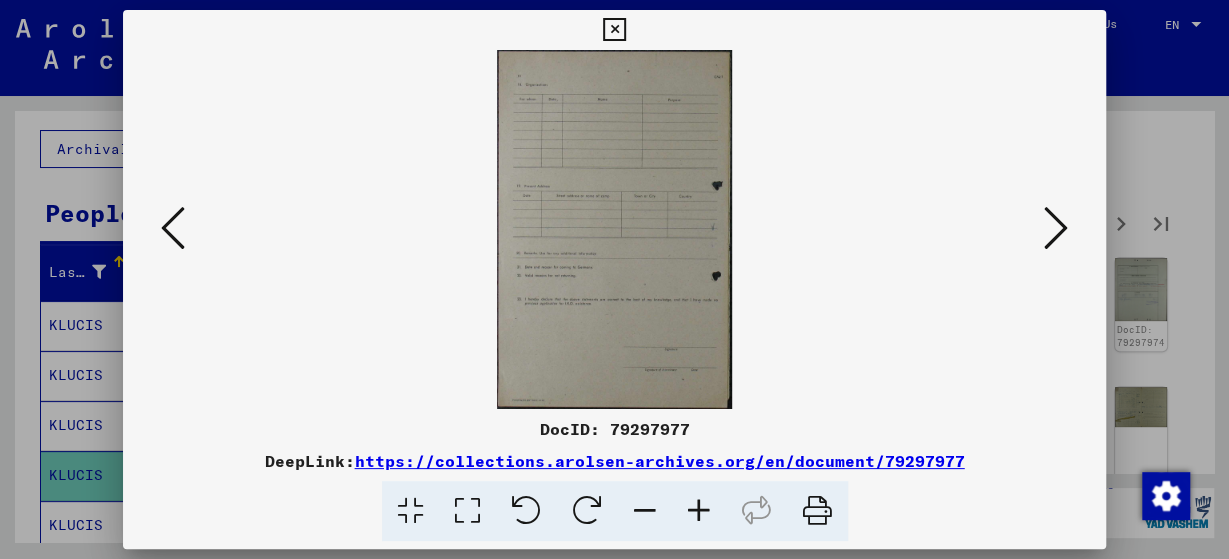 click at bounding box center [1056, 228] 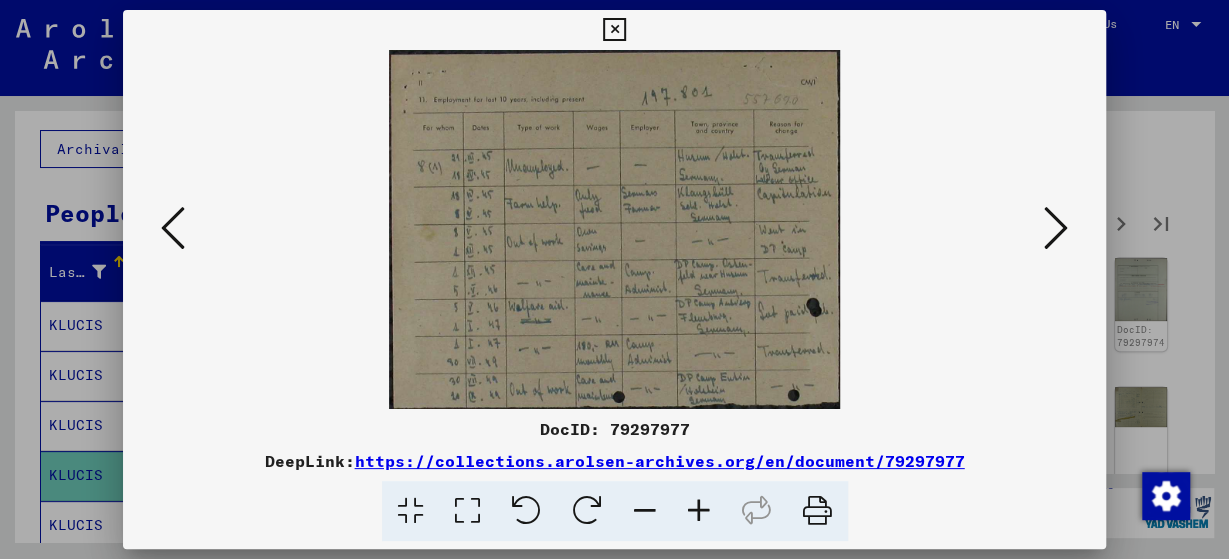 click at bounding box center [1056, 228] 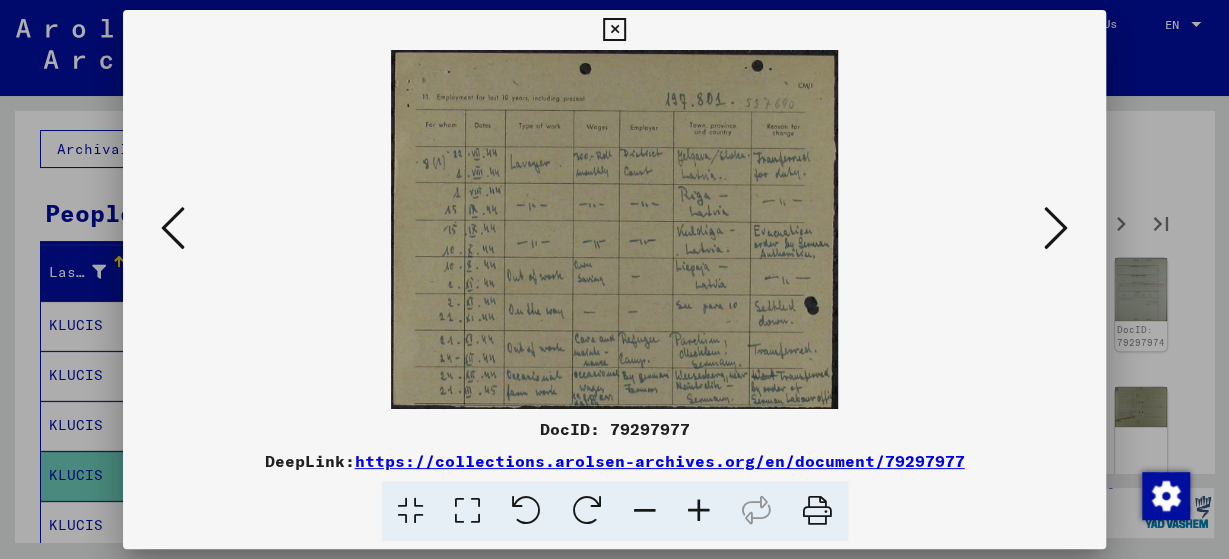click at bounding box center (1056, 228) 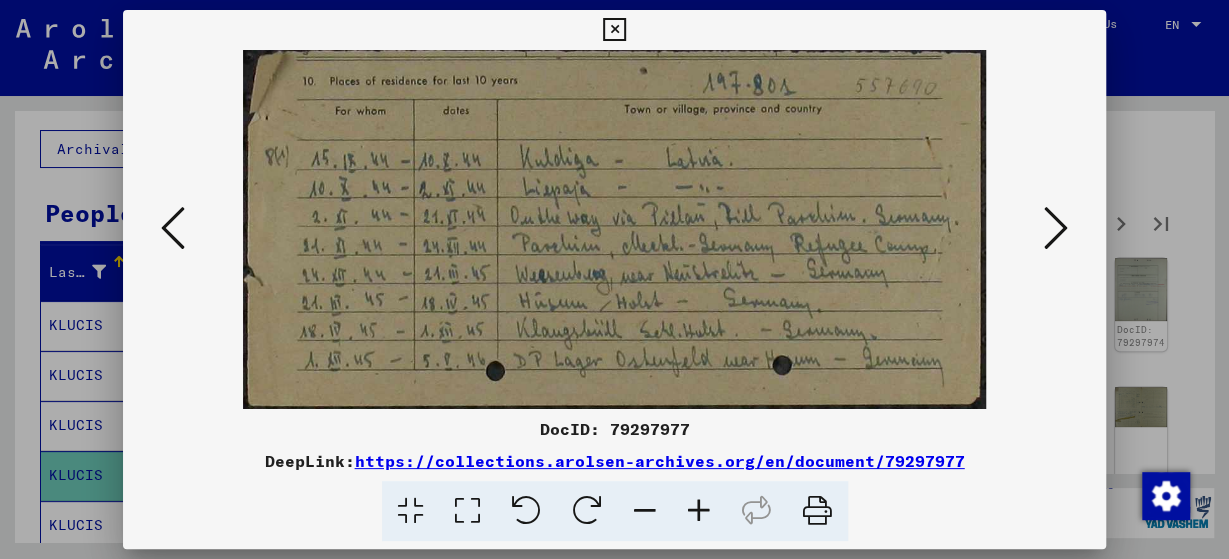 drag, startPoint x: 704, startPoint y: 215, endPoint x: 689, endPoint y: 369, distance: 154.72879 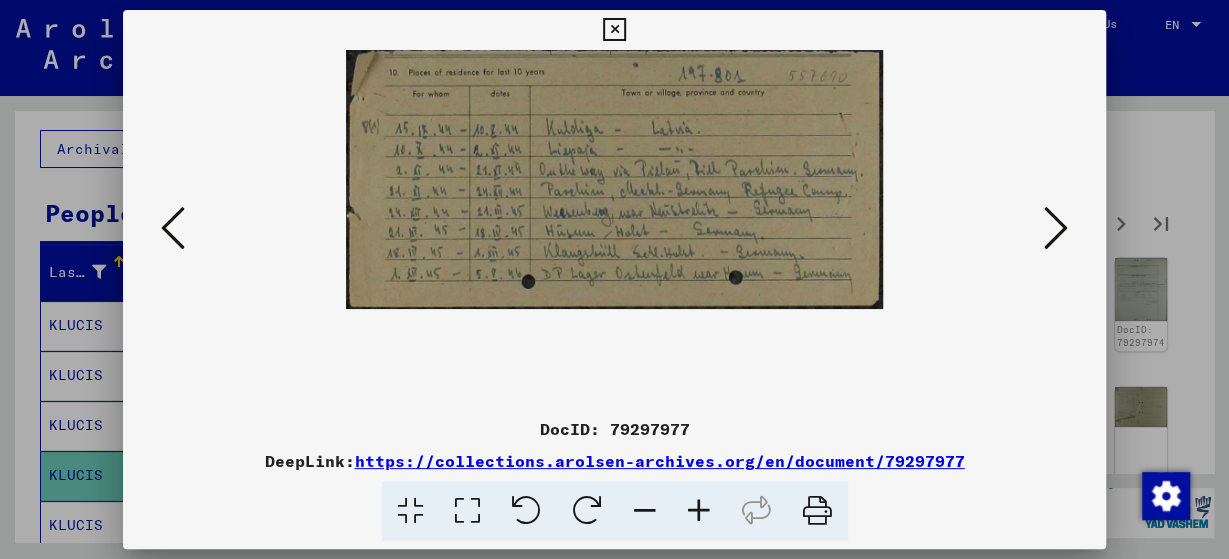 click at bounding box center (645, 511) 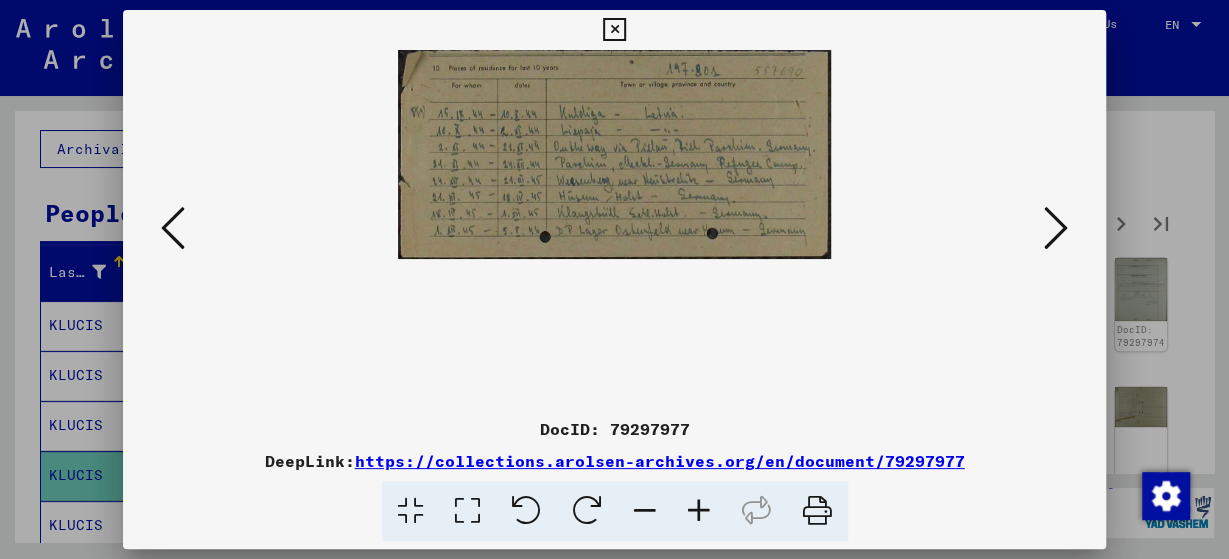 drag, startPoint x: 688, startPoint y: 196, endPoint x: 749, endPoint y: 254, distance: 84.17244 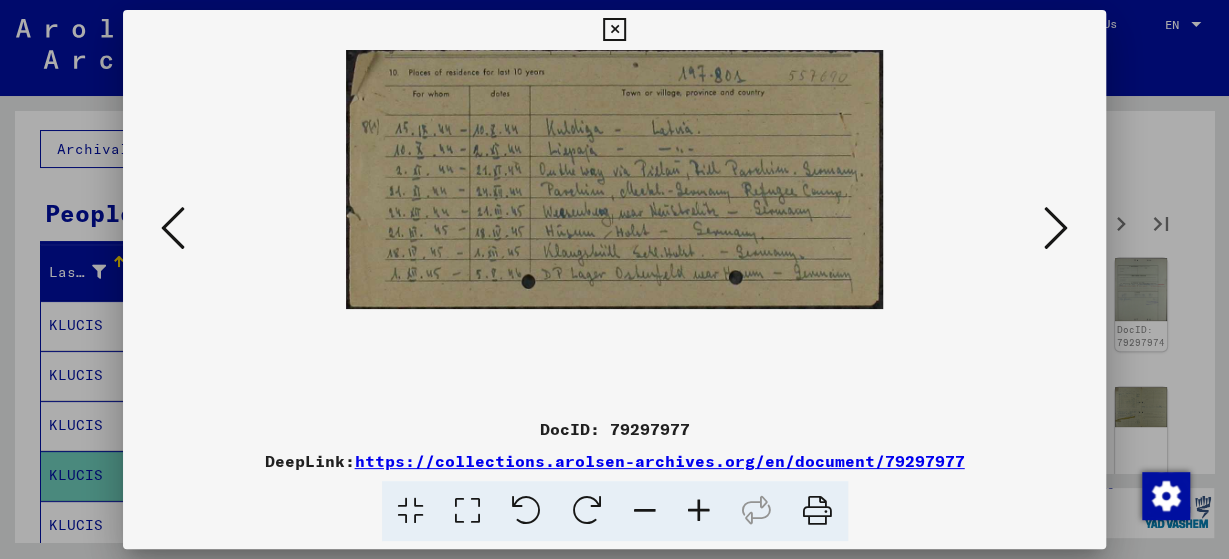 click at bounding box center (699, 511) 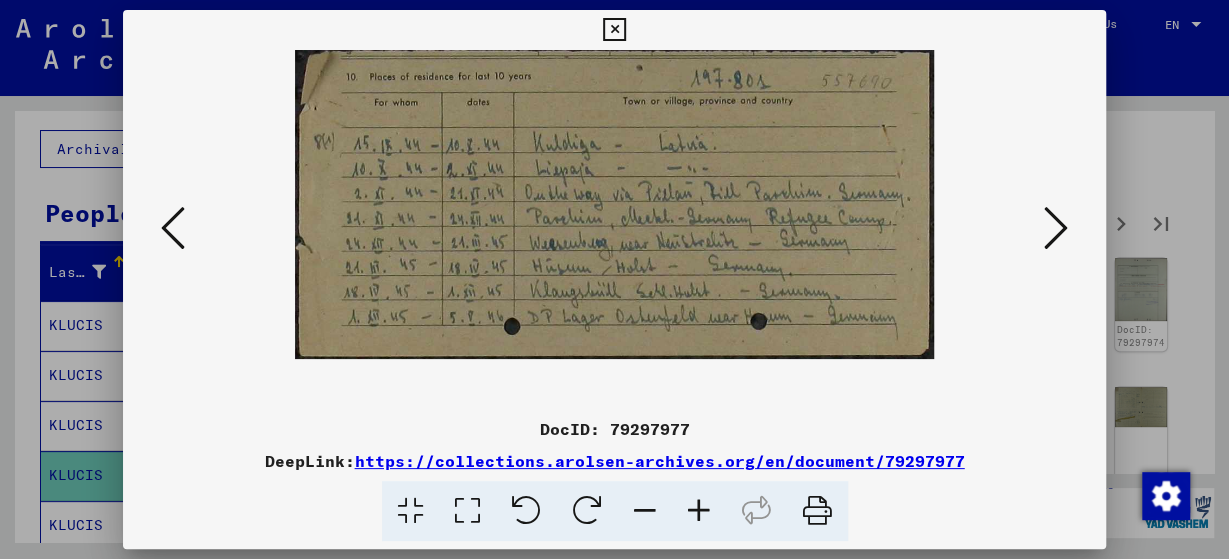click at bounding box center [1056, 228] 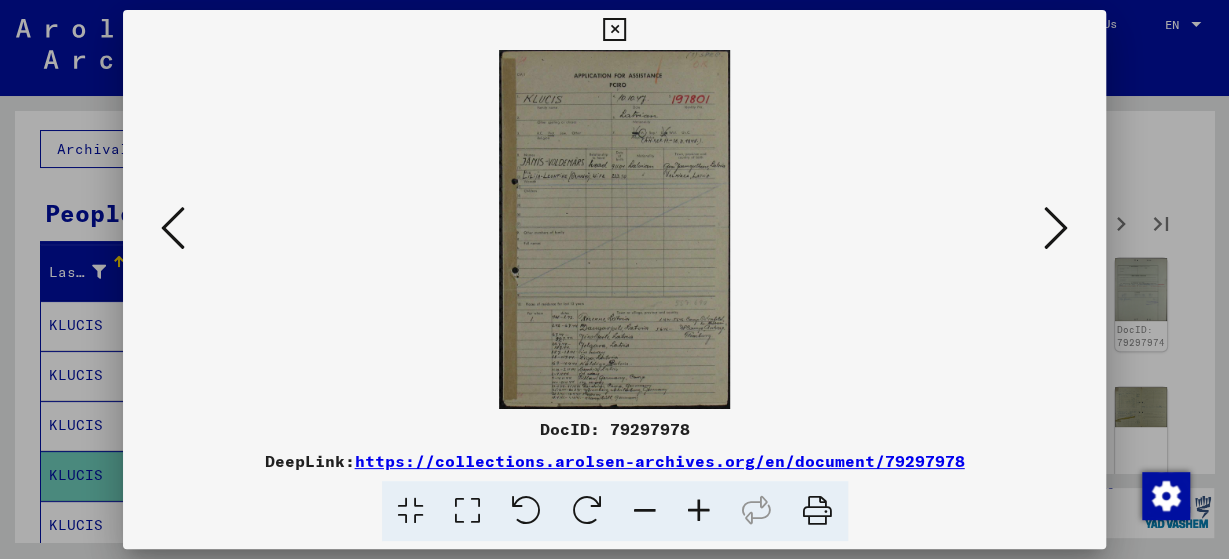 click at bounding box center [1056, 229] 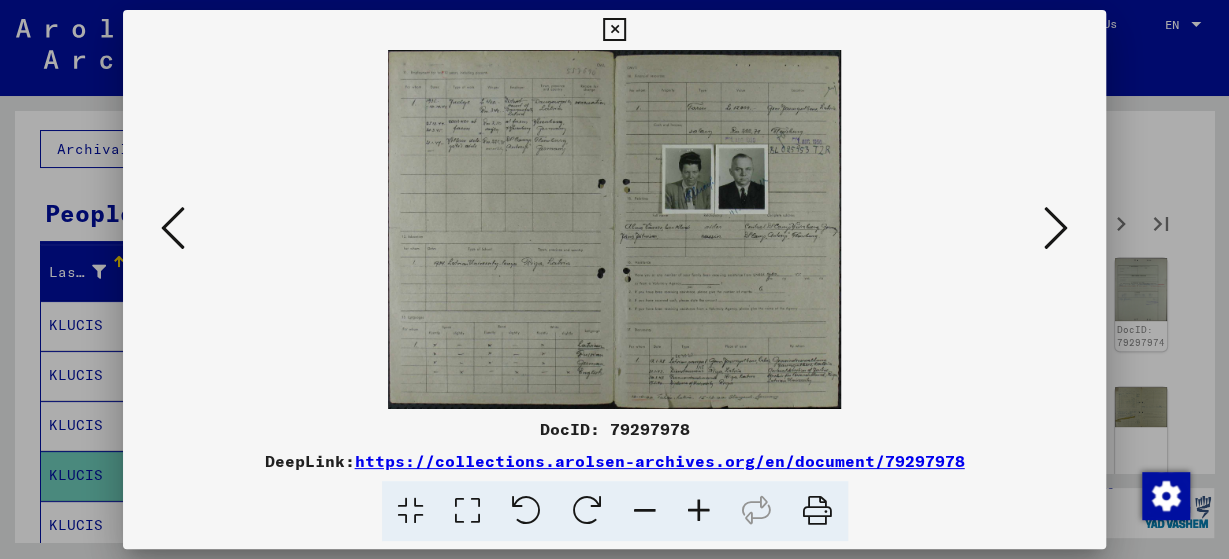 click at bounding box center [699, 511] 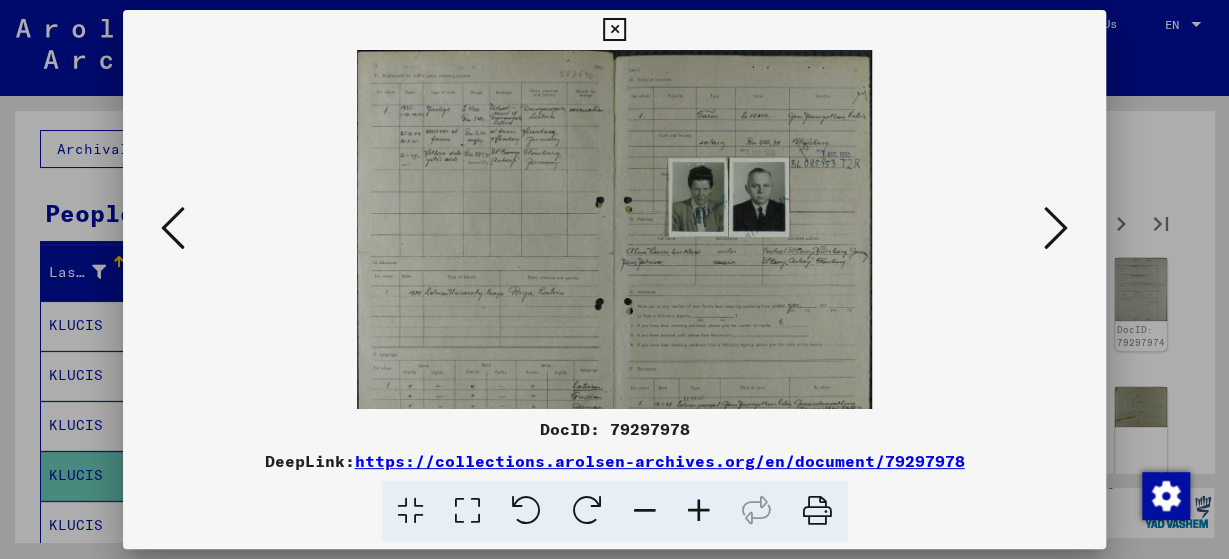 click at bounding box center (699, 511) 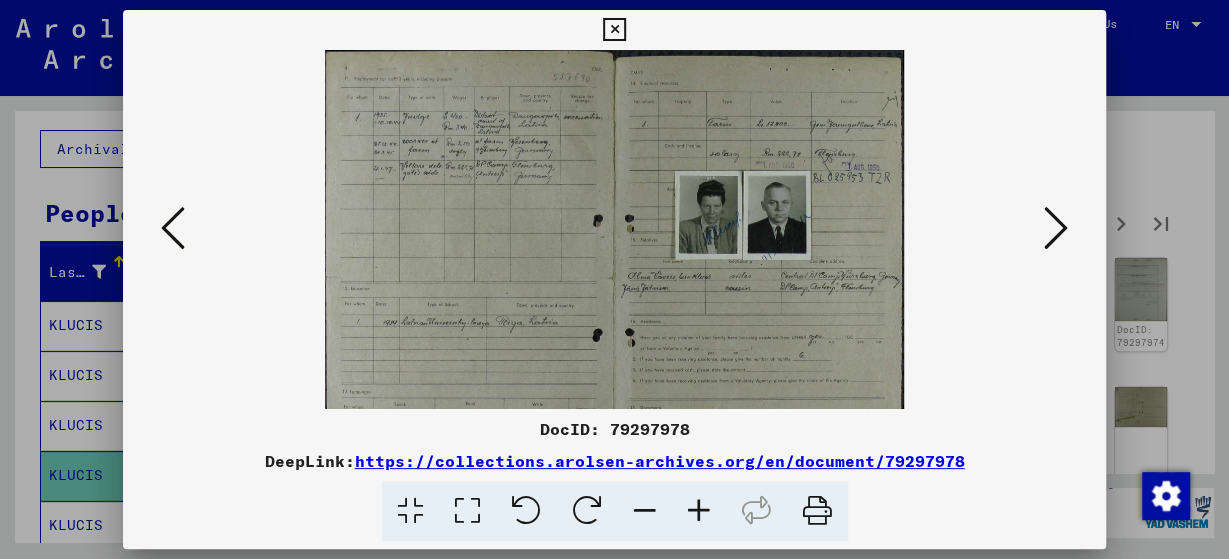 click at bounding box center (699, 511) 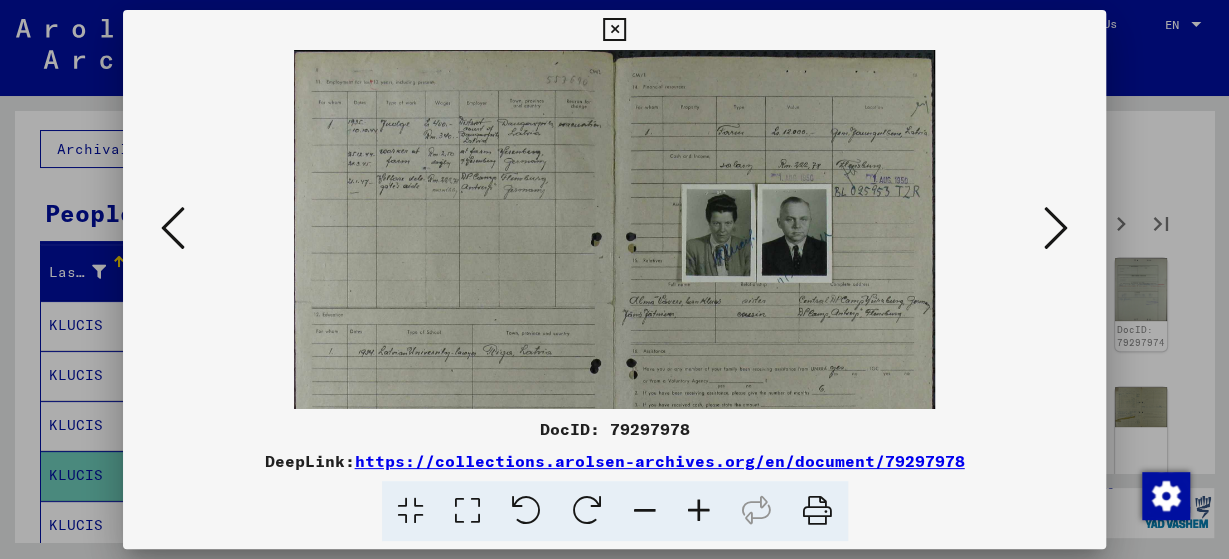 click at bounding box center (699, 511) 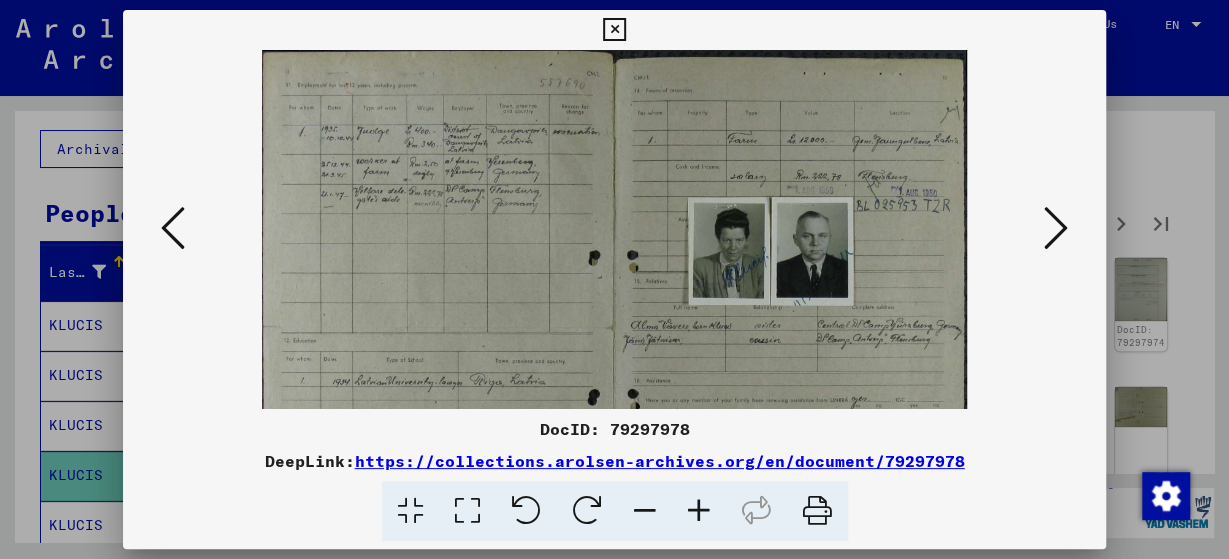 click at bounding box center [699, 511] 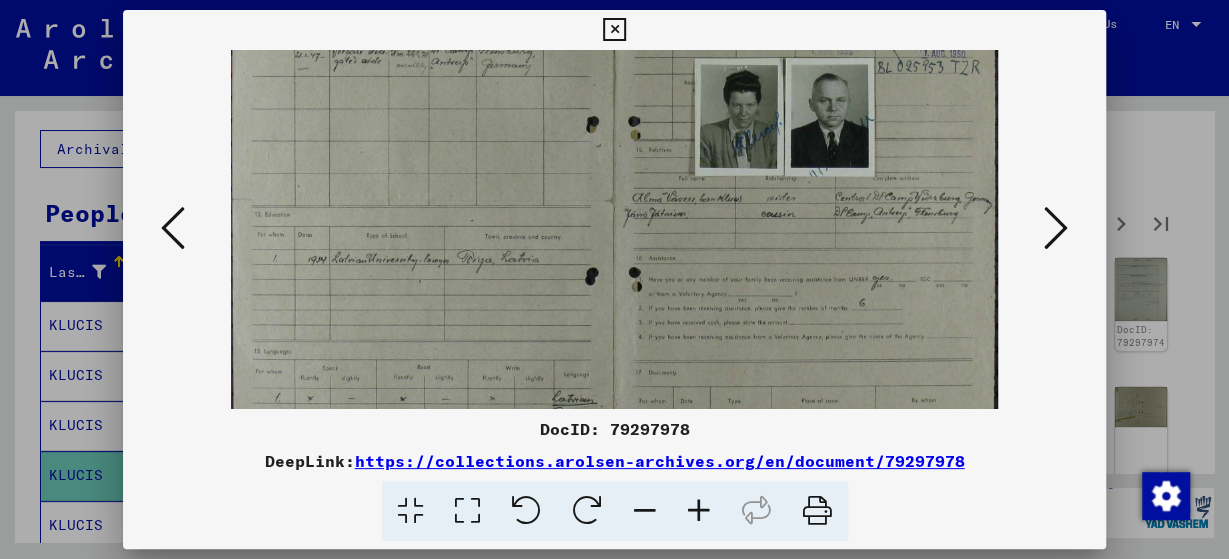 drag, startPoint x: 942, startPoint y: 301, endPoint x: 851, endPoint y: 147, distance: 178.87706 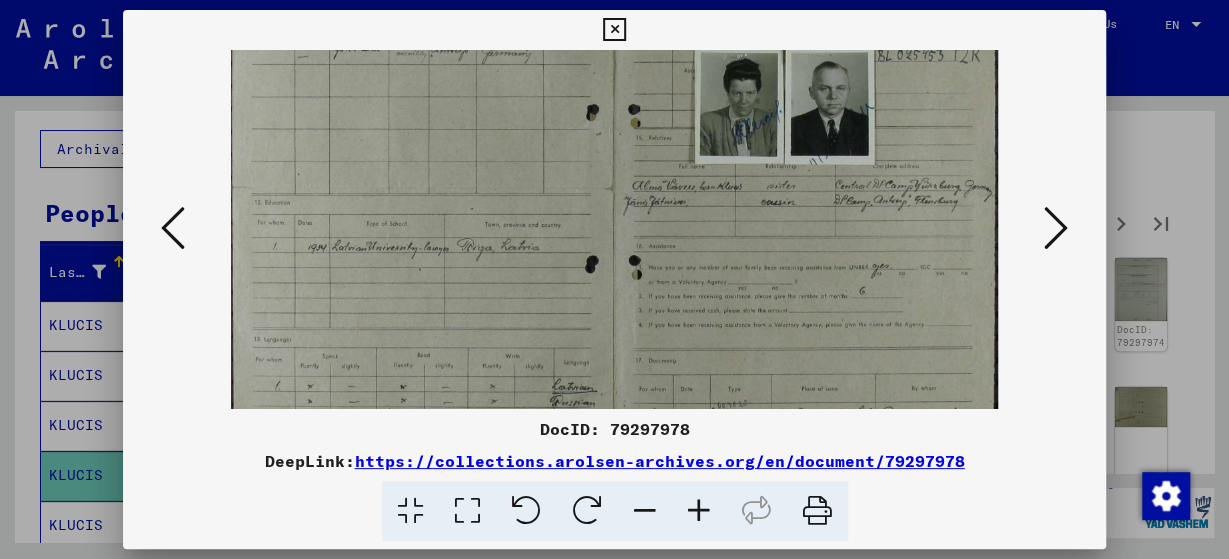 scroll, scrollTop: 250, scrollLeft: 0, axis: vertical 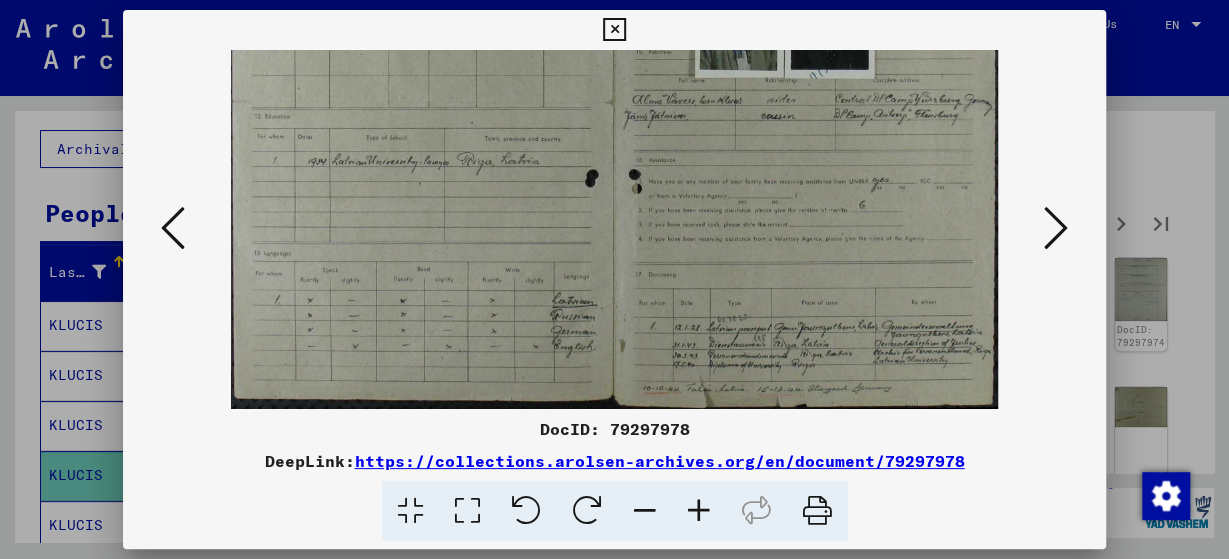 drag, startPoint x: 849, startPoint y: 312, endPoint x: 829, endPoint y: 124, distance: 189.06084 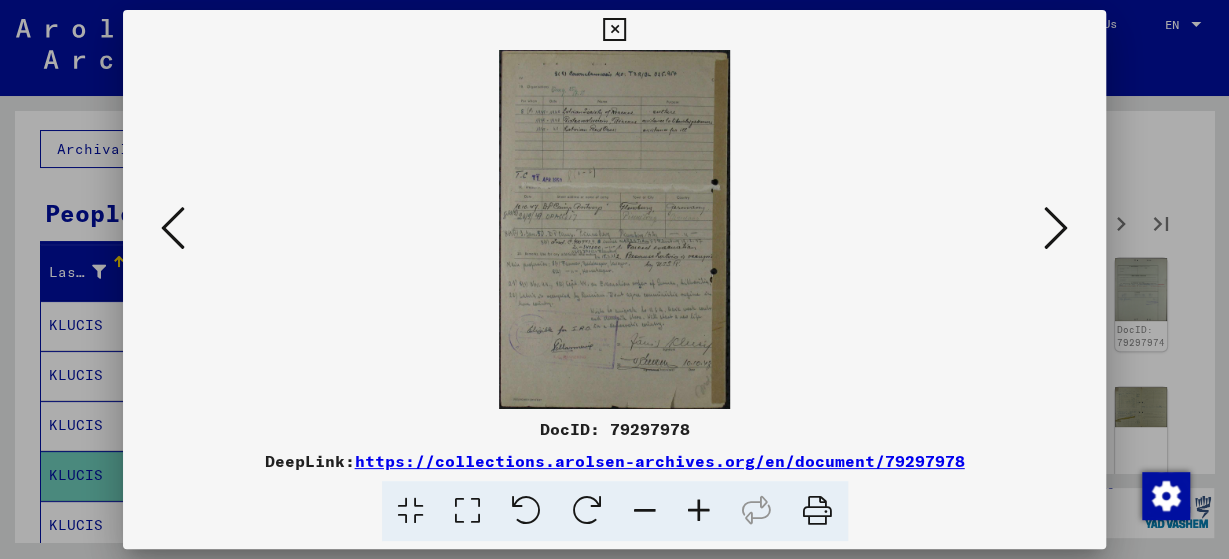click at bounding box center [1056, 228] 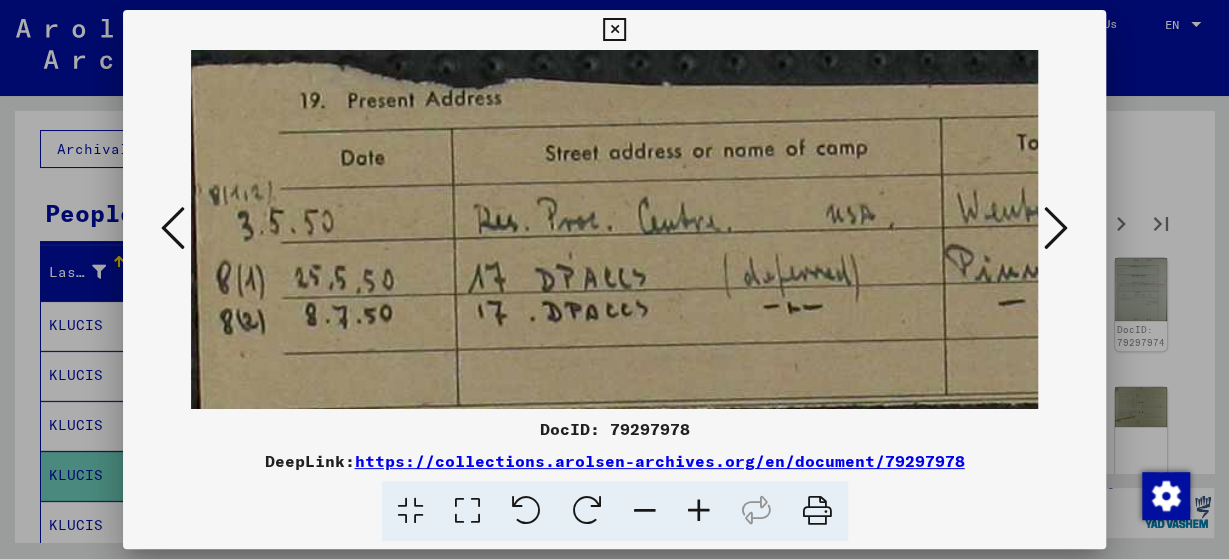 click at bounding box center (1056, 228) 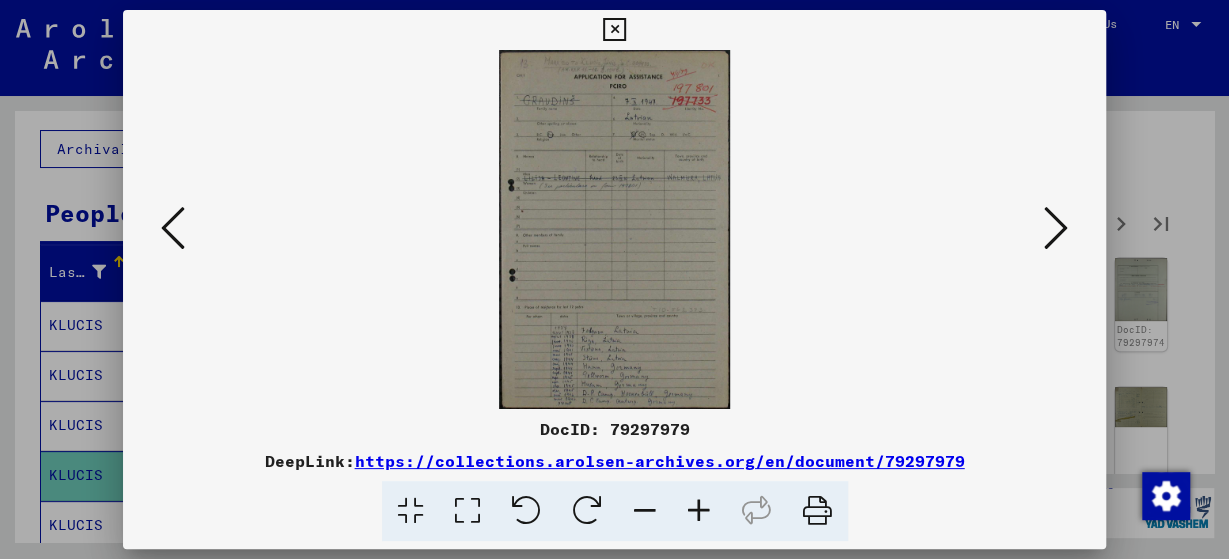 click at bounding box center (699, 511) 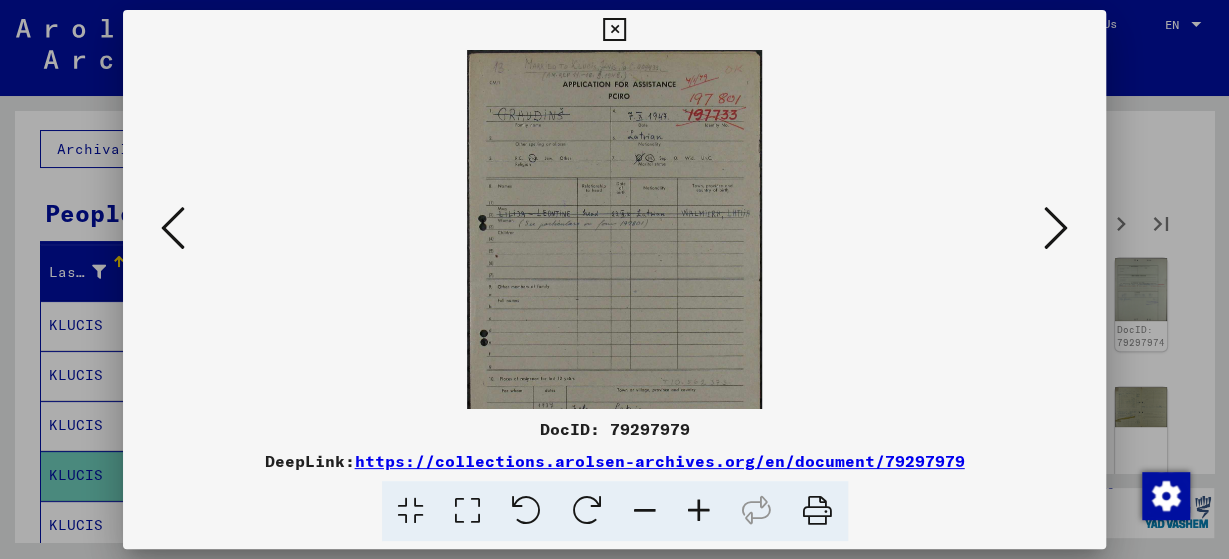 click at bounding box center (699, 511) 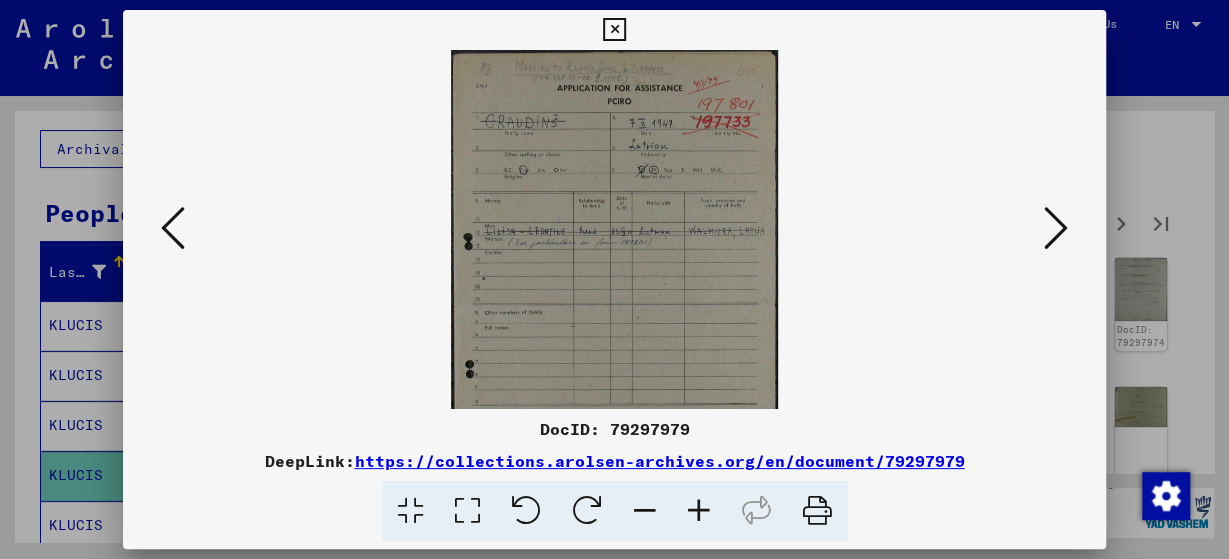 click at bounding box center (699, 511) 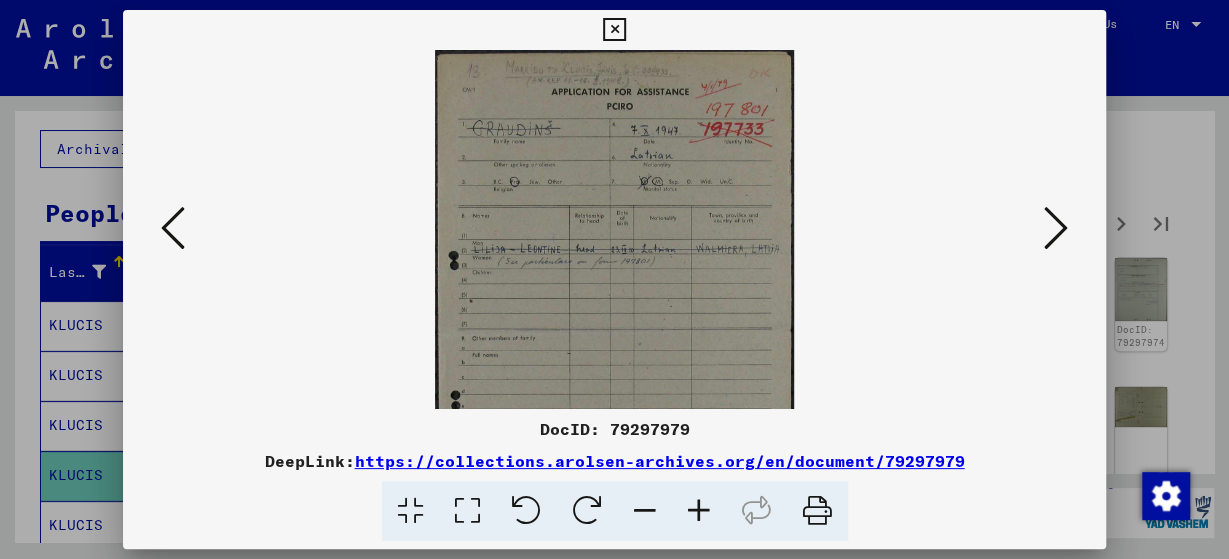 click at bounding box center (699, 511) 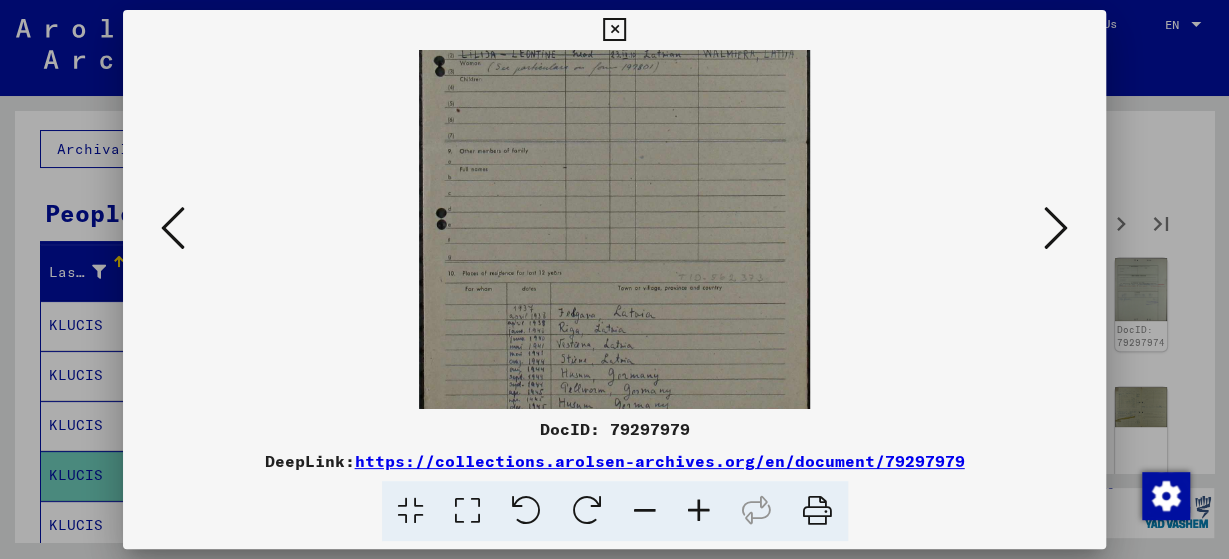 drag, startPoint x: 665, startPoint y: 338, endPoint x: 645, endPoint y: 137, distance: 201.99257 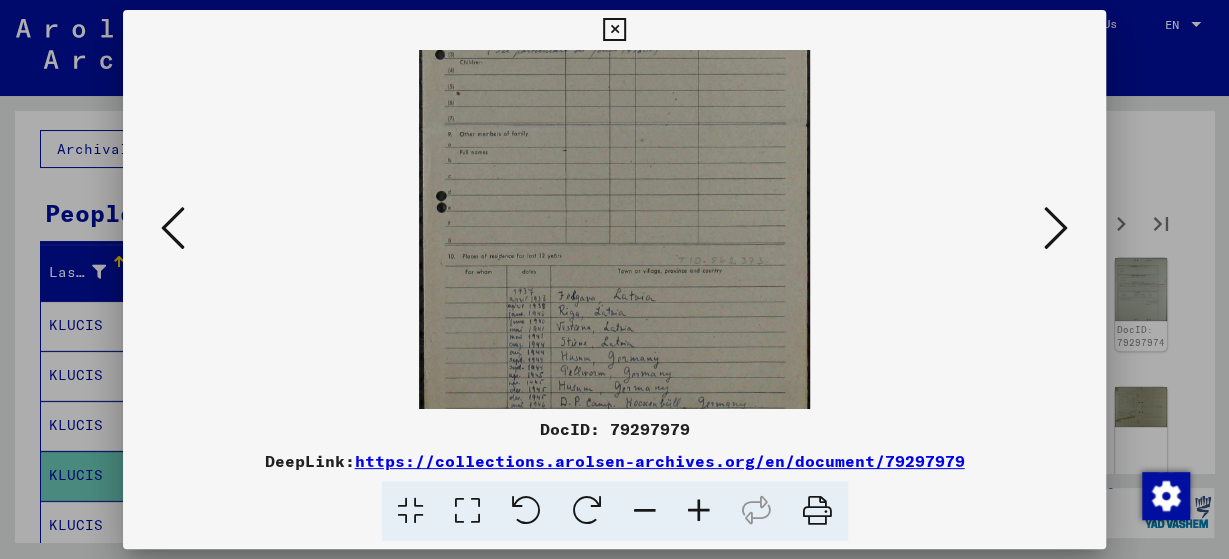 scroll, scrollTop: 234, scrollLeft: 0, axis: vertical 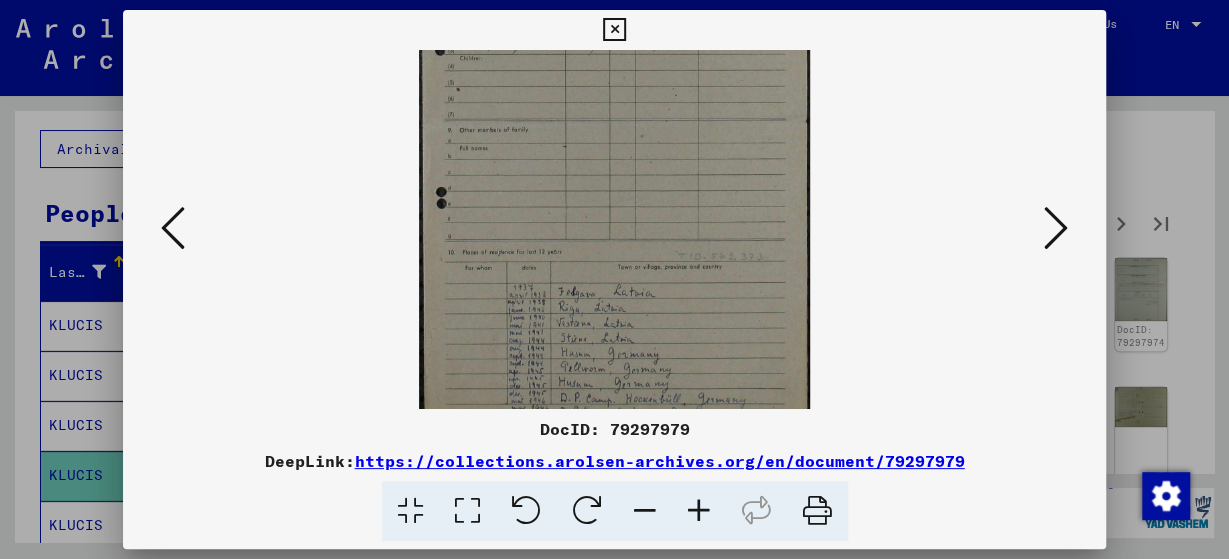 click at bounding box center (615, 120) 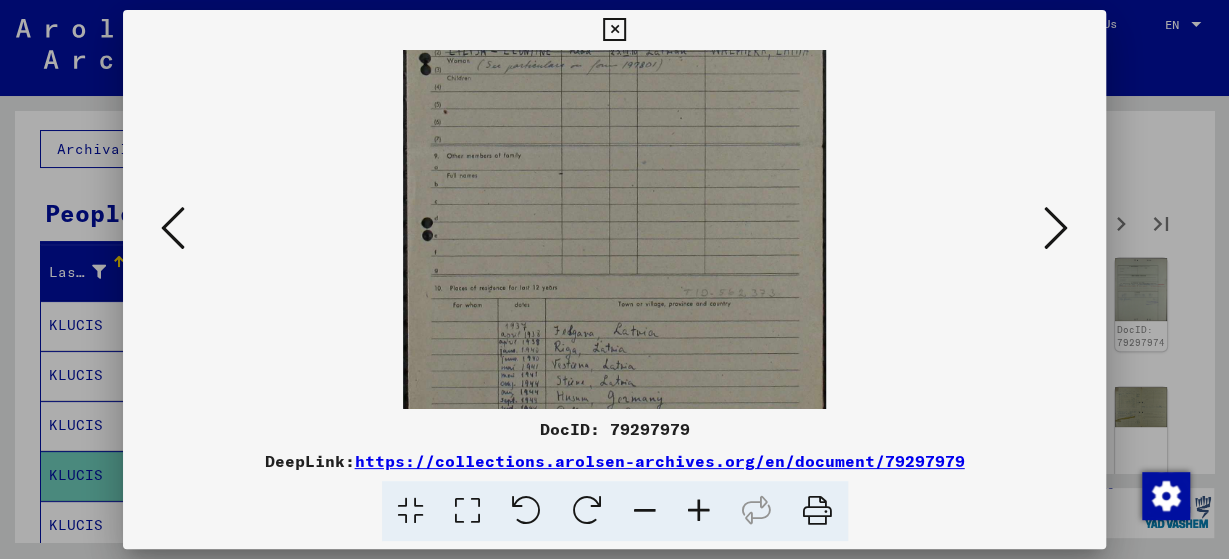 click at bounding box center (699, 511) 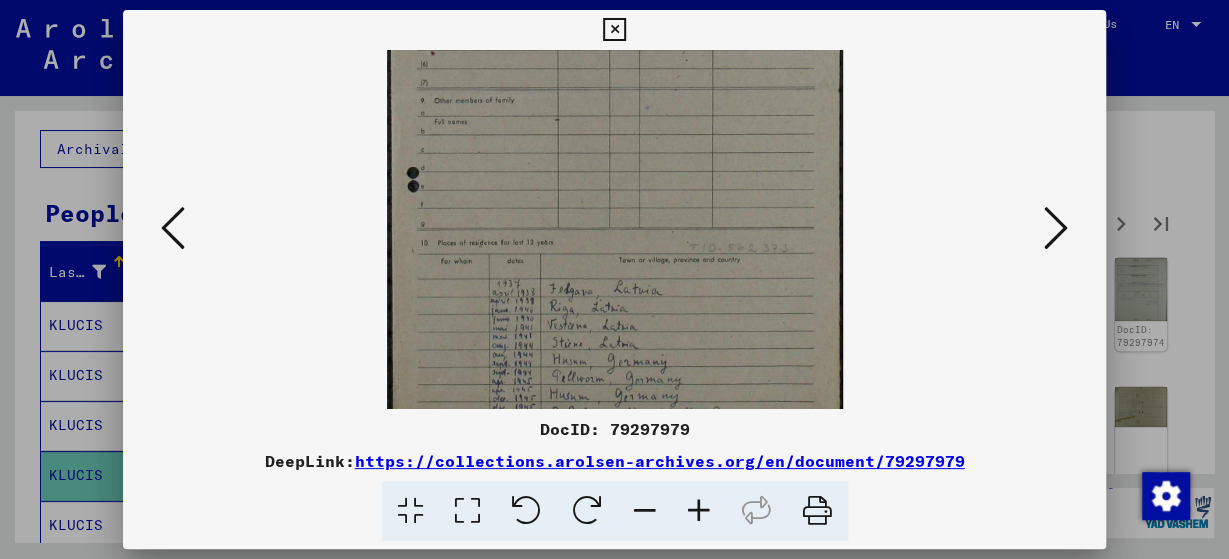 scroll, scrollTop: 350, scrollLeft: 0, axis: vertical 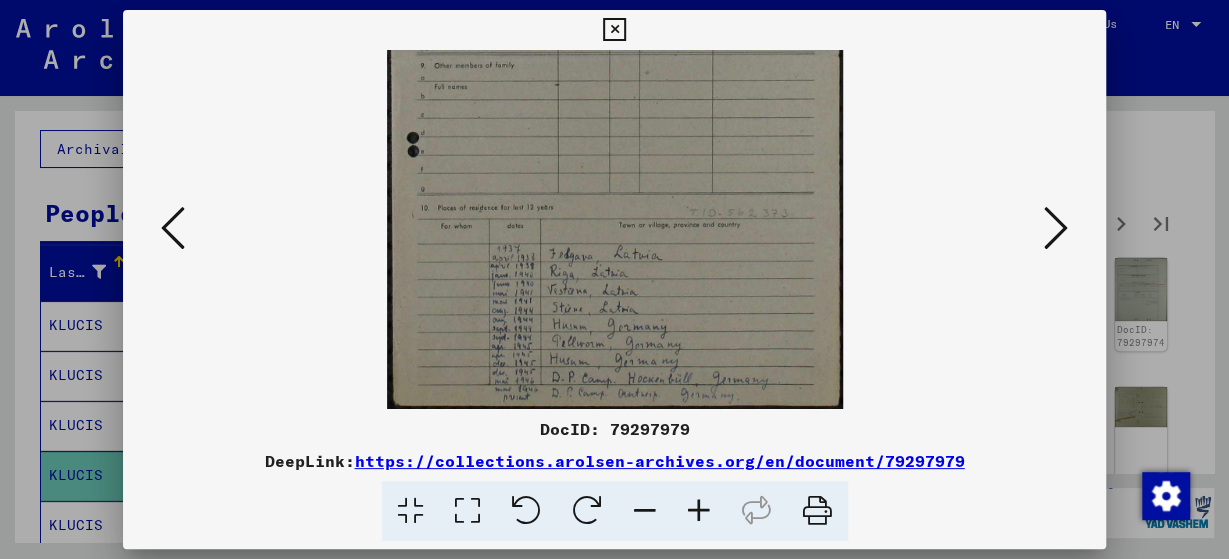 drag, startPoint x: 712, startPoint y: 270, endPoint x: 701, endPoint y: 129, distance: 141.42842 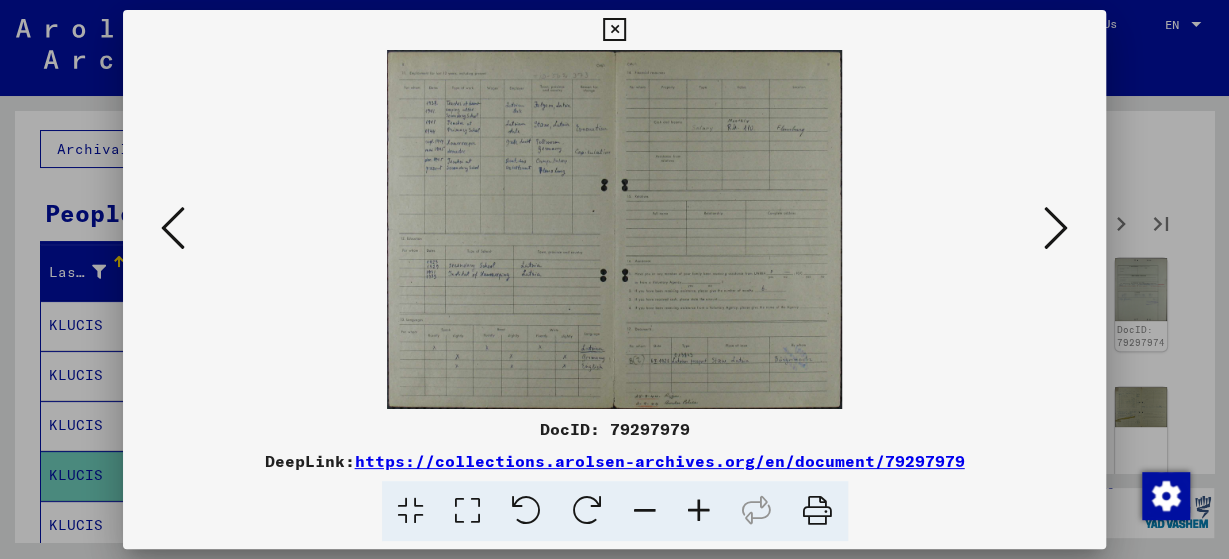 click at bounding box center (699, 511) 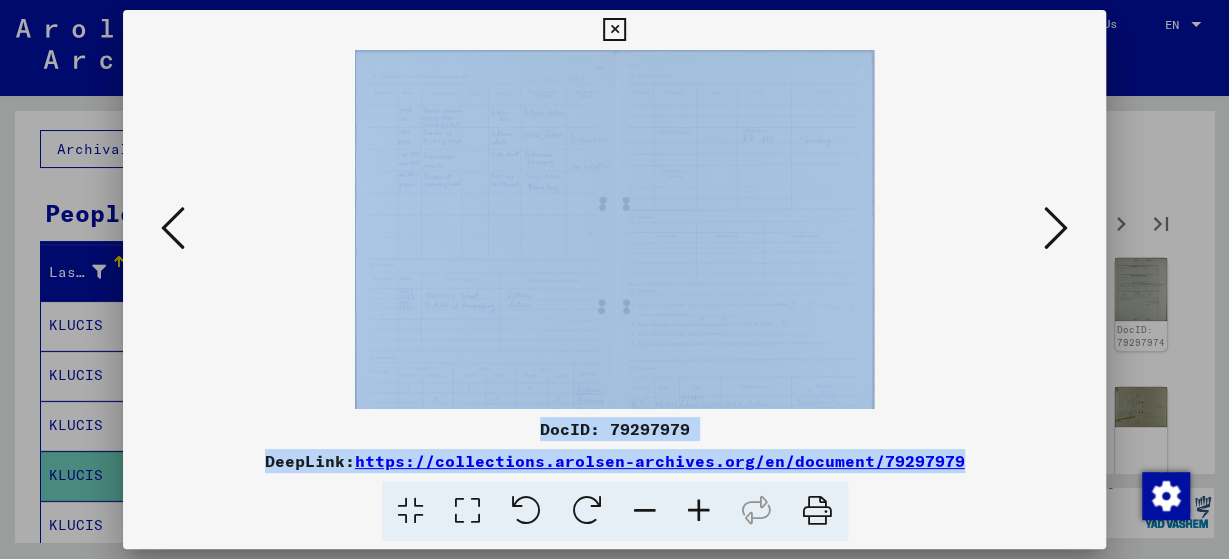 click at bounding box center (699, 511) 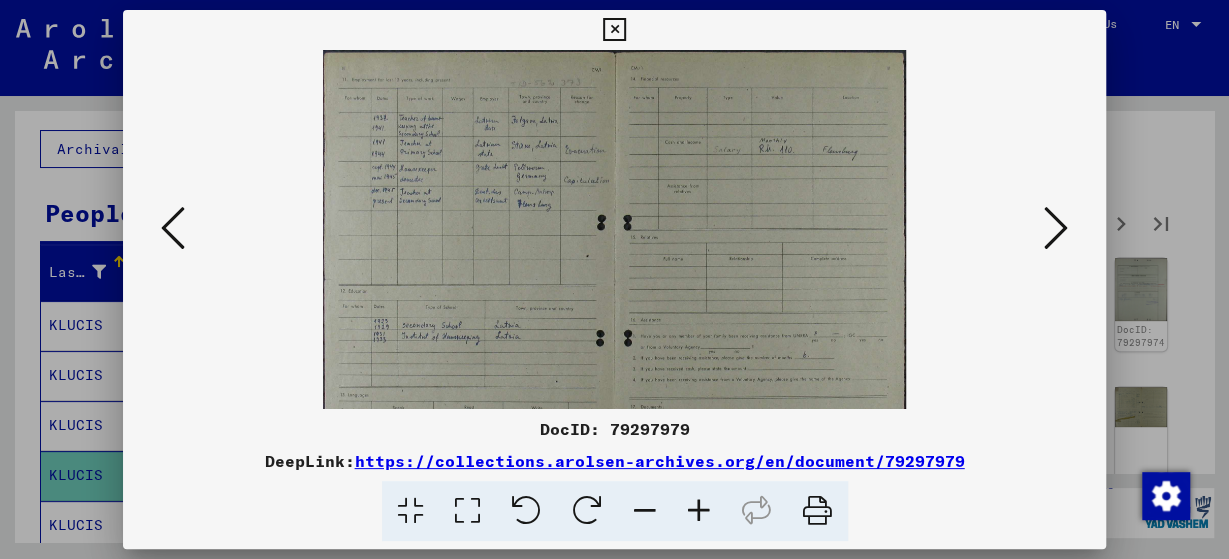 click at bounding box center [699, 511] 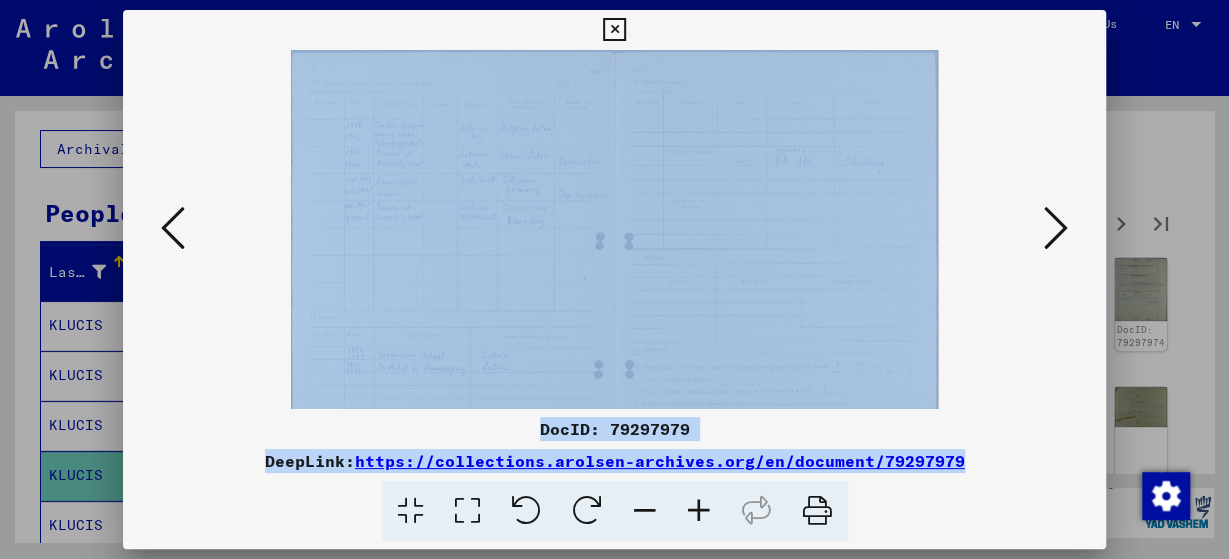 click at bounding box center [699, 511] 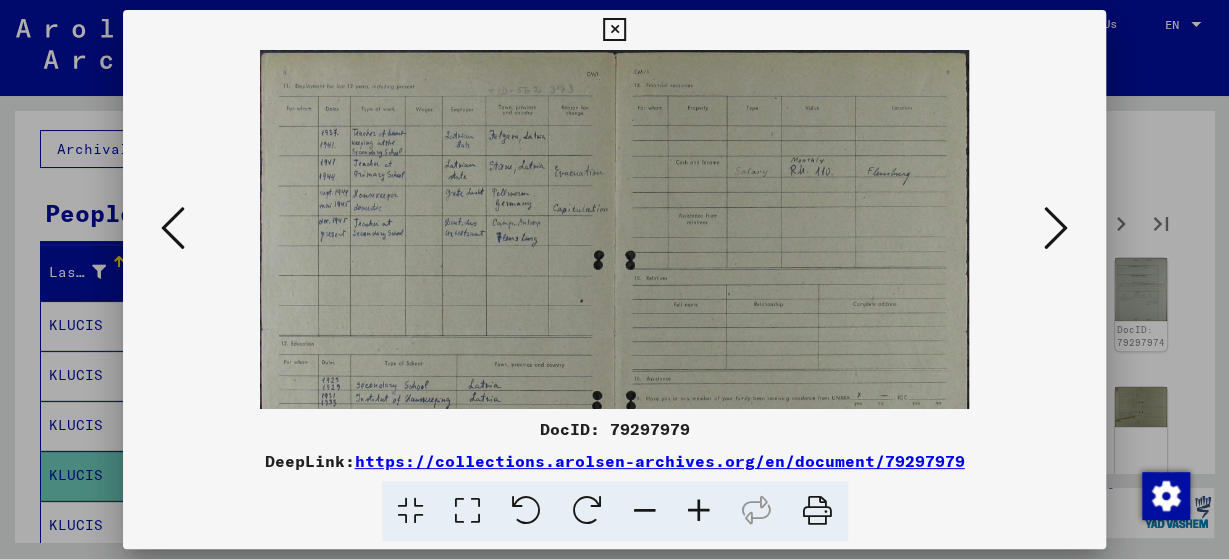 click at bounding box center [699, 511] 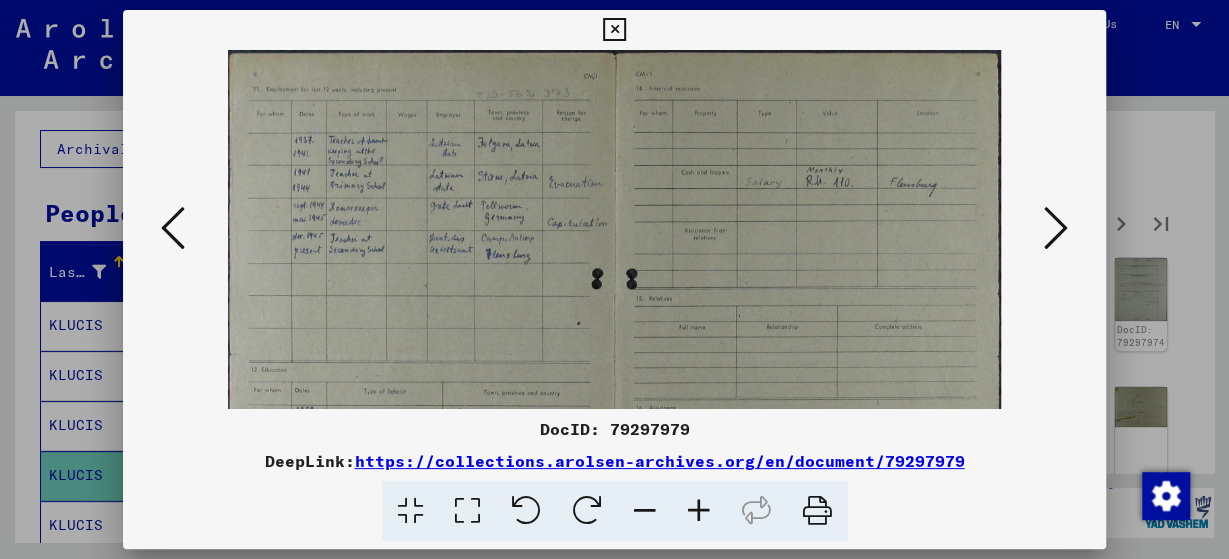 click at bounding box center (699, 511) 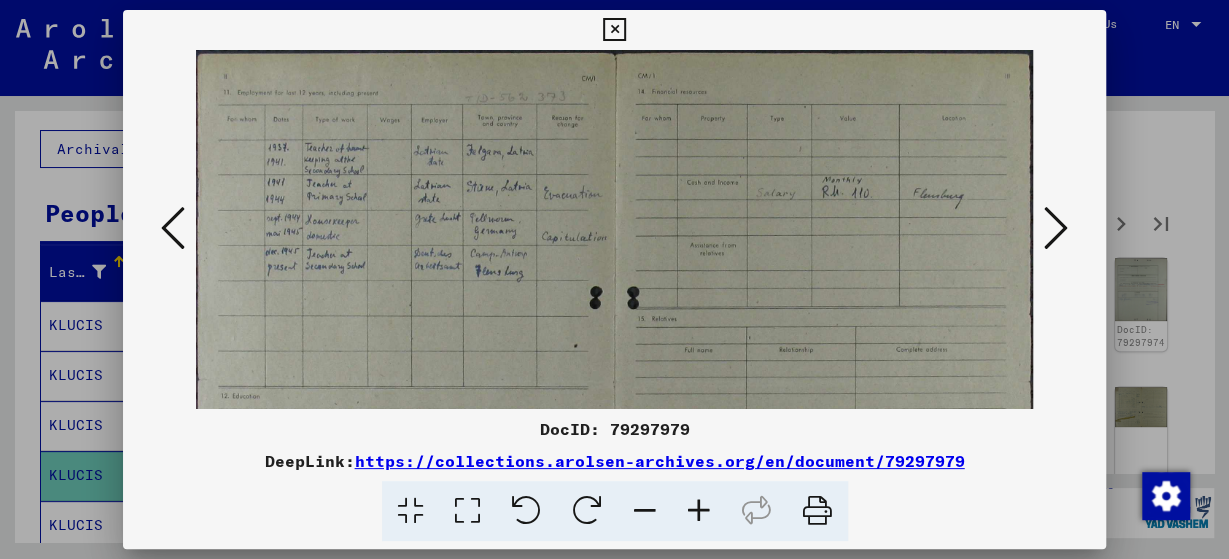 click at bounding box center [699, 511] 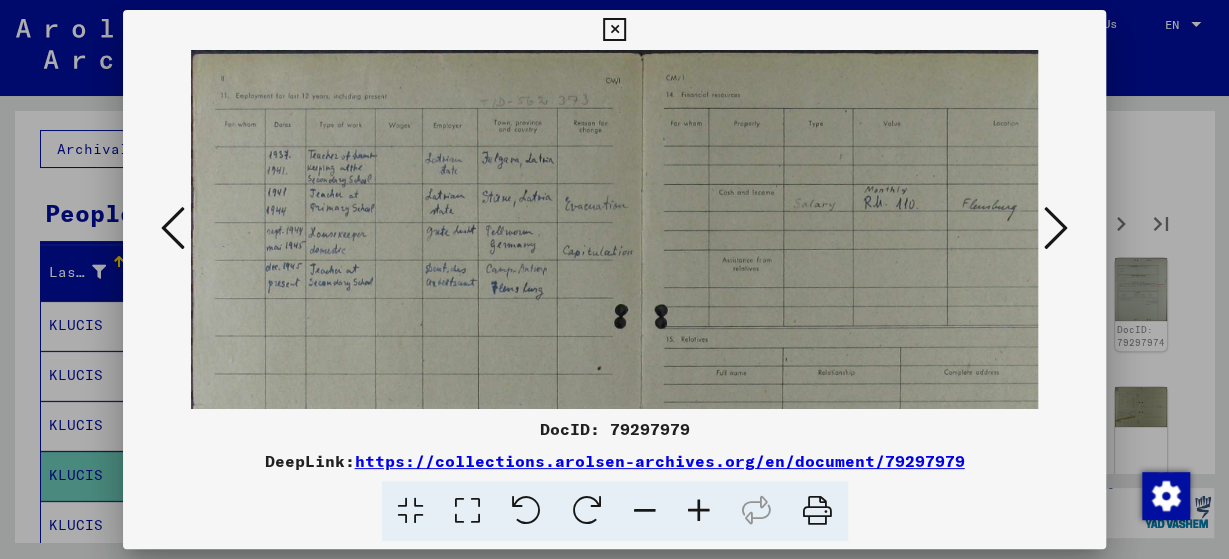 click at bounding box center (699, 511) 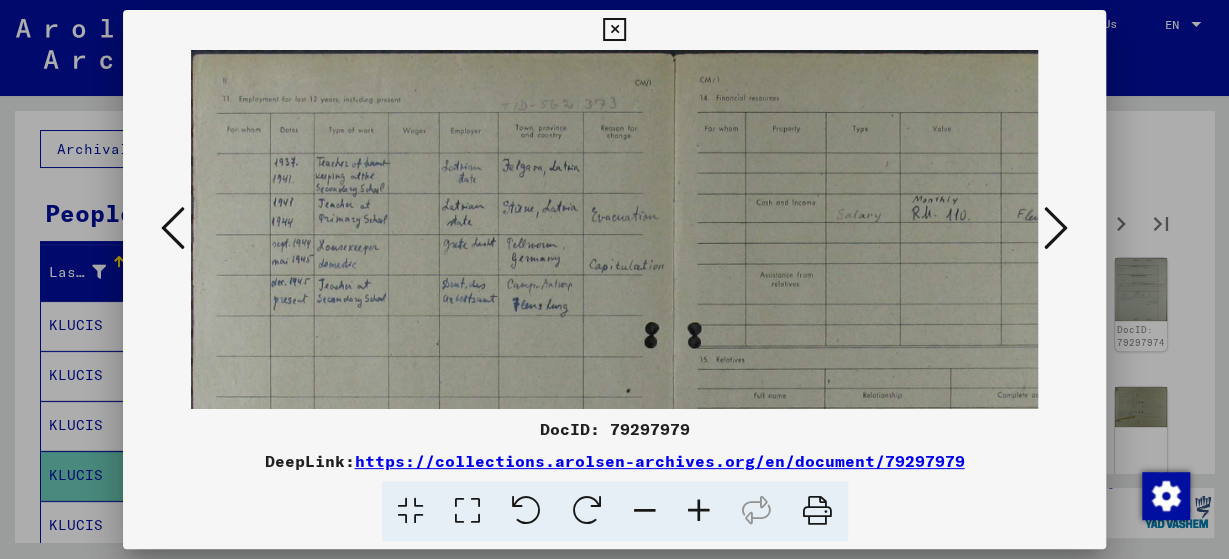 click at bounding box center (699, 511) 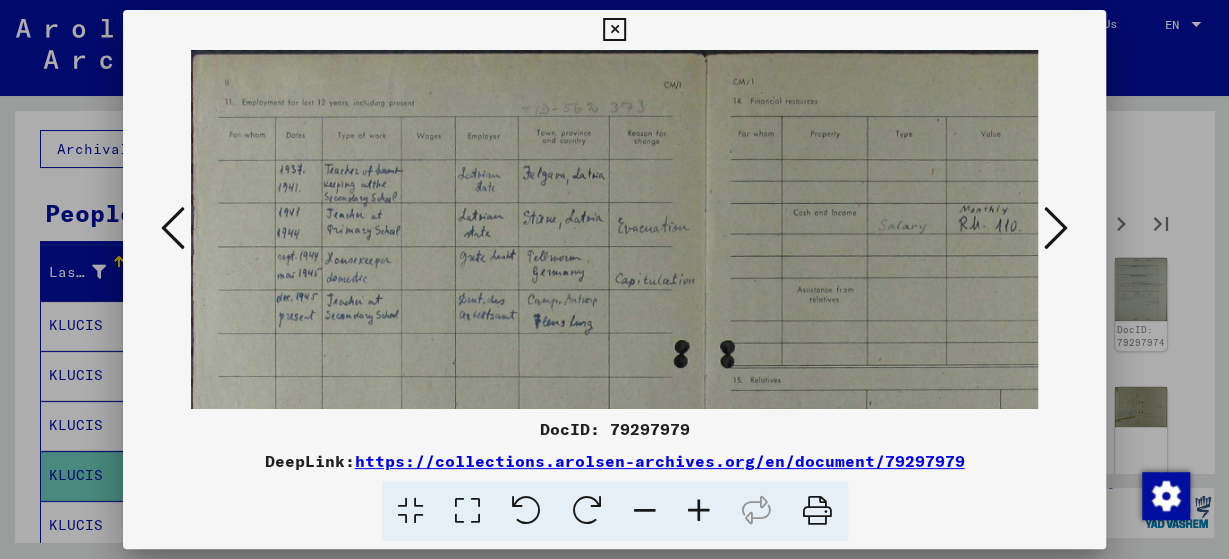 click at bounding box center [699, 511] 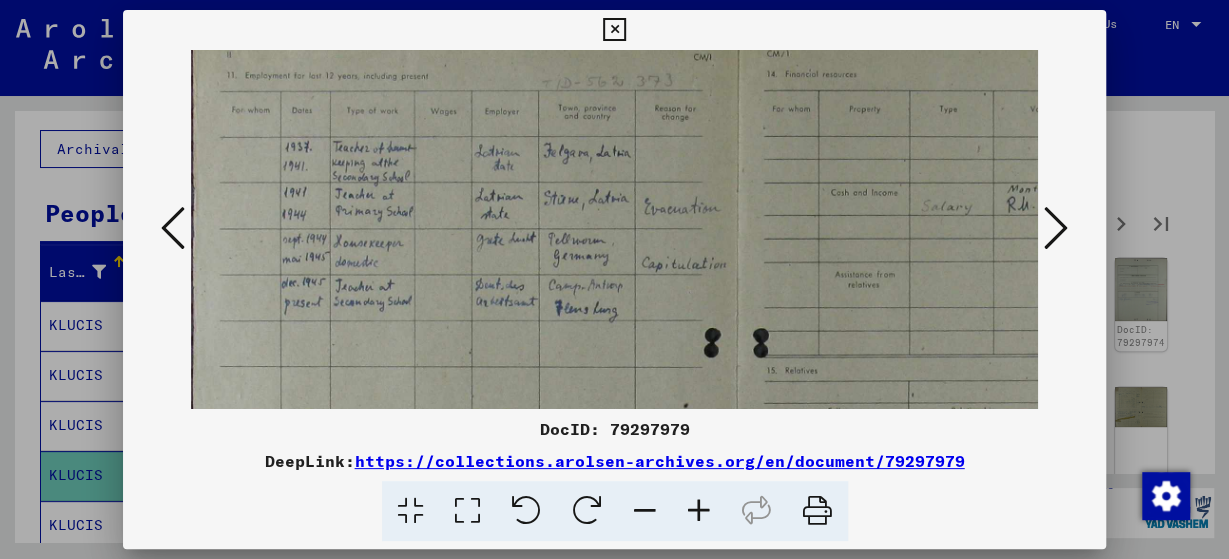 scroll, scrollTop: 32, scrollLeft: 0, axis: vertical 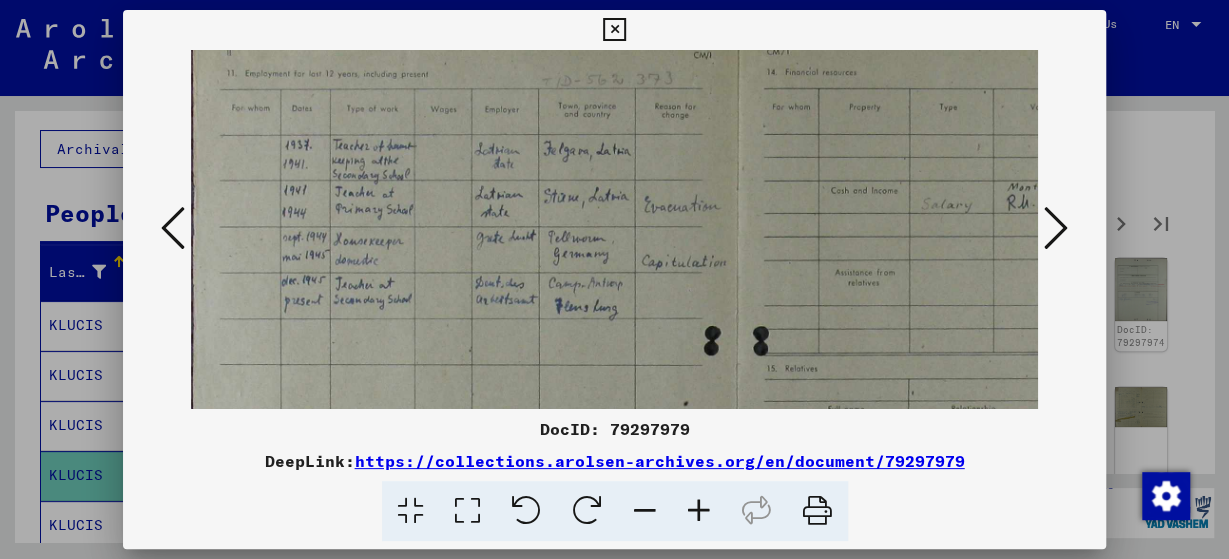 drag, startPoint x: 445, startPoint y: 245, endPoint x: 455, endPoint y: 217, distance: 29.732138 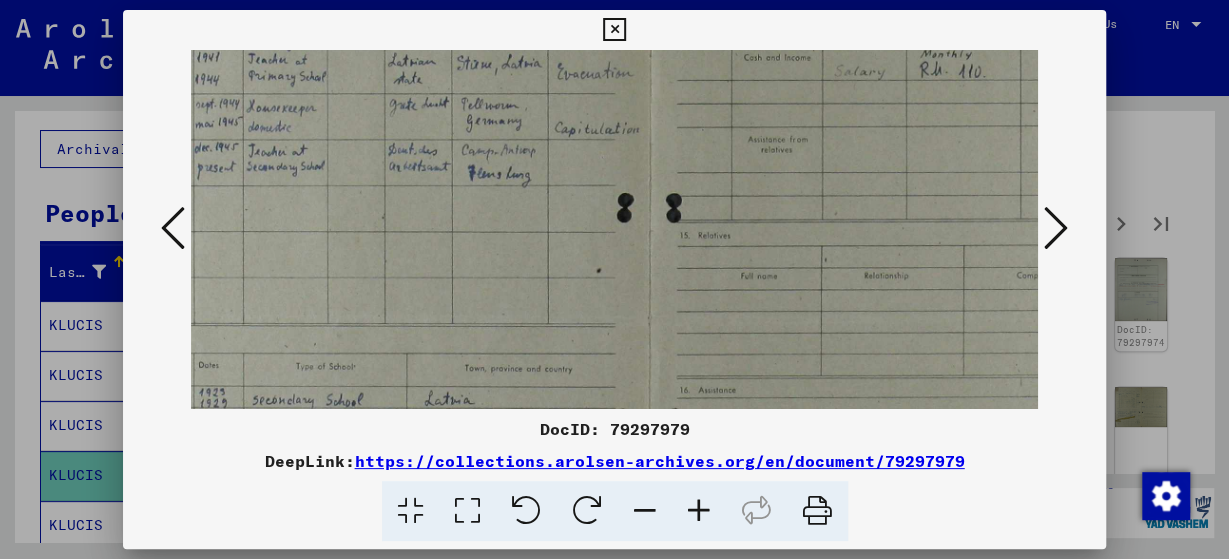 drag, startPoint x: 712, startPoint y: 311, endPoint x: 637, endPoint y: 149, distance: 178.5189 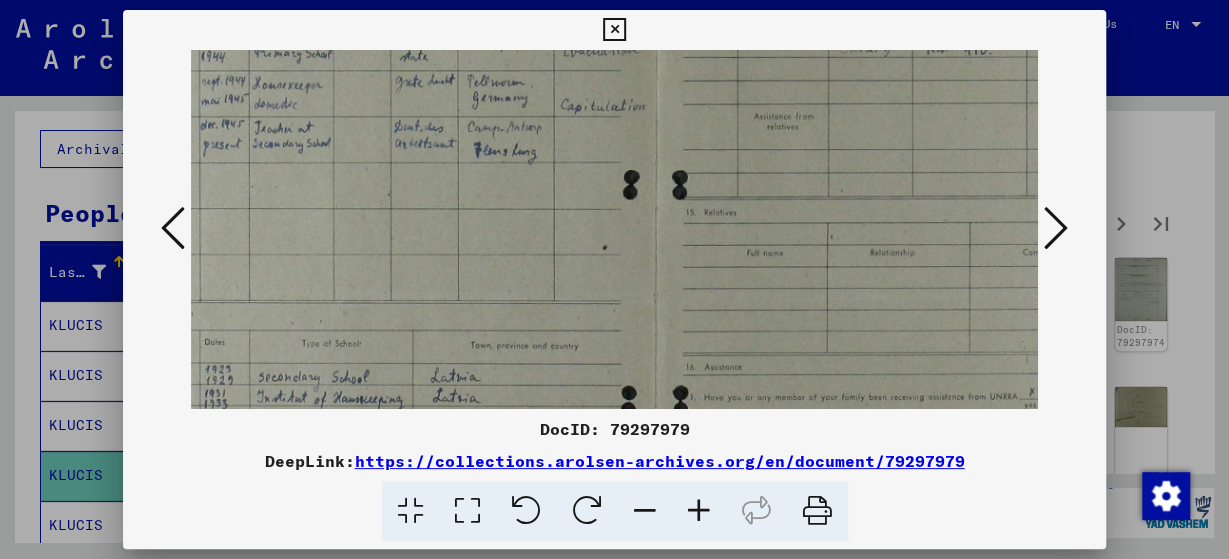 click at bounding box center [655, 291] 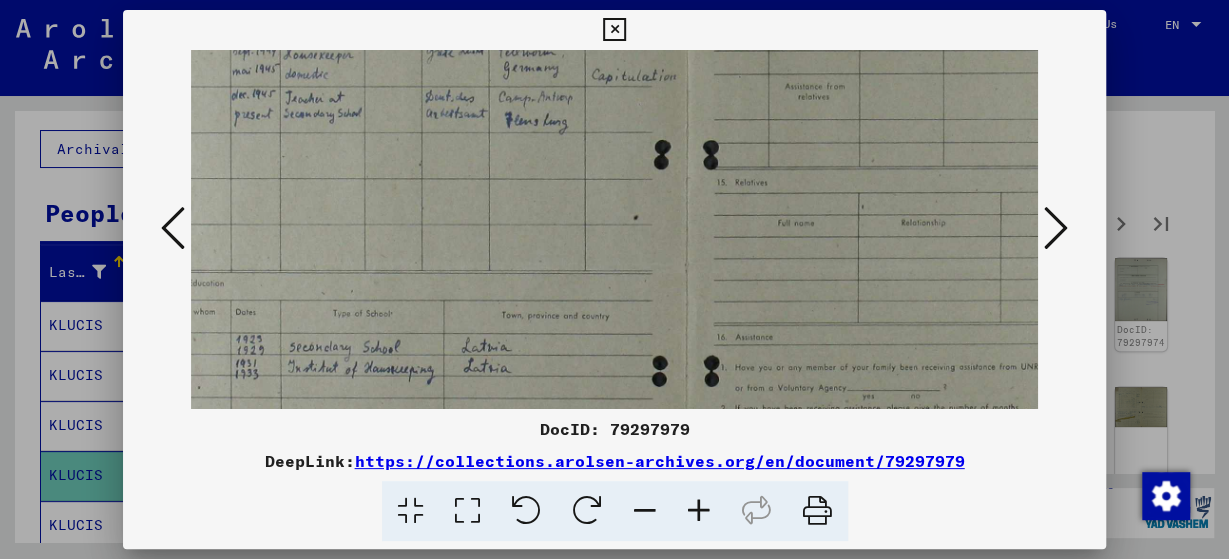 click at bounding box center (686, 261) 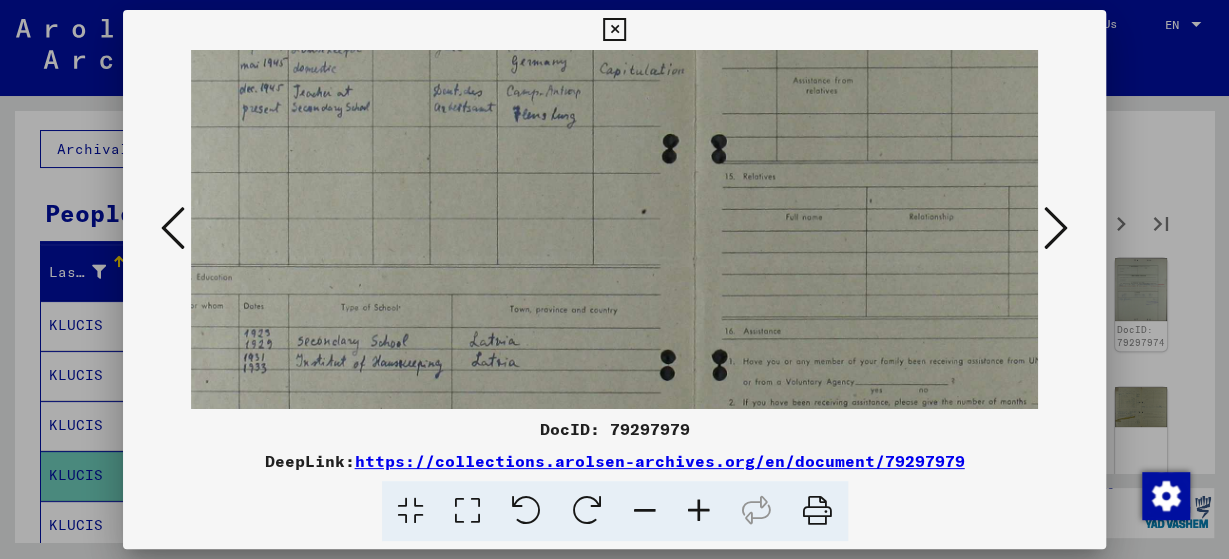 click at bounding box center [694, 255] 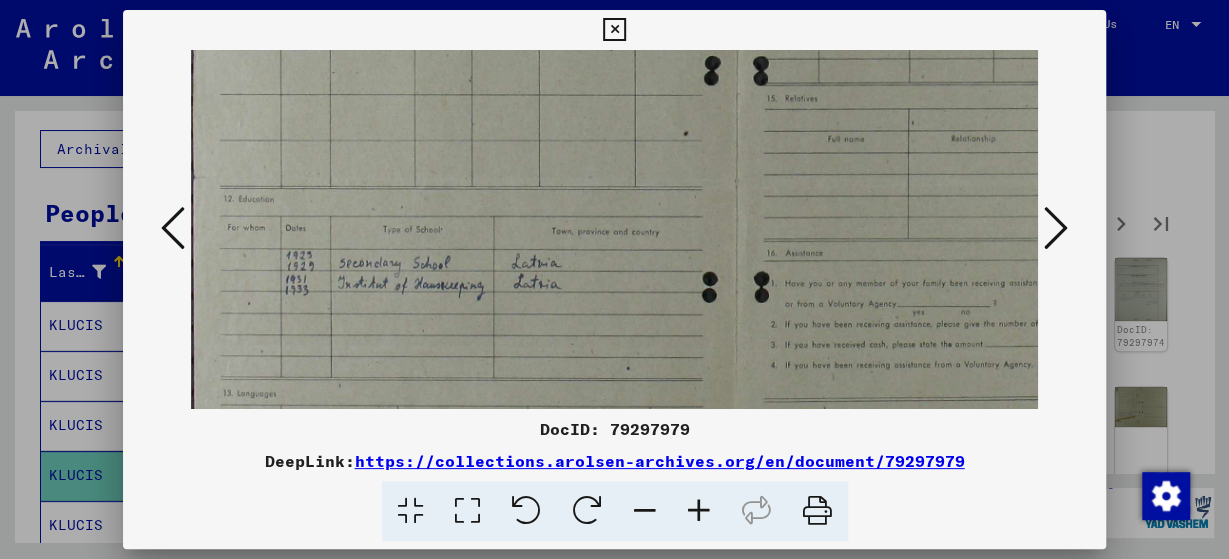 scroll, scrollTop: 310, scrollLeft: 0, axis: vertical 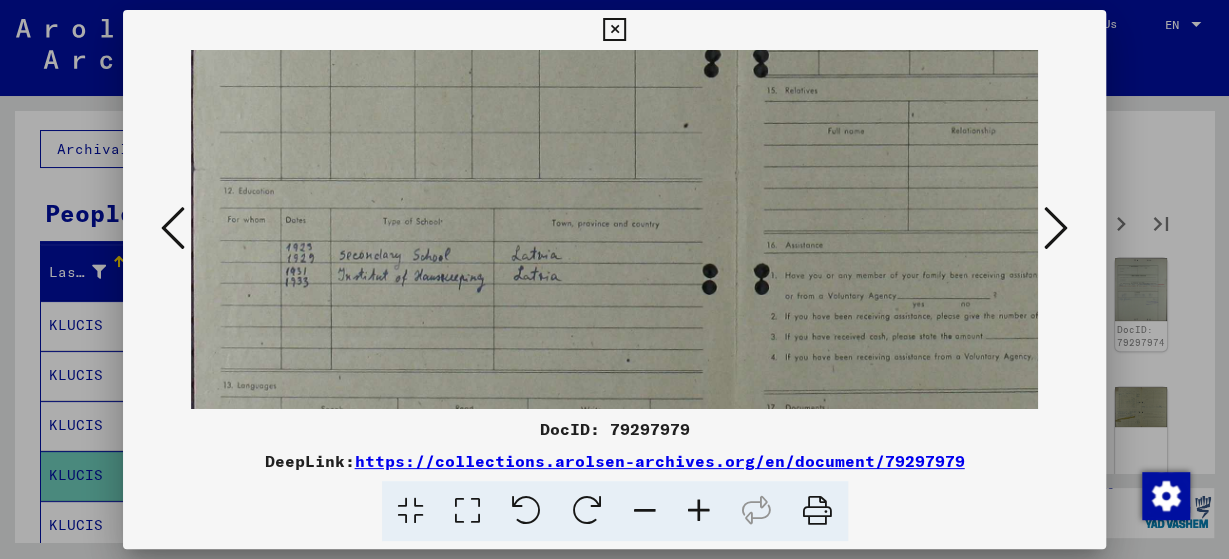 drag, startPoint x: 575, startPoint y: 258, endPoint x: 654, endPoint y: 180, distance: 111.01801 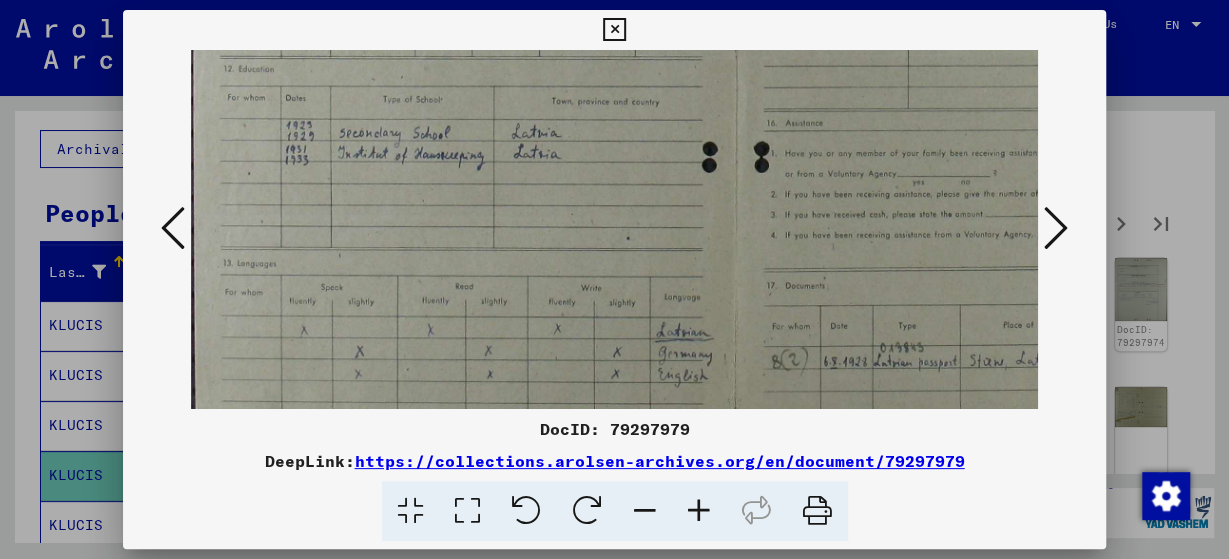 drag, startPoint x: 549, startPoint y: 278, endPoint x: 609, endPoint y: 138, distance: 152.31546 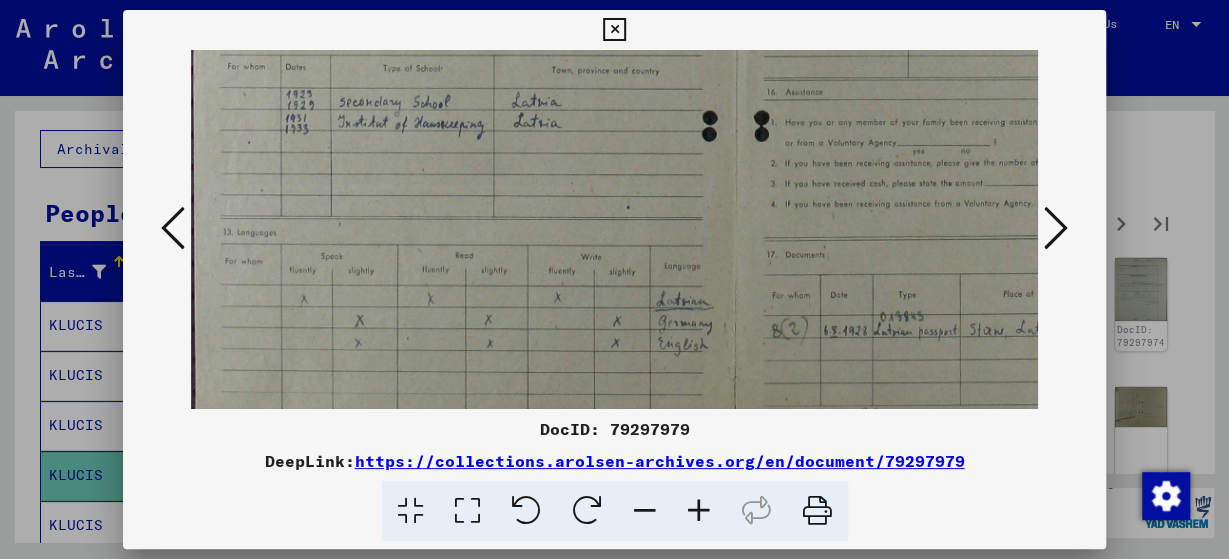scroll, scrollTop: 476, scrollLeft: 0, axis: vertical 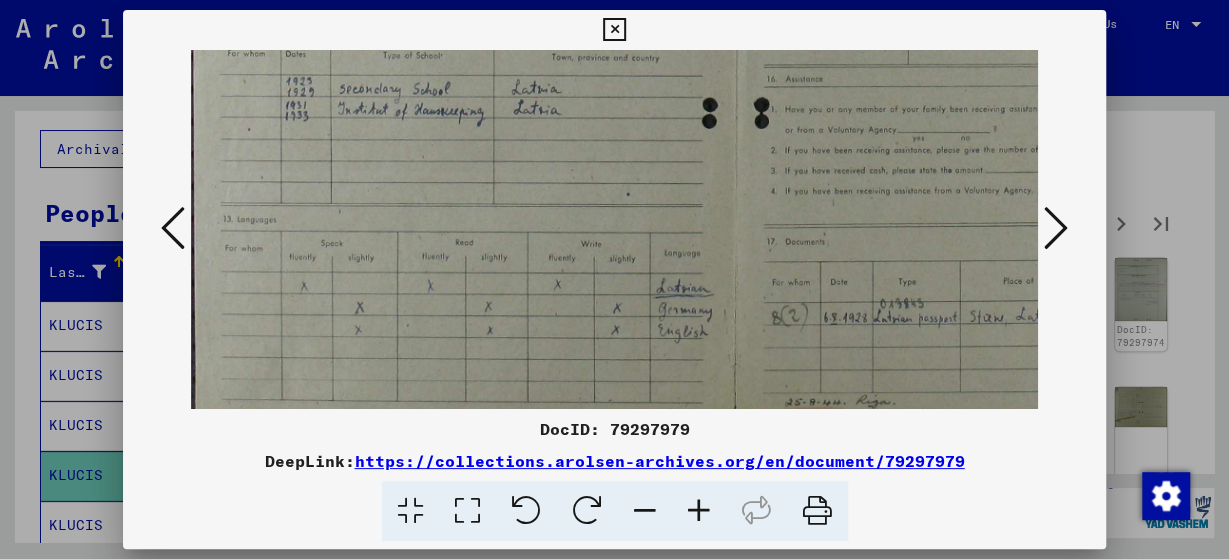 drag, startPoint x: 622, startPoint y: 117, endPoint x: 624, endPoint y: 95, distance: 22.090721 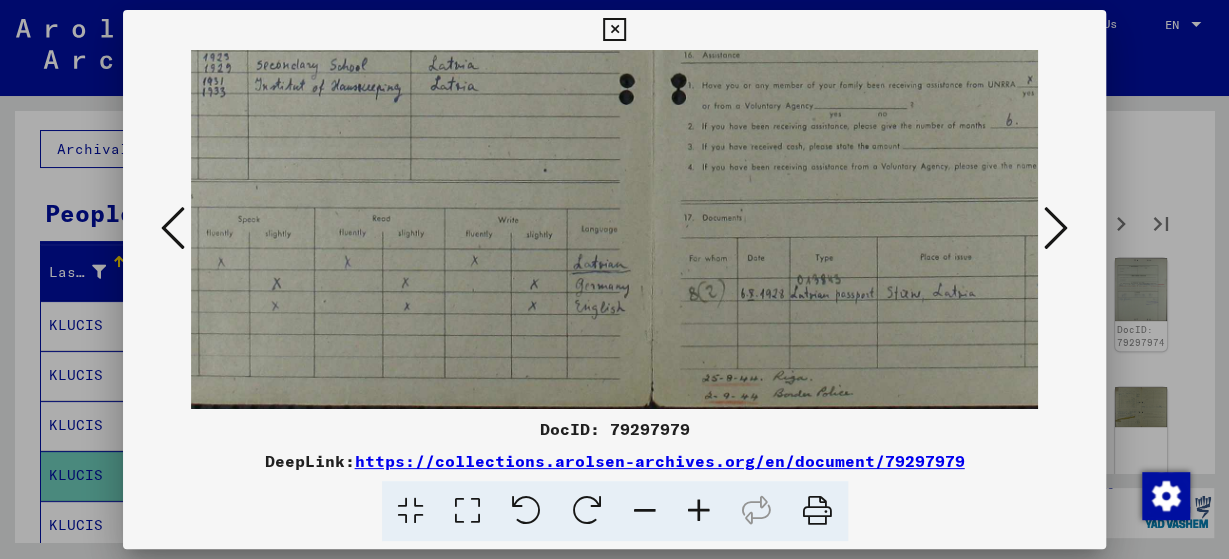scroll, scrollTop: 500, scrollLeft: 236, axis: both 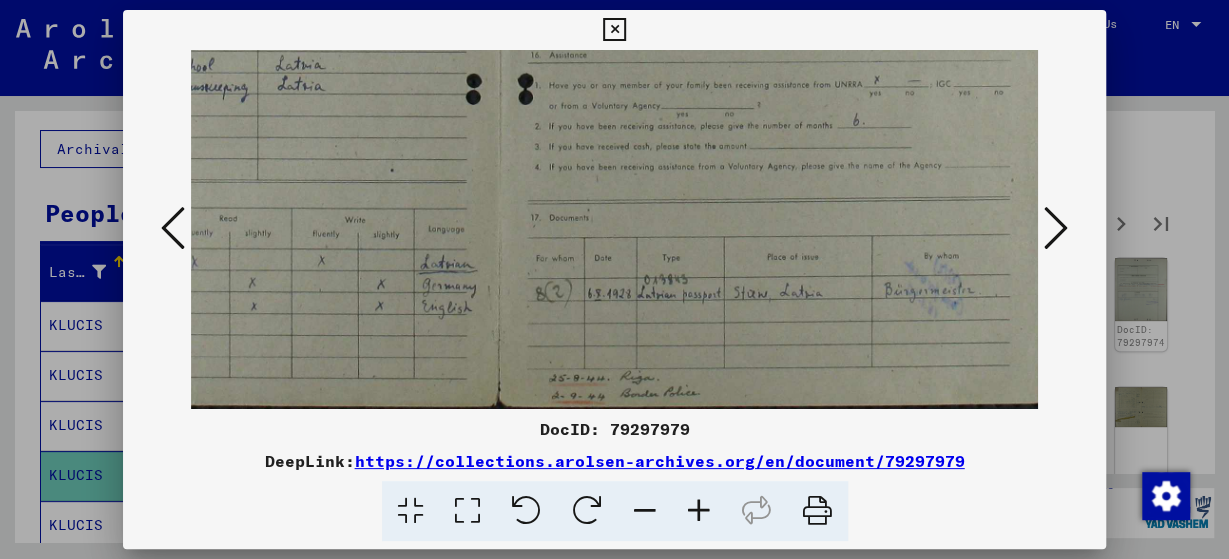 drag, startPoint x: 690, startPoint y: 275, endPoint x: 358, endPoint y: 77, distance: 386.55917 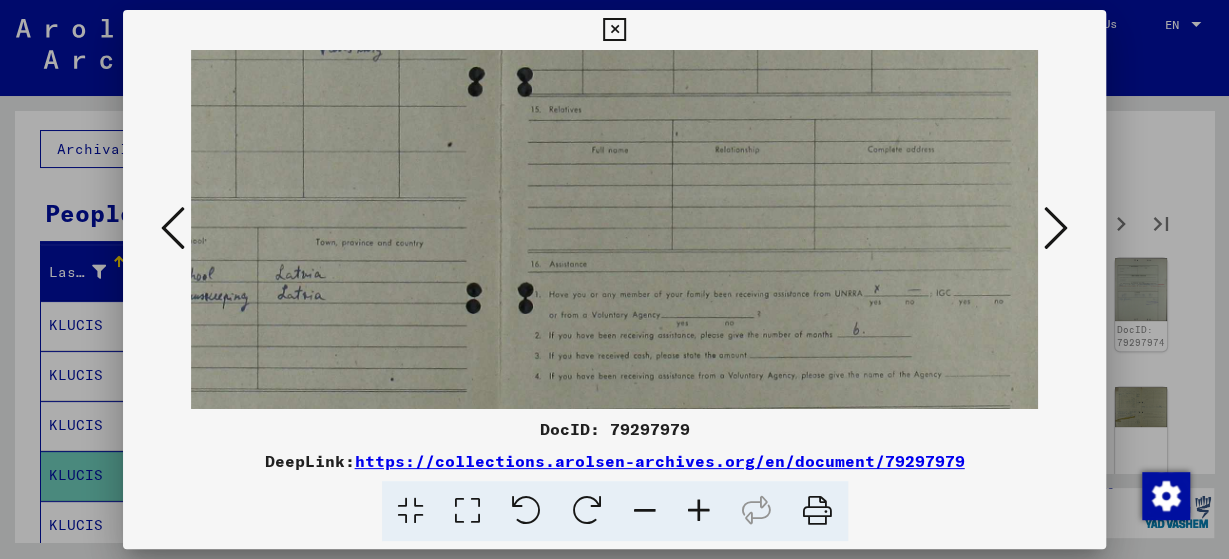 drag, startPoint x: 863, startPoint y: 151, endPoint x: 717, endPoint y: 361, distance: 255.76552 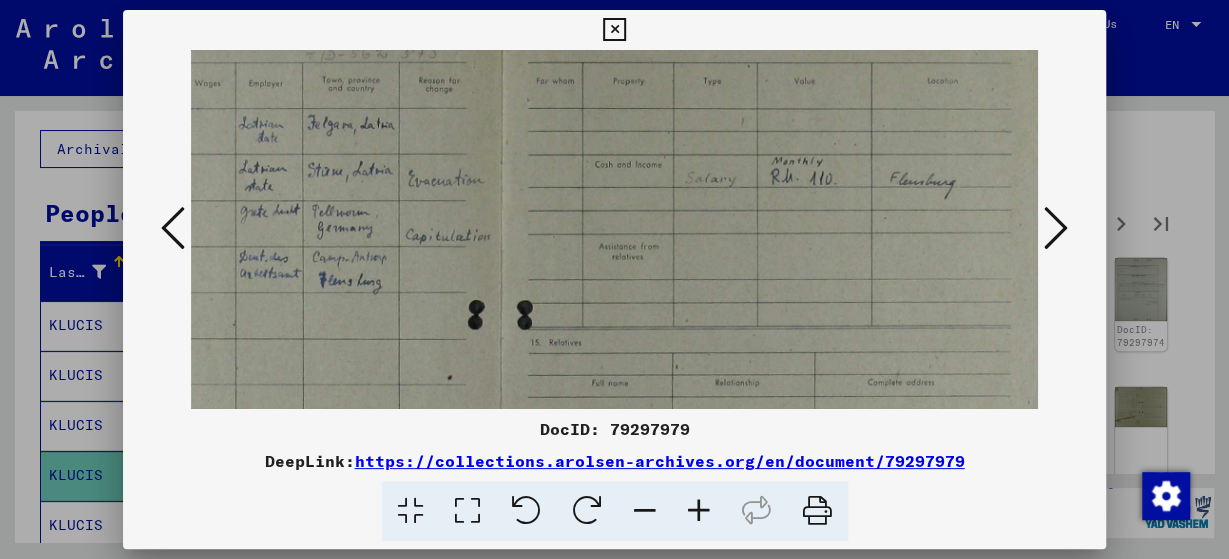 drag, startPoint x: 779, startPoint y: 143, endPoint x: 731, endPoint y: 367, distance: 229.08514 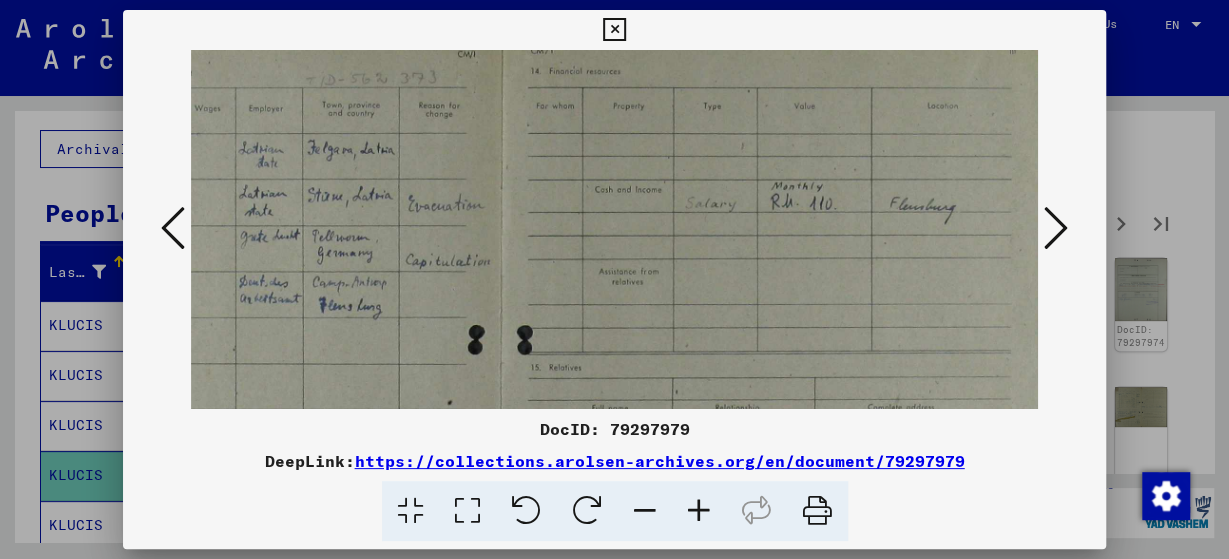 scroll, scrollTop: 23, scrollLeft: 236, axis: both 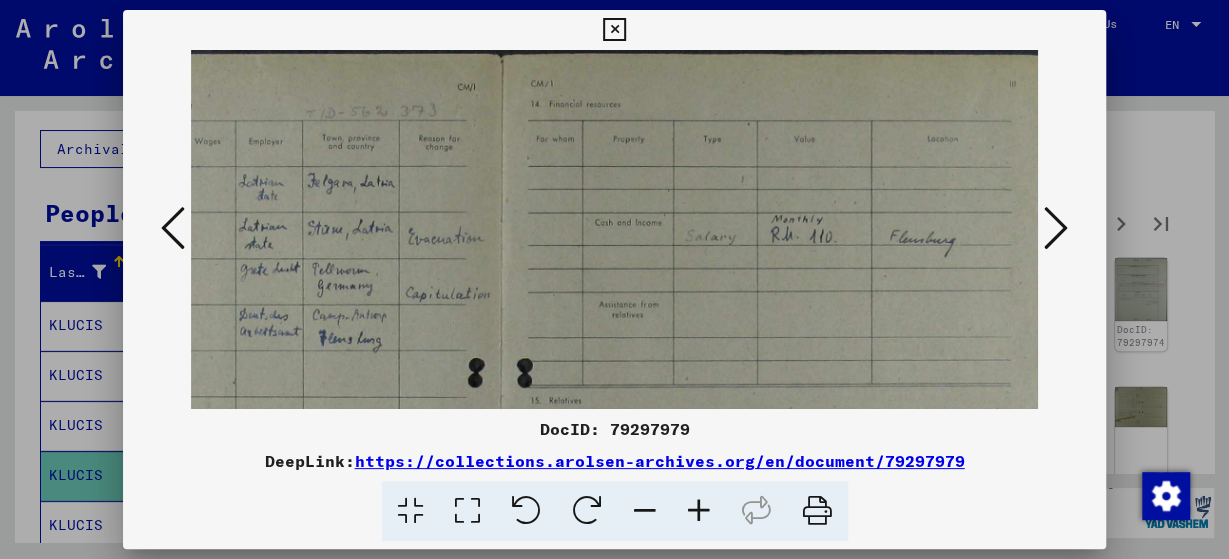 drag, startPoint x: 768, startPoint y: 134, endPoint x: 747, endPoint y: 338, distance: 205.07803 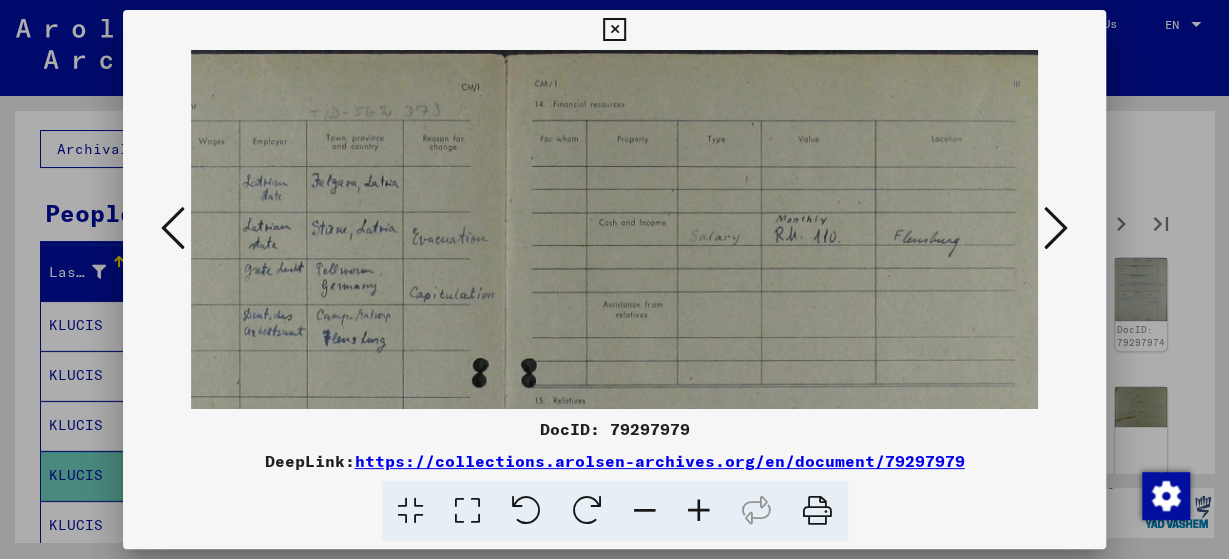 click at bounding box center [1056, 228] 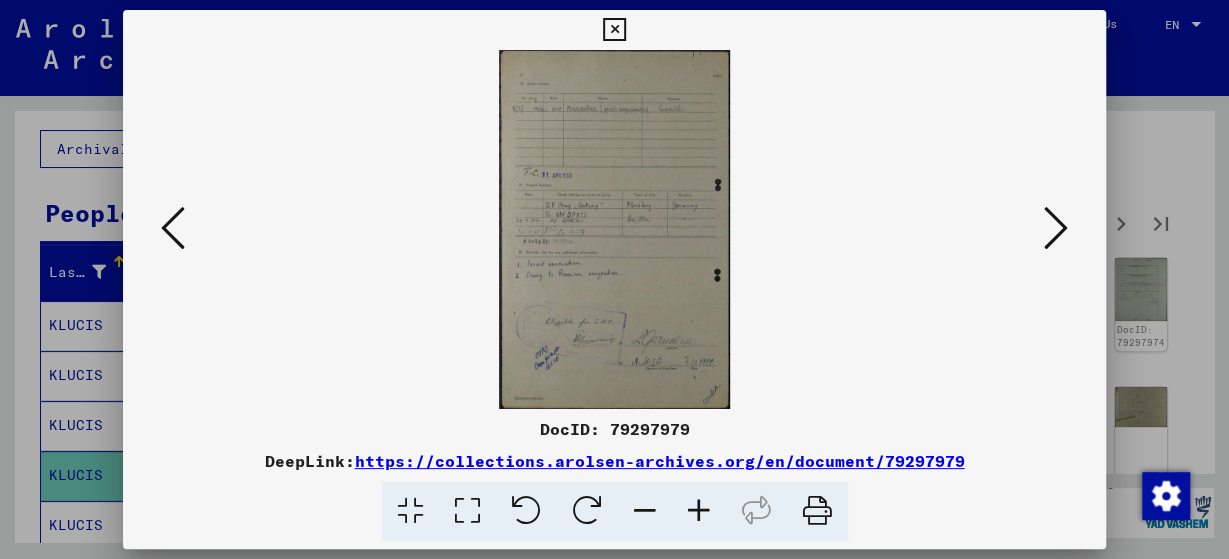 click at bounding box center [699, 511] 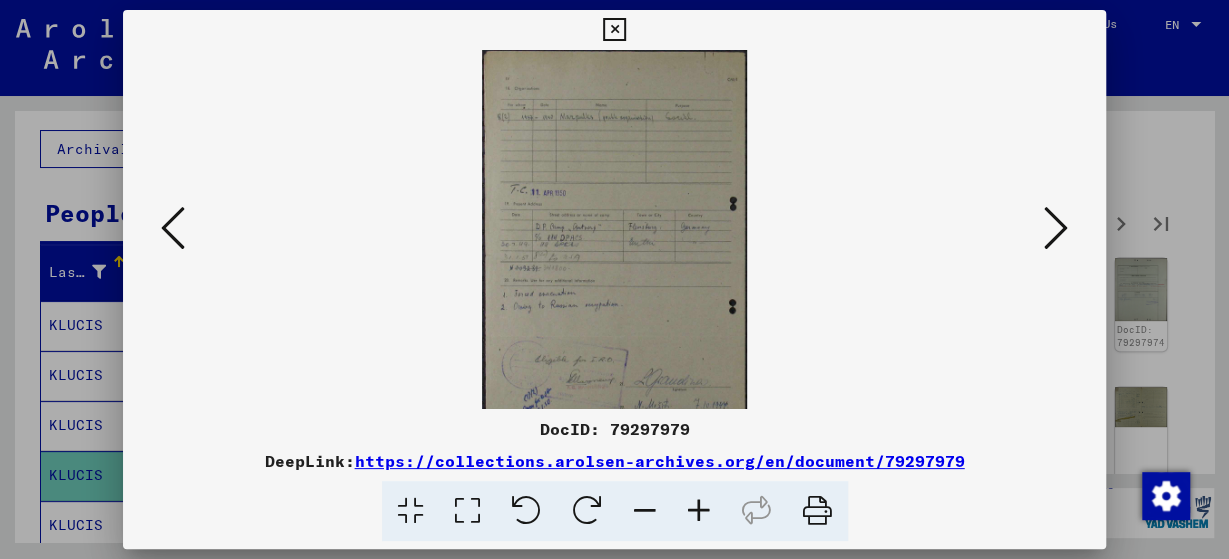 click at bounding box center [699, 511] 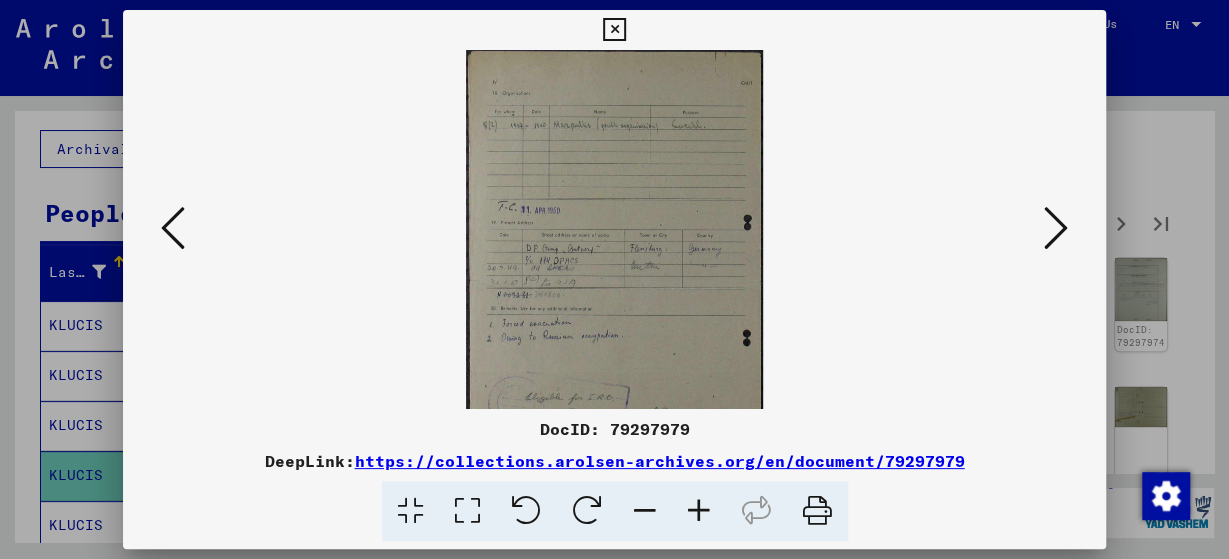 click at bounding box center (699, 511) 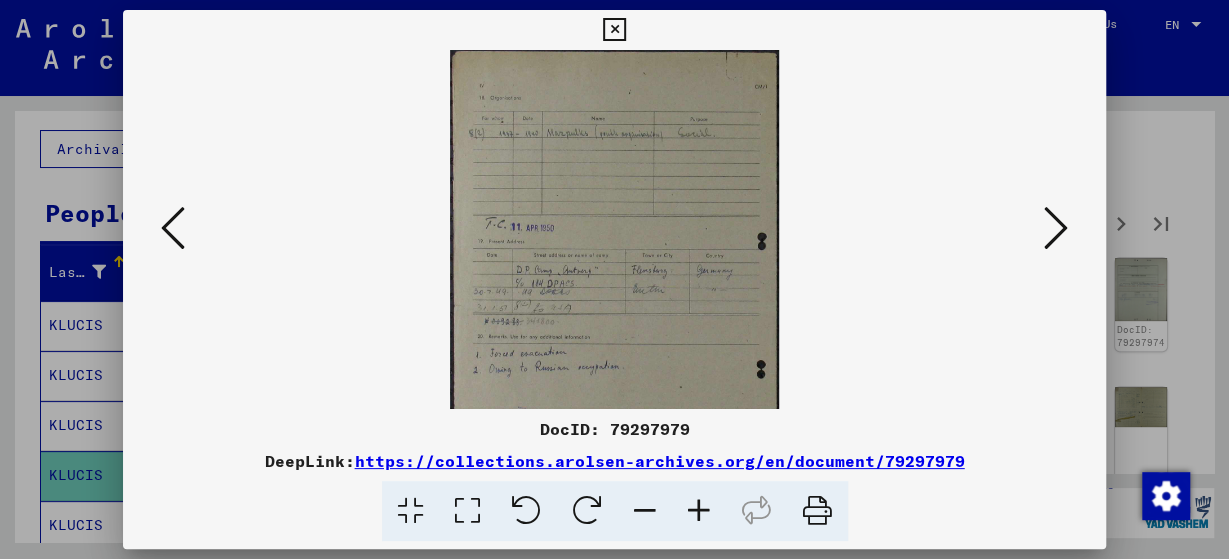 click at bounding box center (699, 511) 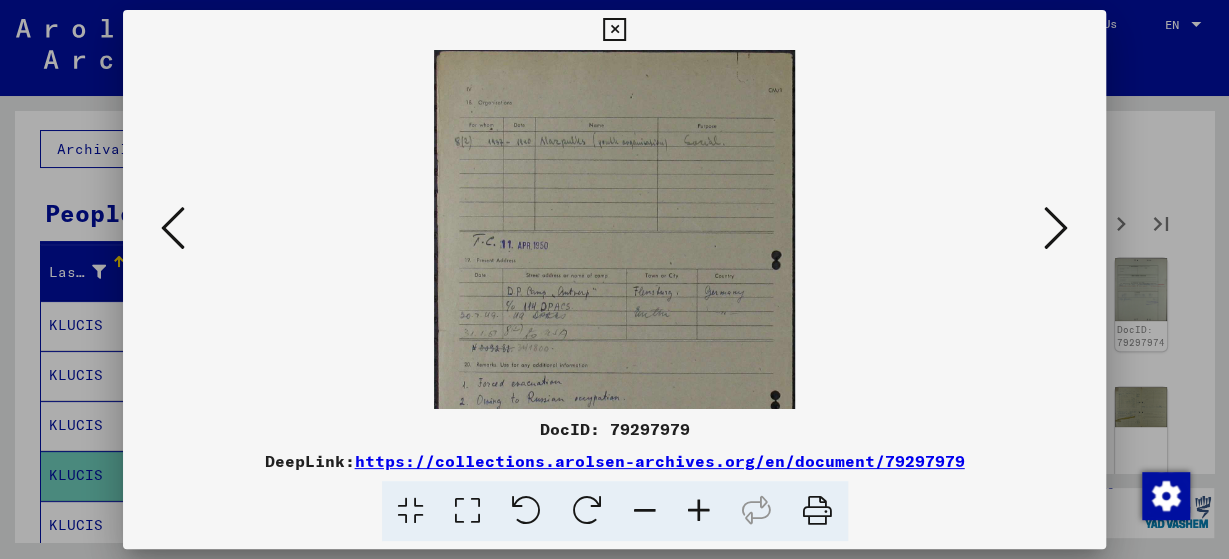 click at bounding box center (699, 511) 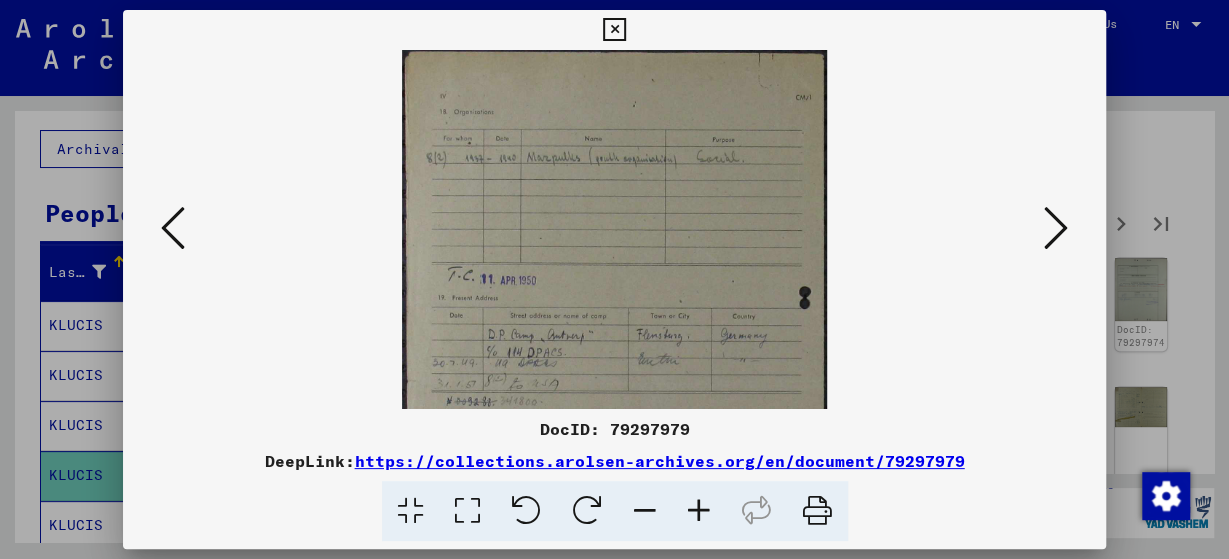 click at bounding box center (699, 511) 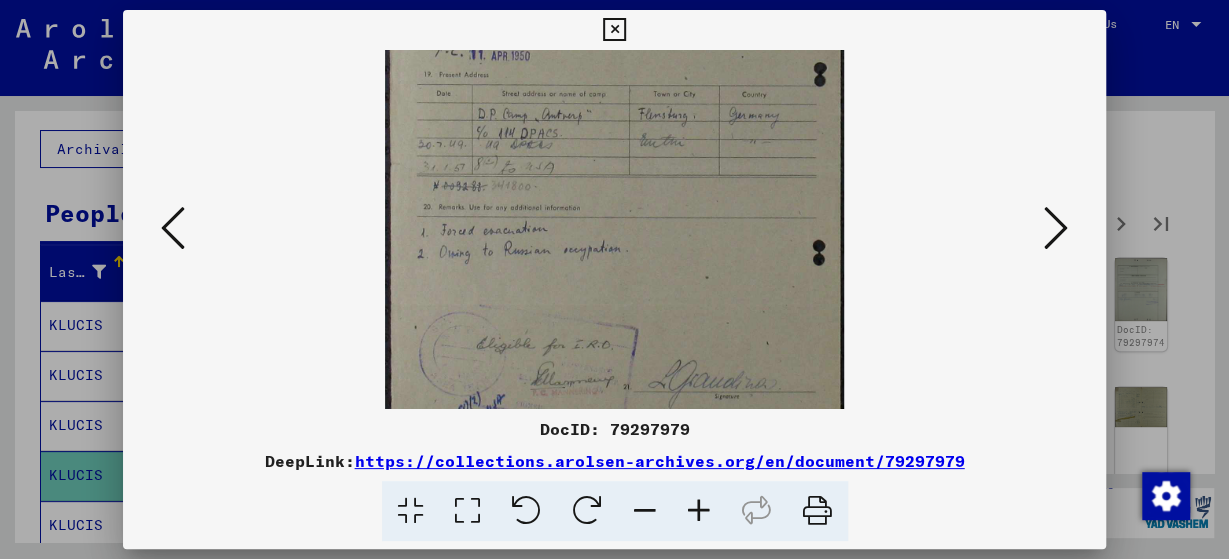 scroll, scrollTop: 243, scrollLeft: 0, axis: vertical 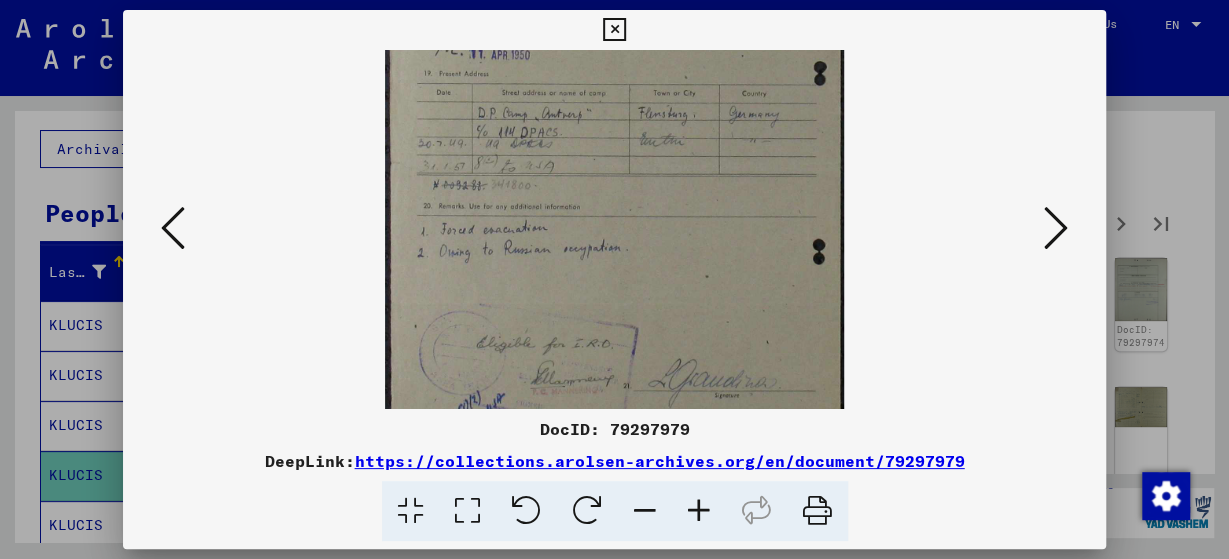 drag, startPoint x: 642, startPoint y: 270, endPoint x: 607, endPoint y: 82, distance: 191.23022 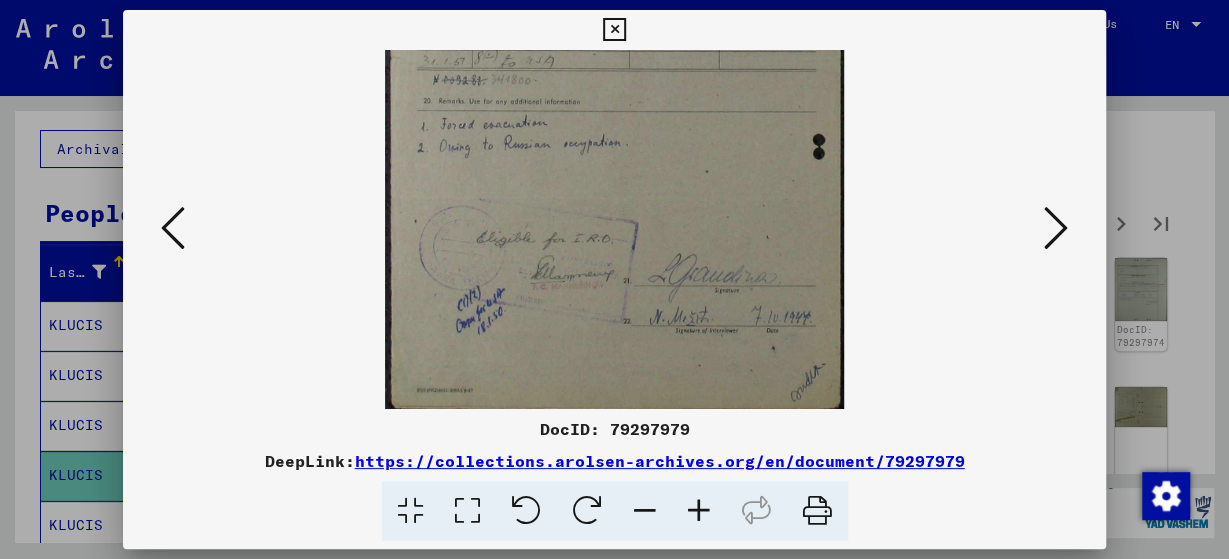scroll, scrollTop: 350, scrollLeft: 0, axis: vertical 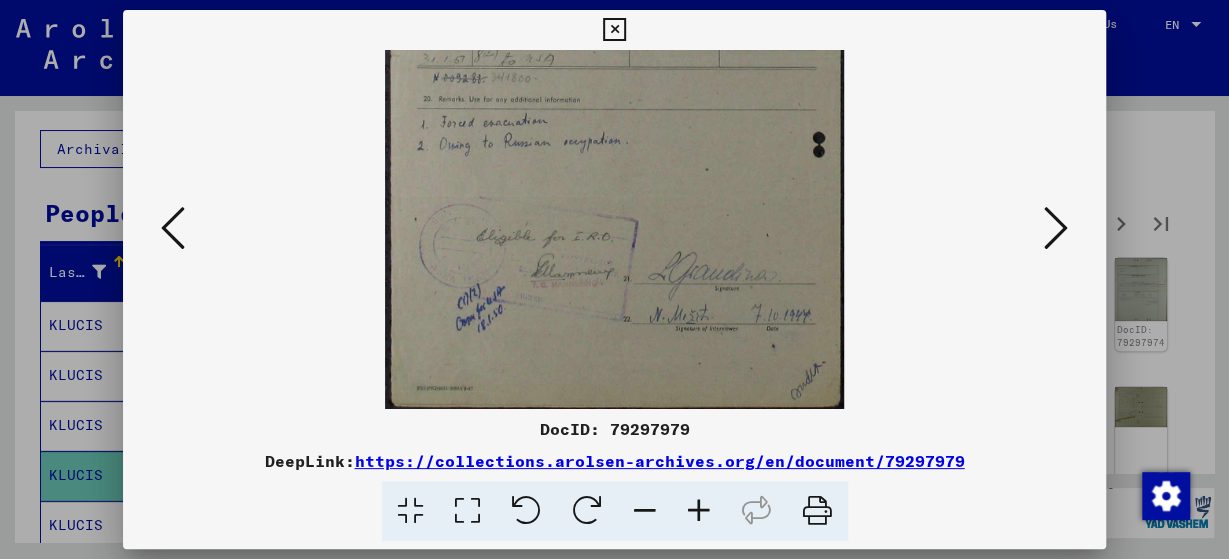 drag, startPoint x: 636, startPoint y: 294, endPoint x: 623, endPoint y: 167, distance: 127.66362 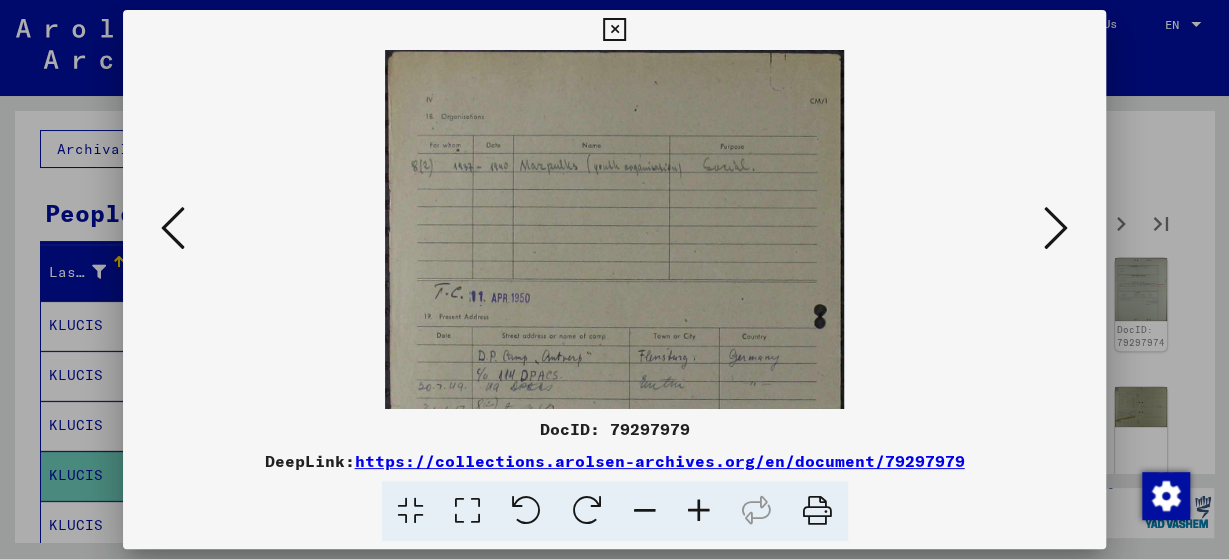 scroll, scrollTop: 0, scrollLeft: 0, axis: both 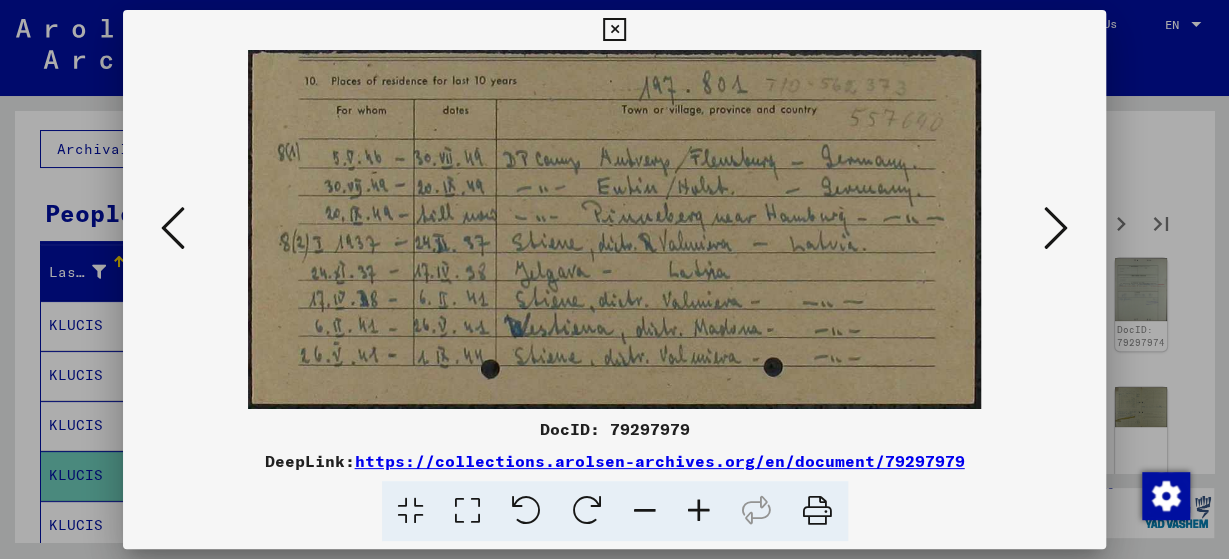 click at bounding box center (1056, 228) 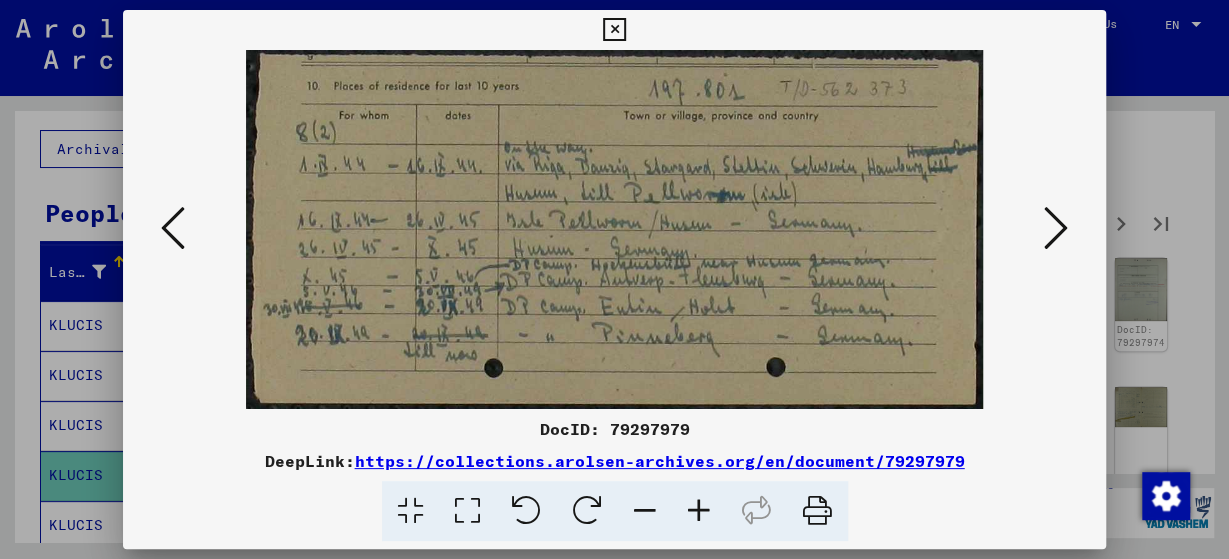 click at bounding box center [173, 228] 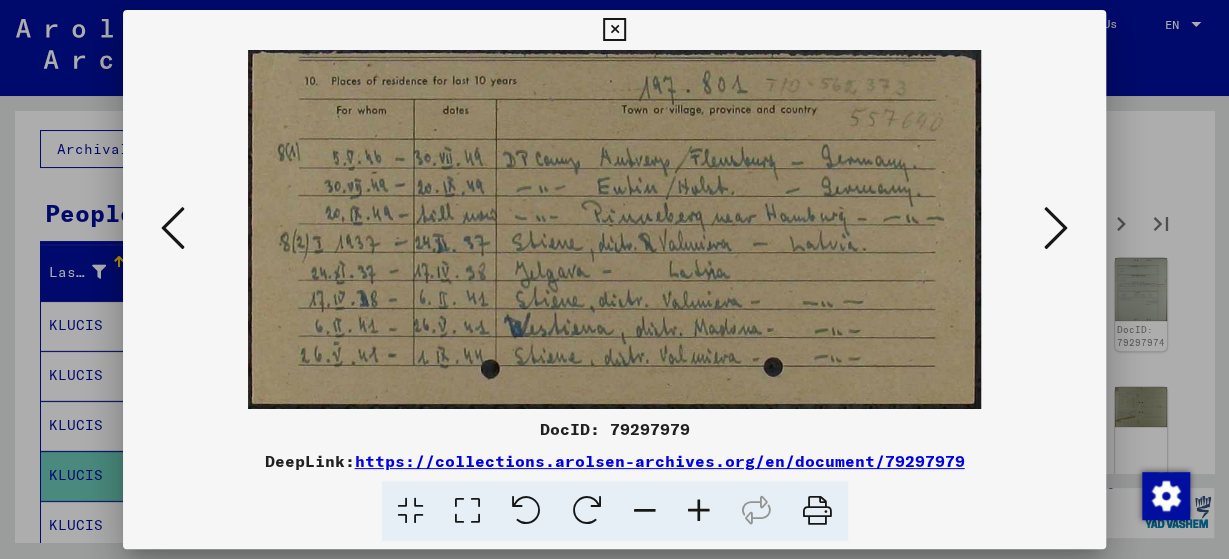 click at bounding box center (1056, 228) 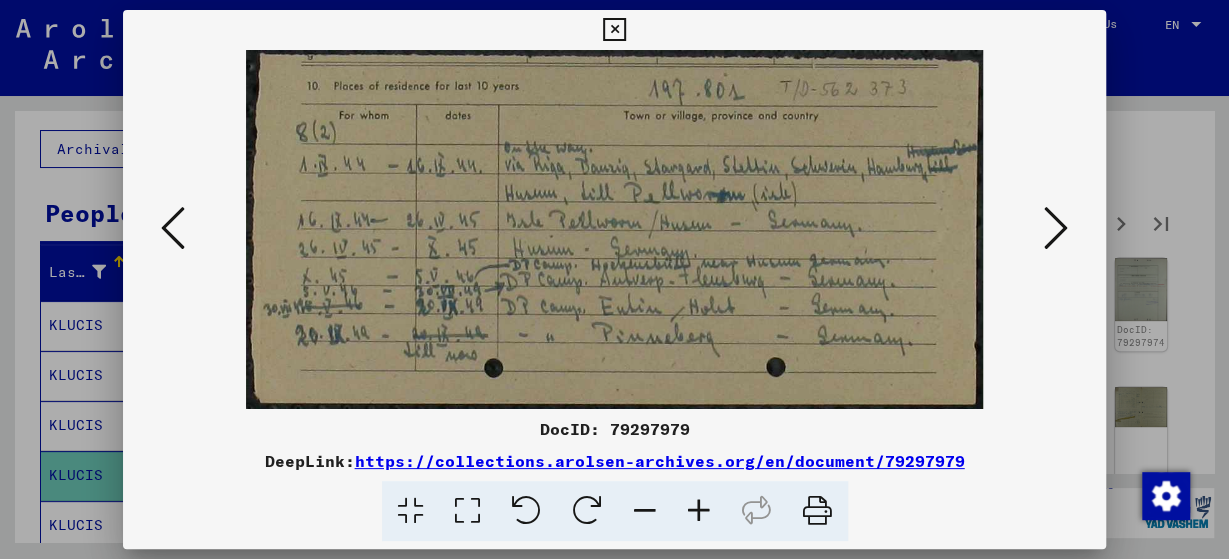 click at bounding box center (1056, 228) 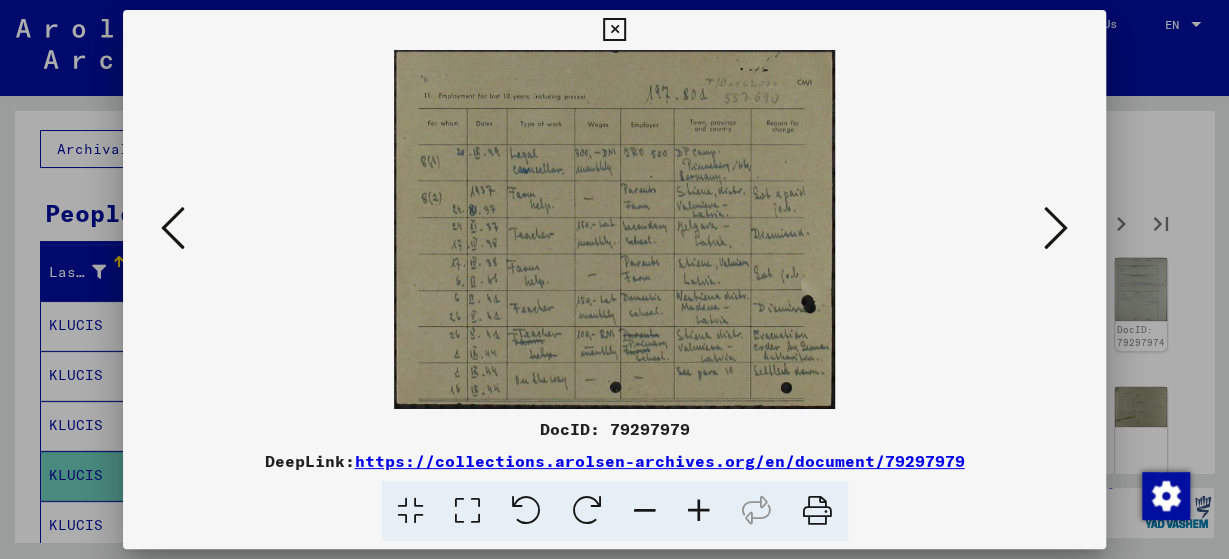 click at bounding box center (1056, 228) 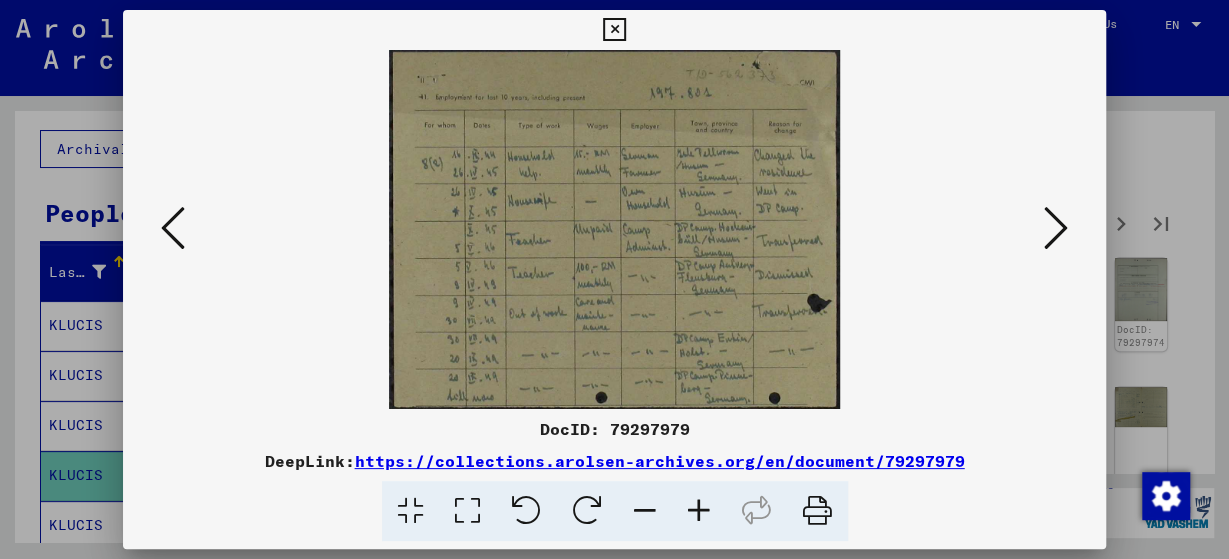 click at bounding box center (614, 229) 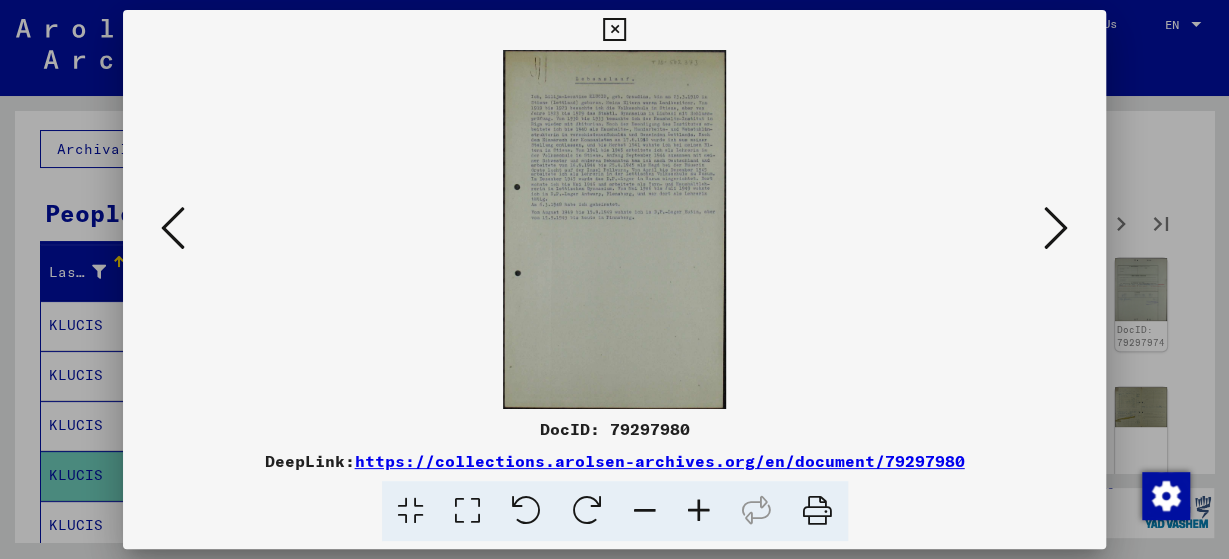 click at bounding box center (173, 228) 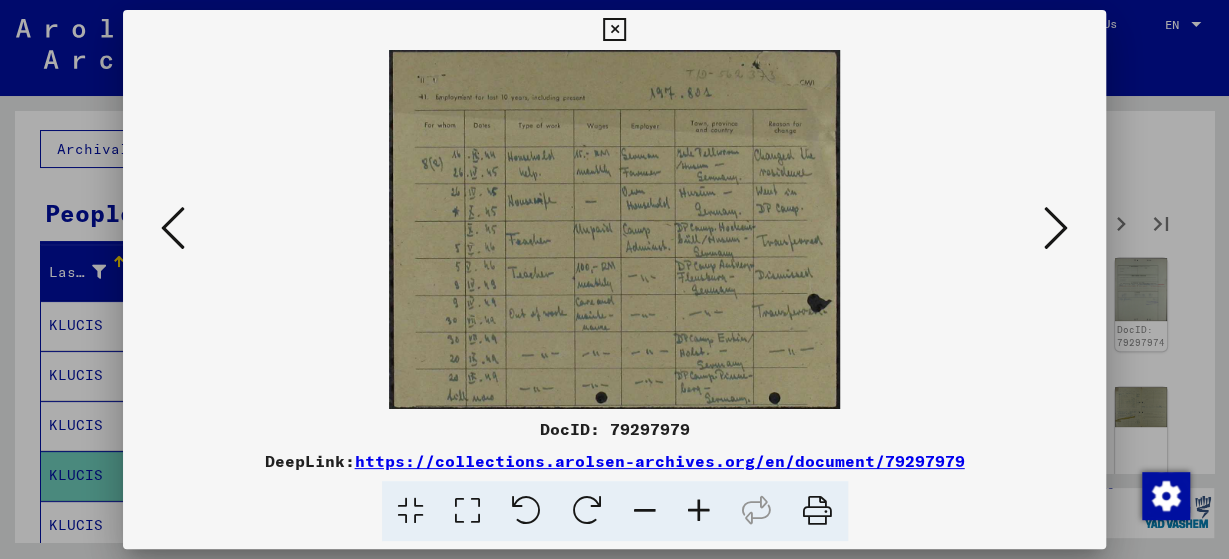 click at bounding box center [1056, 228] 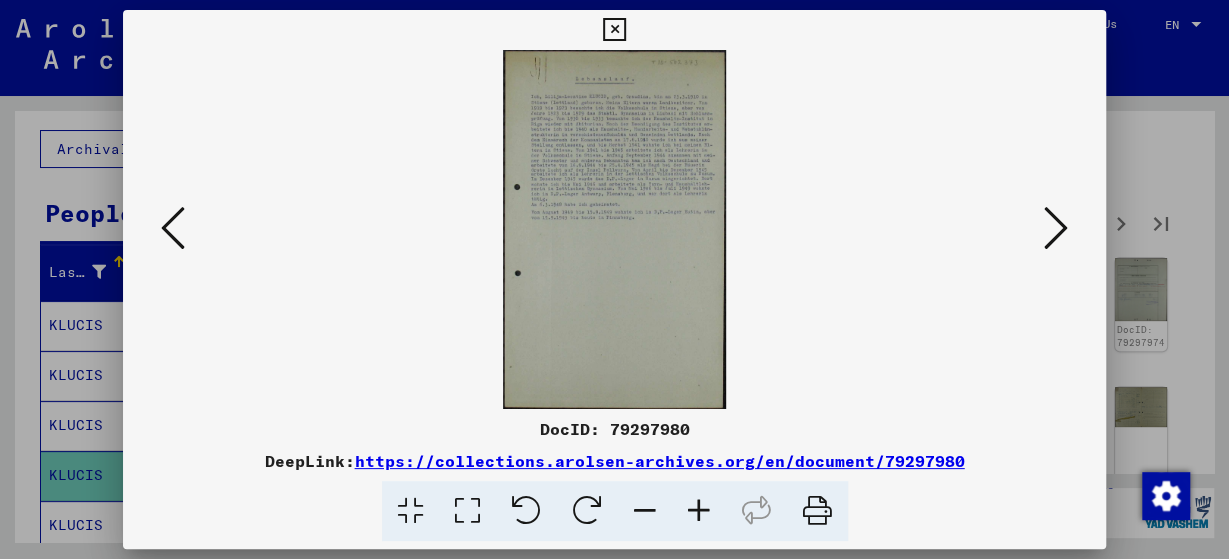 click at bounding box center (699, 511) 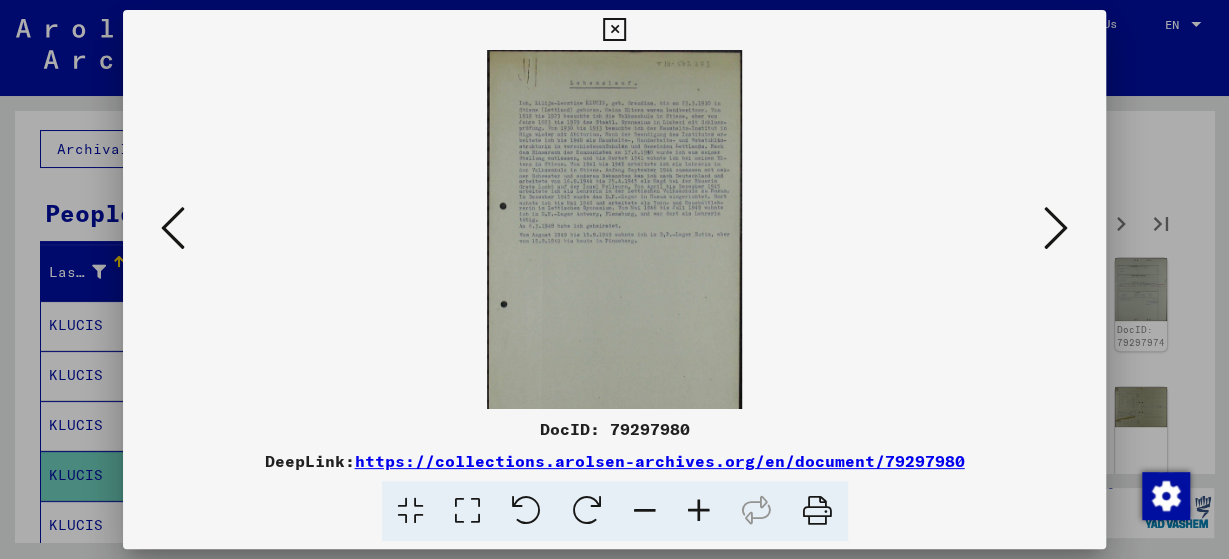 click at bounding box center [699, 511] 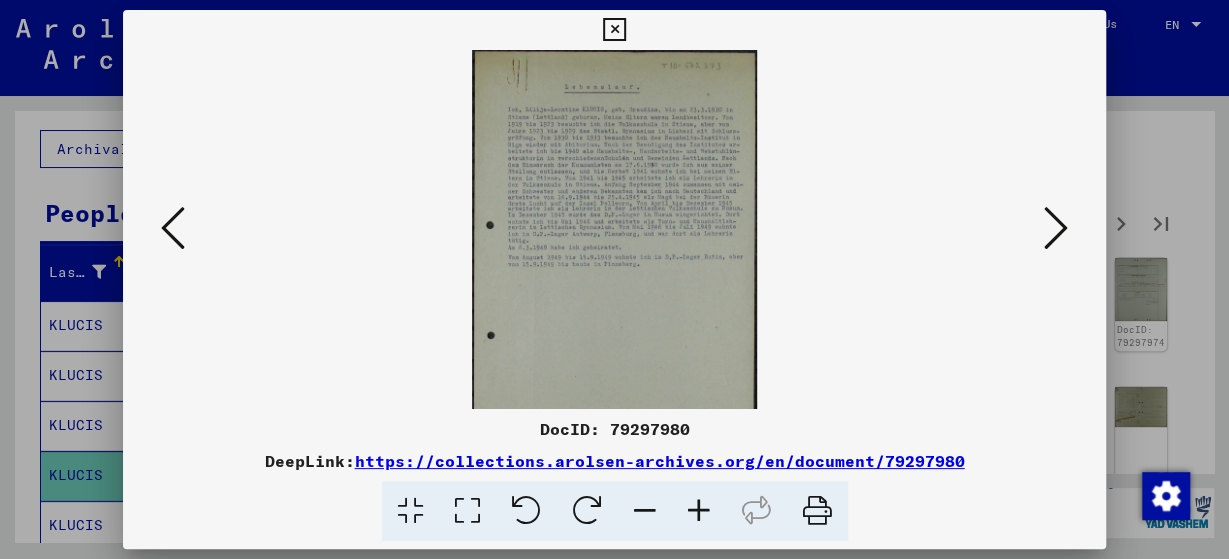 click at bounding box center (699, 511) 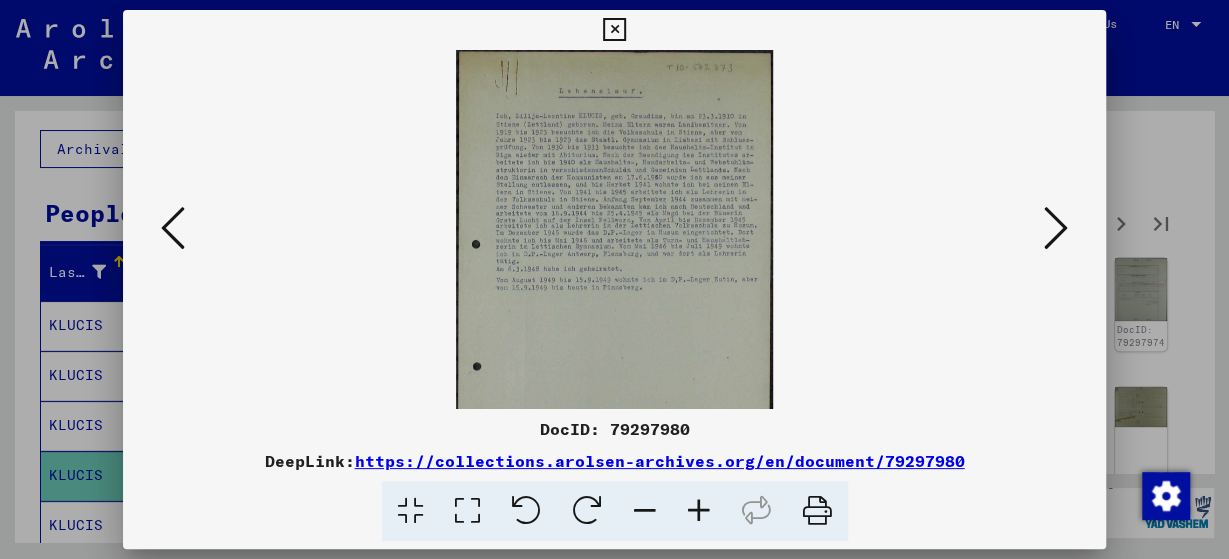 click at bounding box center [699, 511] 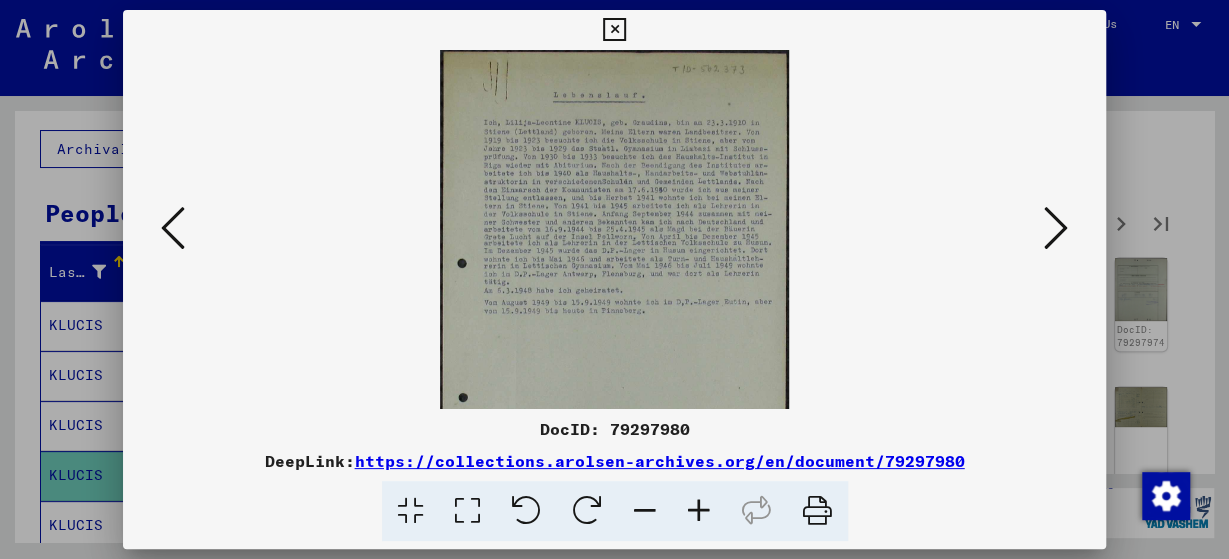 click at bounding box center [699, 511] 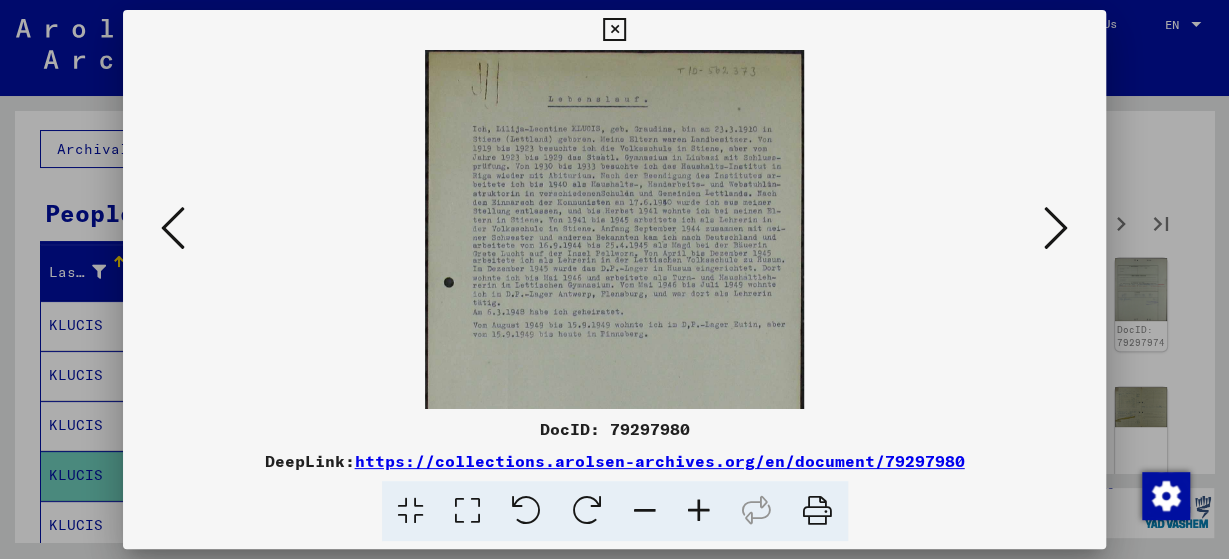 click at bounding box center [699, 511] 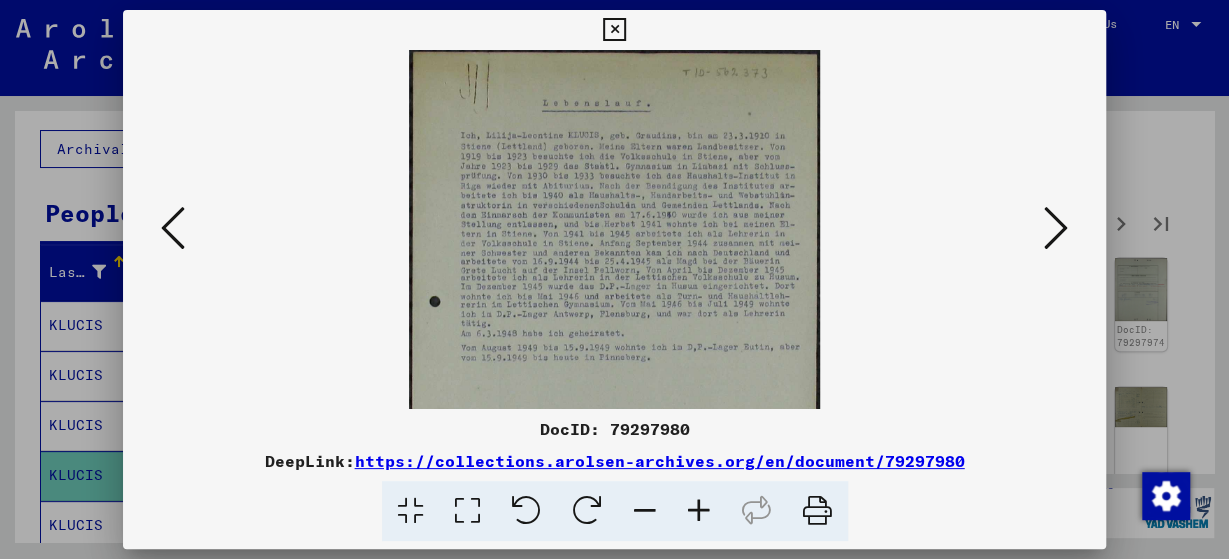 click at bounding box center (699, 511) 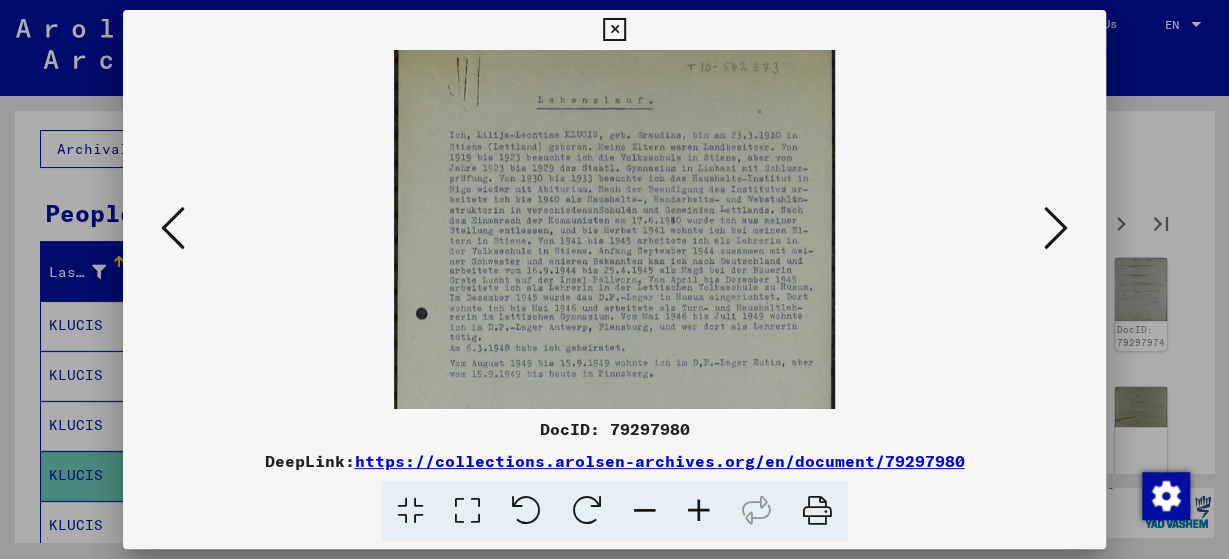 scroll, scrollTop: 4, scrollLeft: 0, axis: vertical 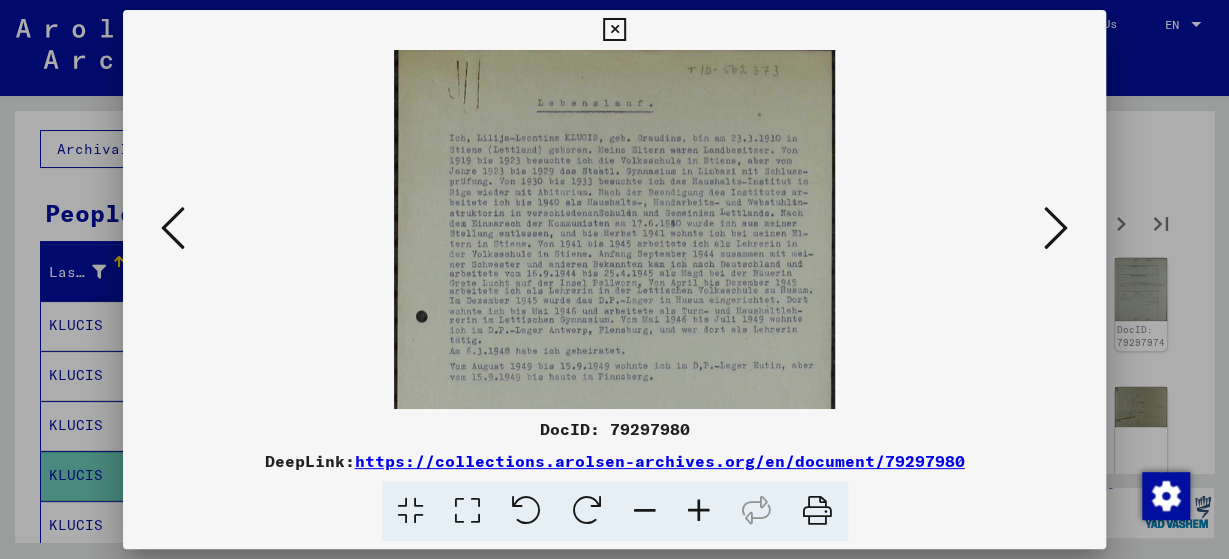 click at bounding box center [615, 400] 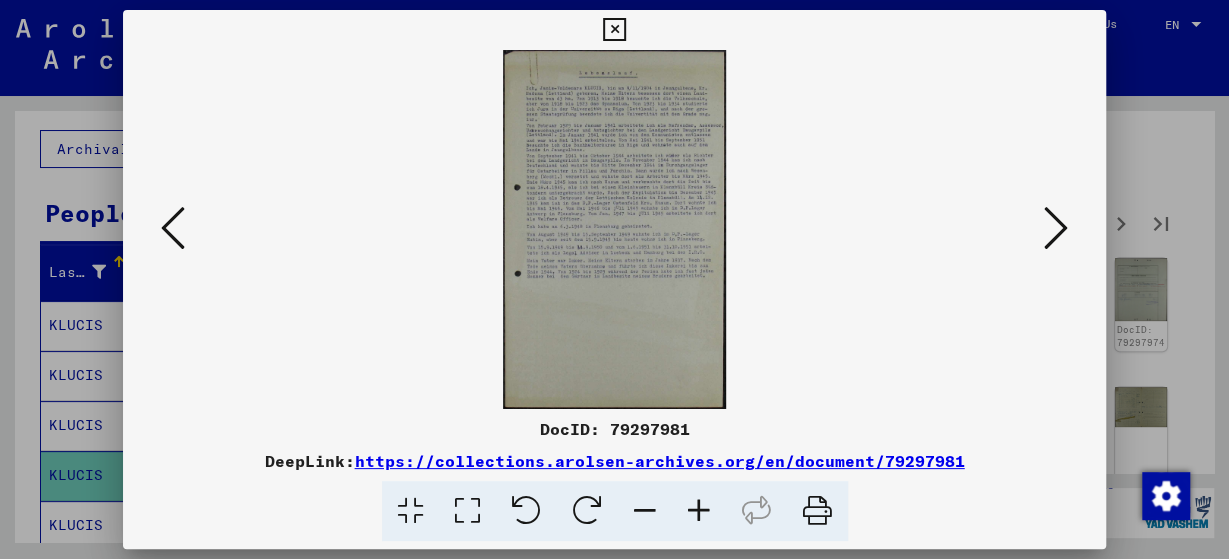 click at bounding box center (699, 511) 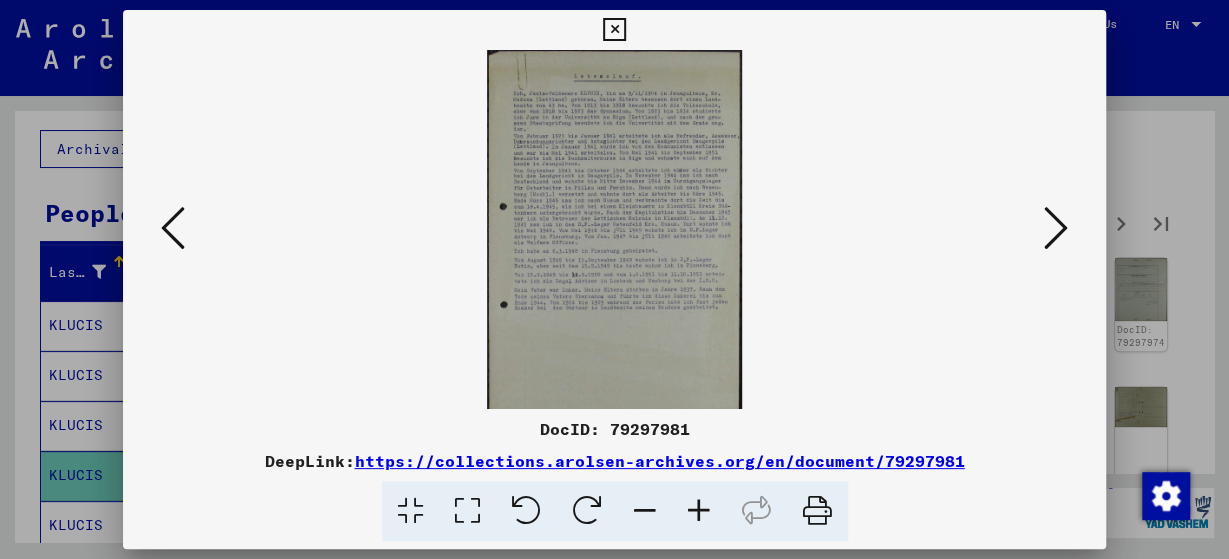 click at bounding box center [699, 511] 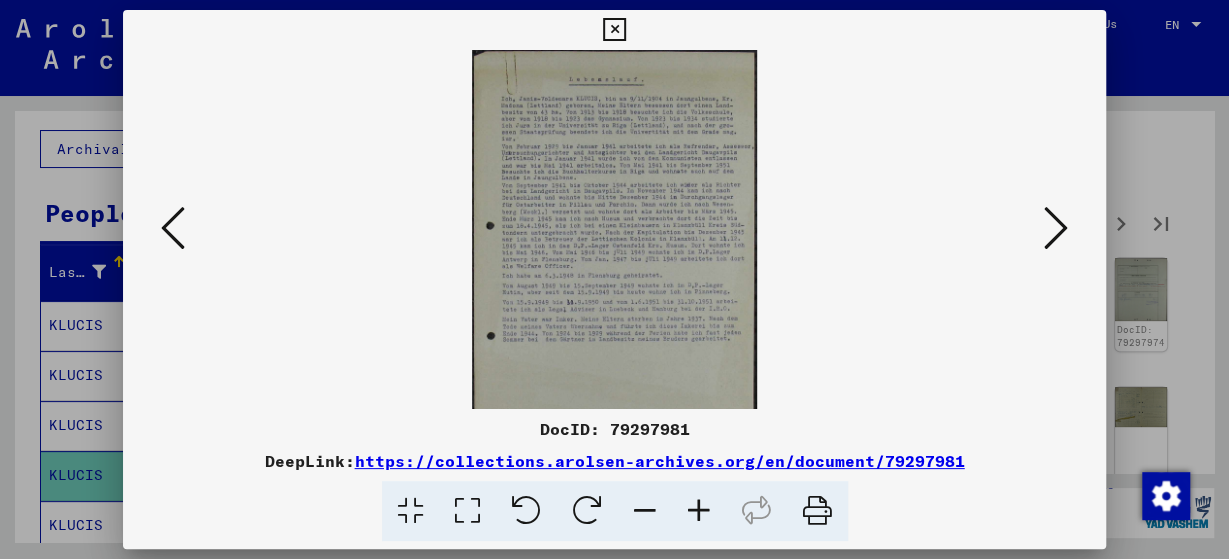 click at bounding box center (699, 511) 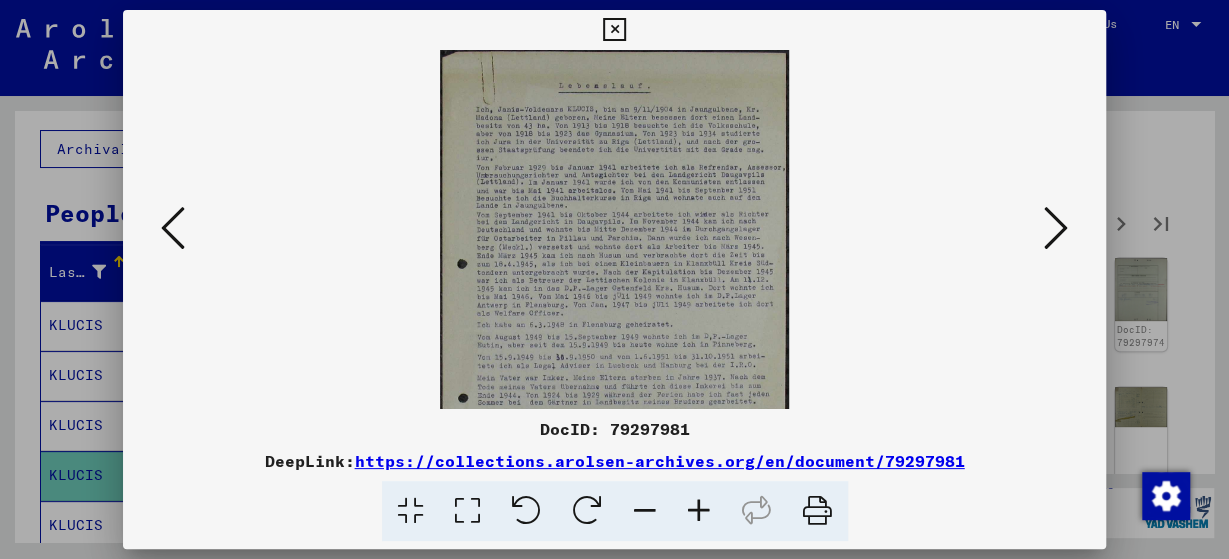click at bounding box center (699, 511) 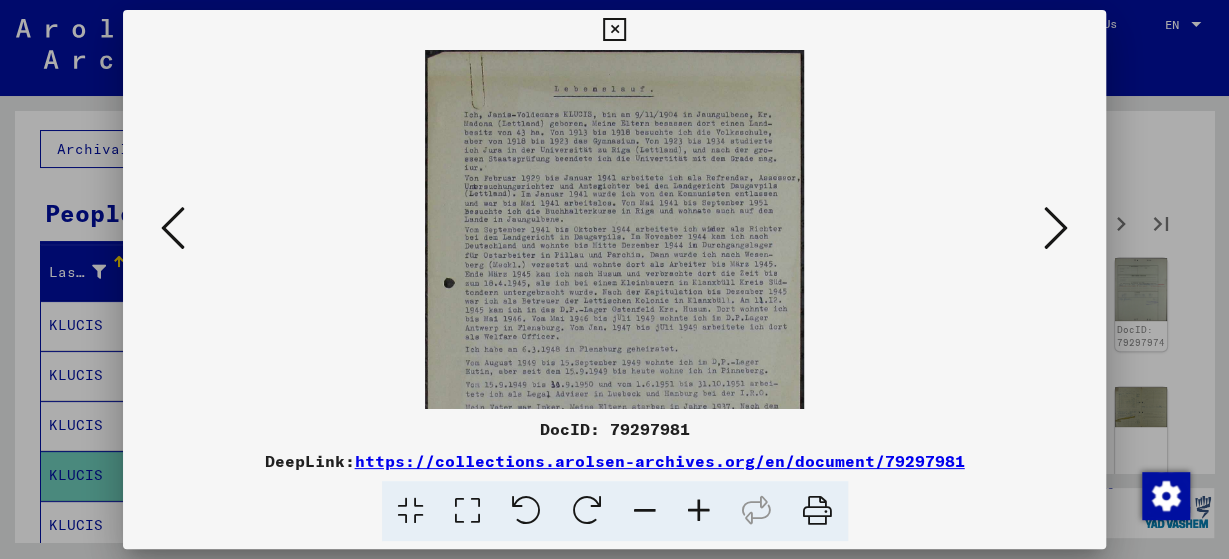 click at bounding box center (1056, 228) 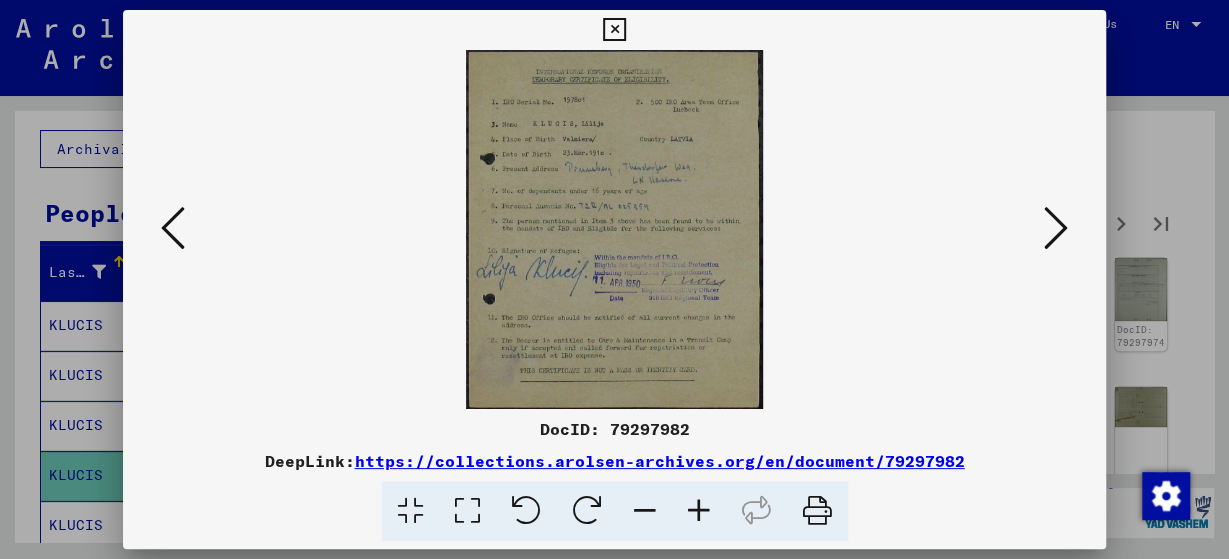 click at bounding box center [699, 511] 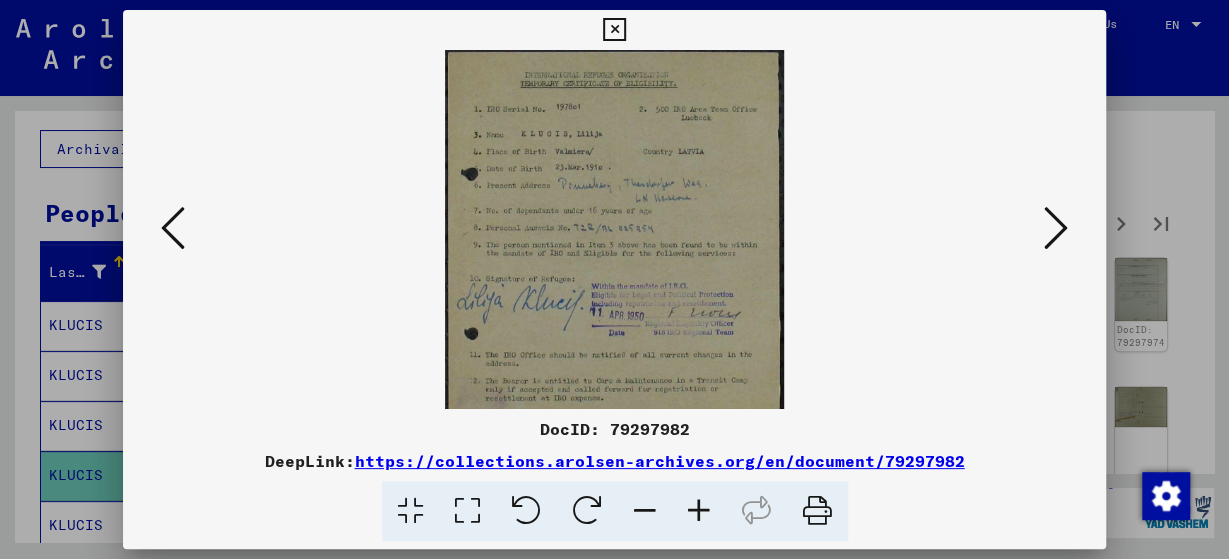 click at bounding box center (699, 511) 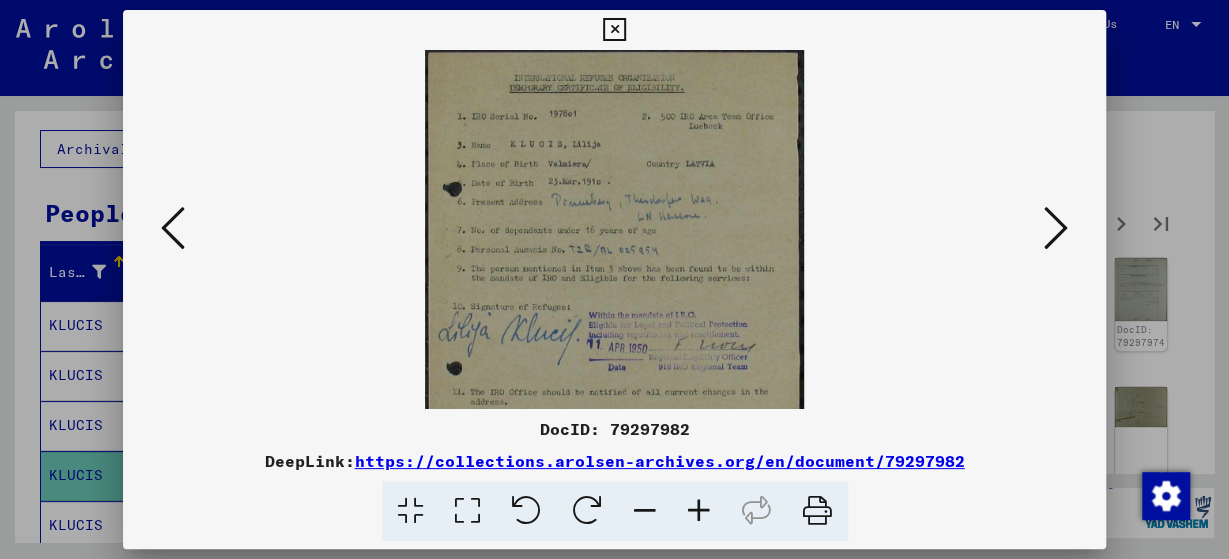 click at bounding box center [699, 511] 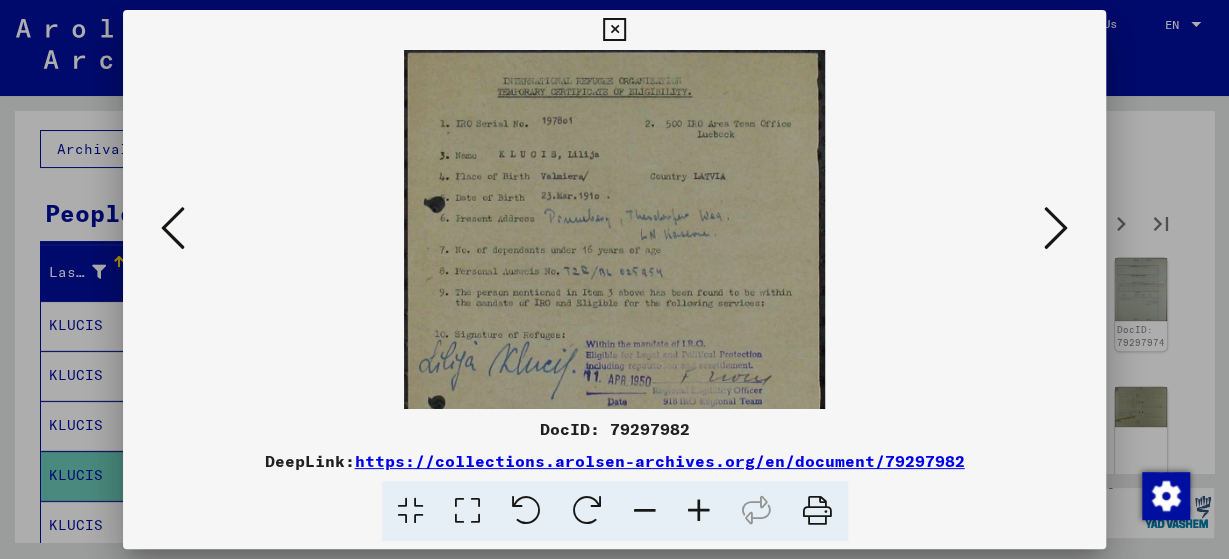 click at bounding box center [699, 511] 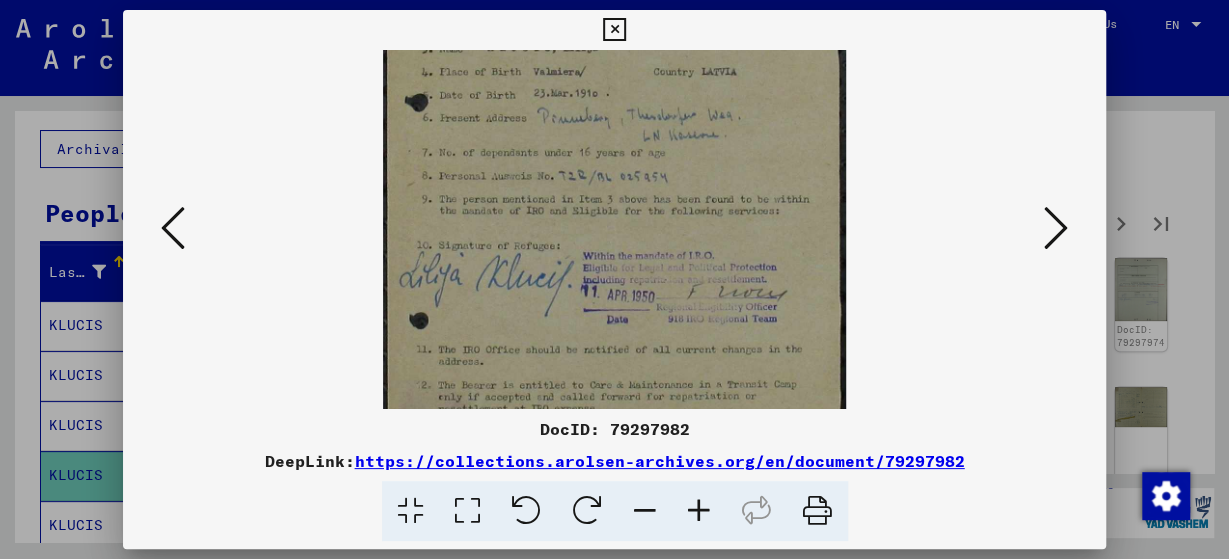 drag, startPoint x: 739, startPoint y: 261, endPoint x: 727, endPoint y: 156, distance: 105.68349 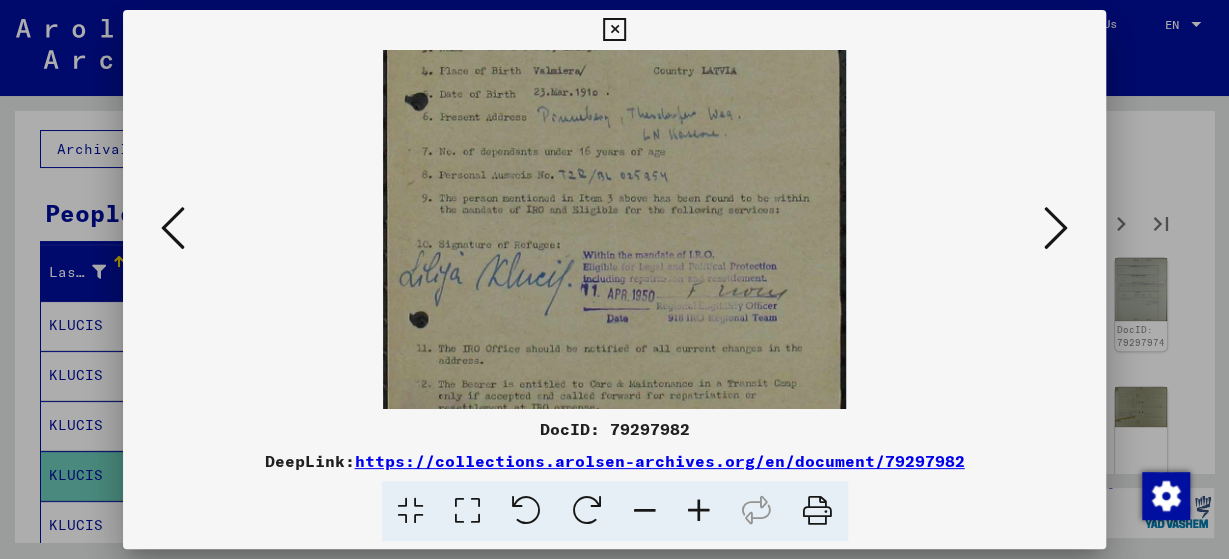 click at bounding box center (614, 211) 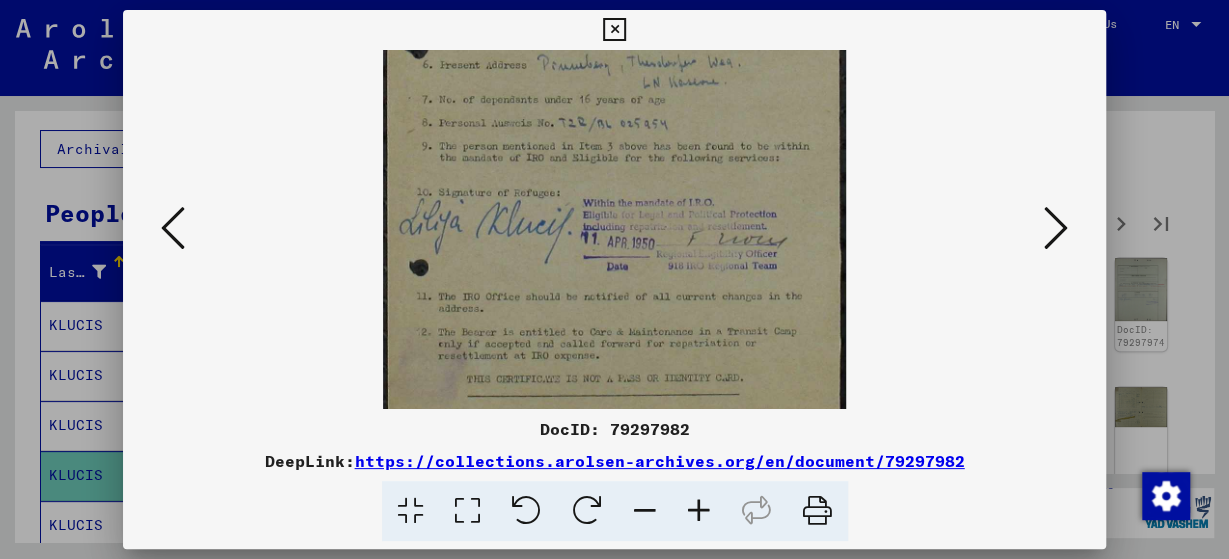 drag, startPoint x: 727, startPoint y: 156, endPoint x: 721, endPoint y: 102, distance: 54.33231 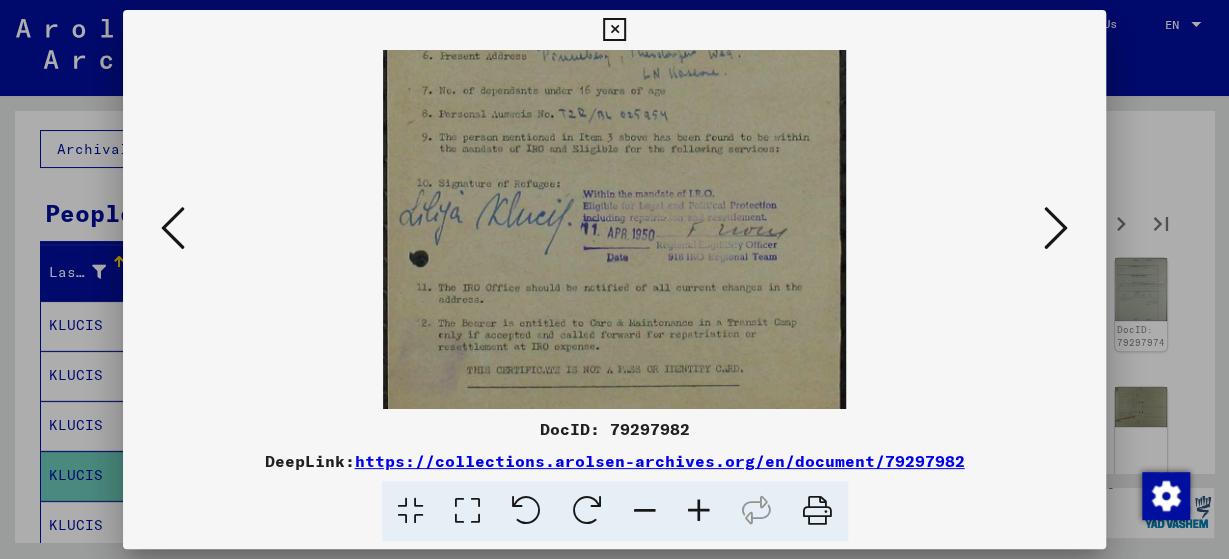 scroll, scrollTop: 200, scrollLeft: 0, axis: vertical 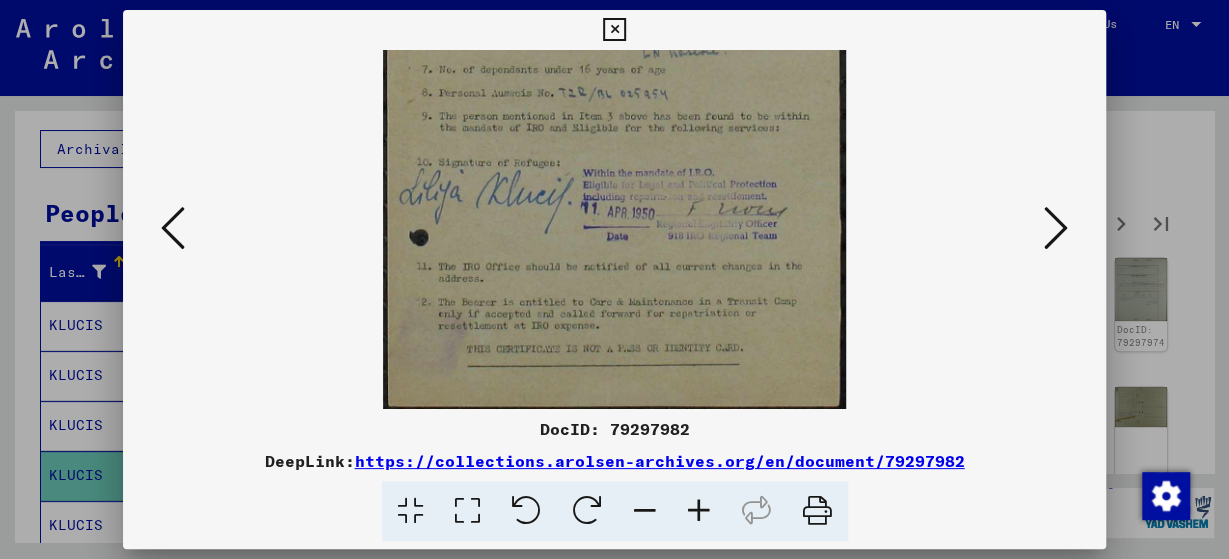 drag, startPoint x: 720, startPoint y: 317, endPoint x: 733, endPoint y: 183, distance: 134.62912 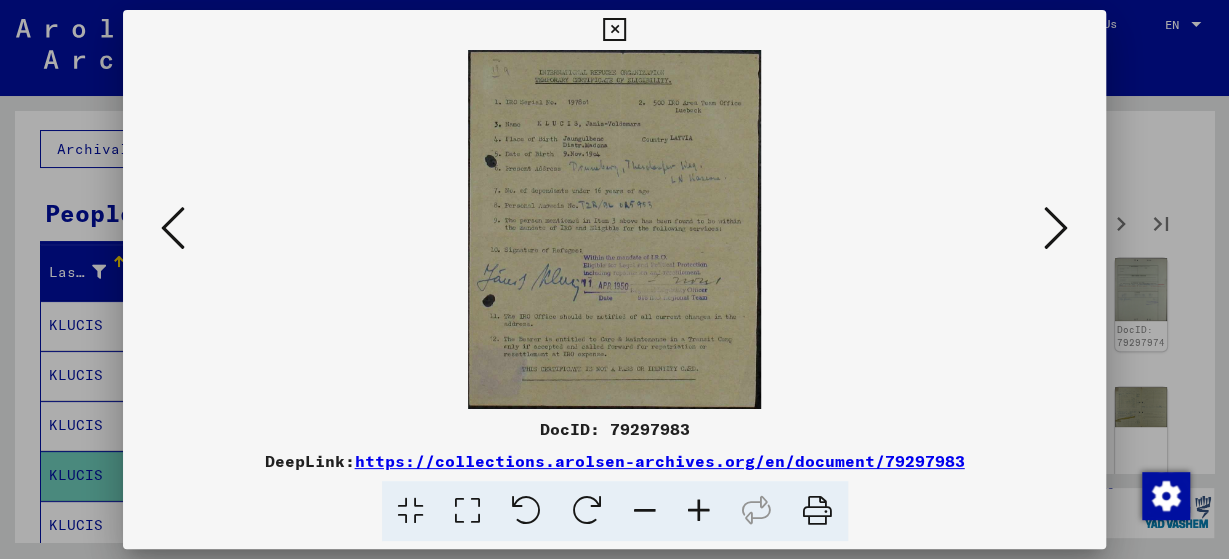 click at bounding box center (173, 228) 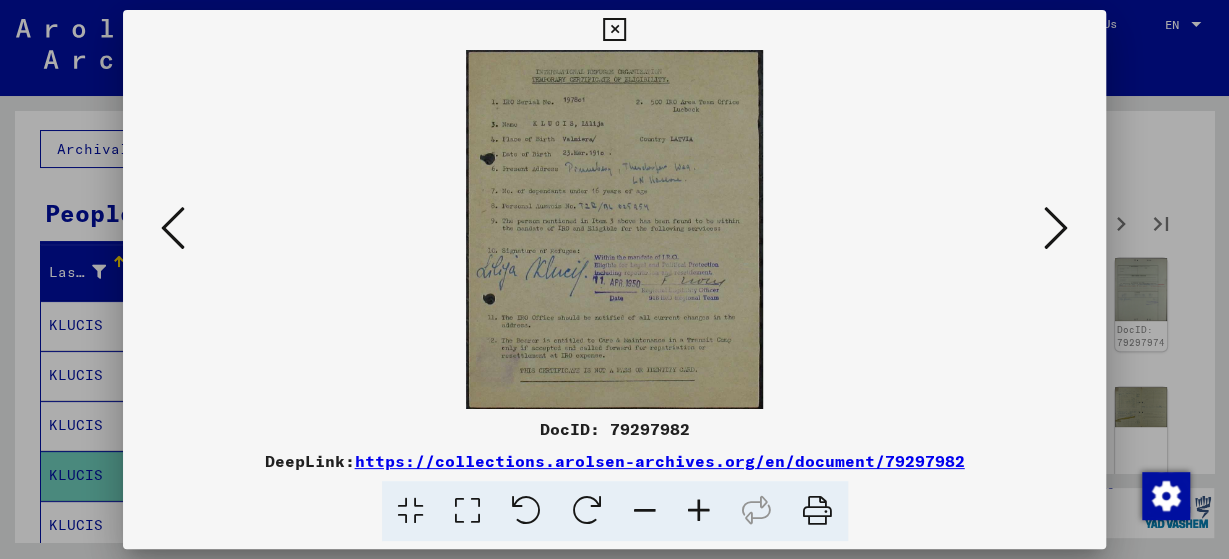 click at bounding box center [1056, 228] 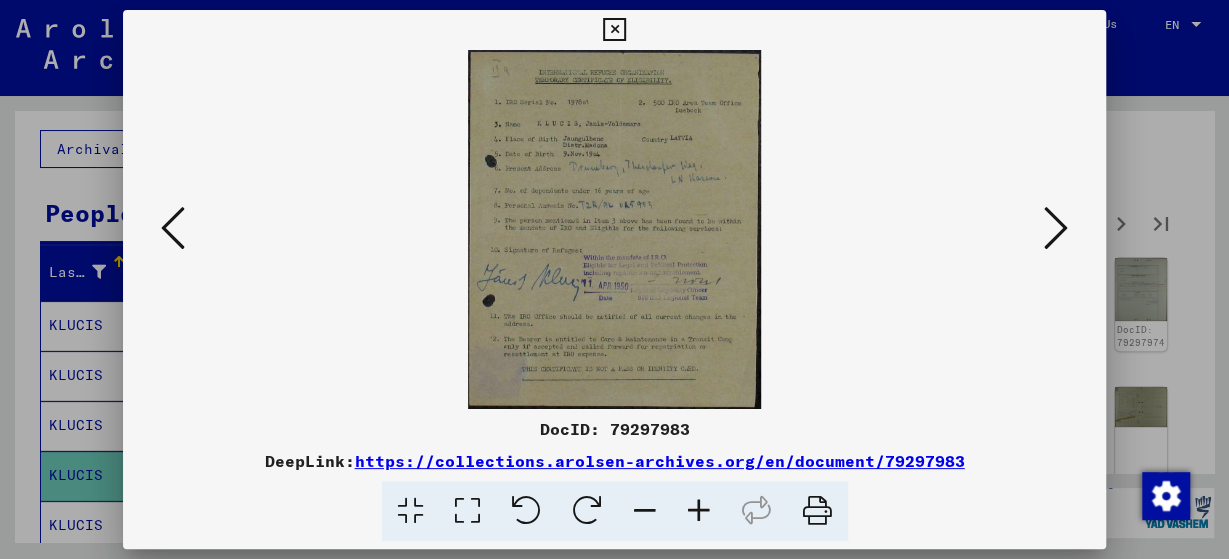 click at bounding box center (1056, 228) 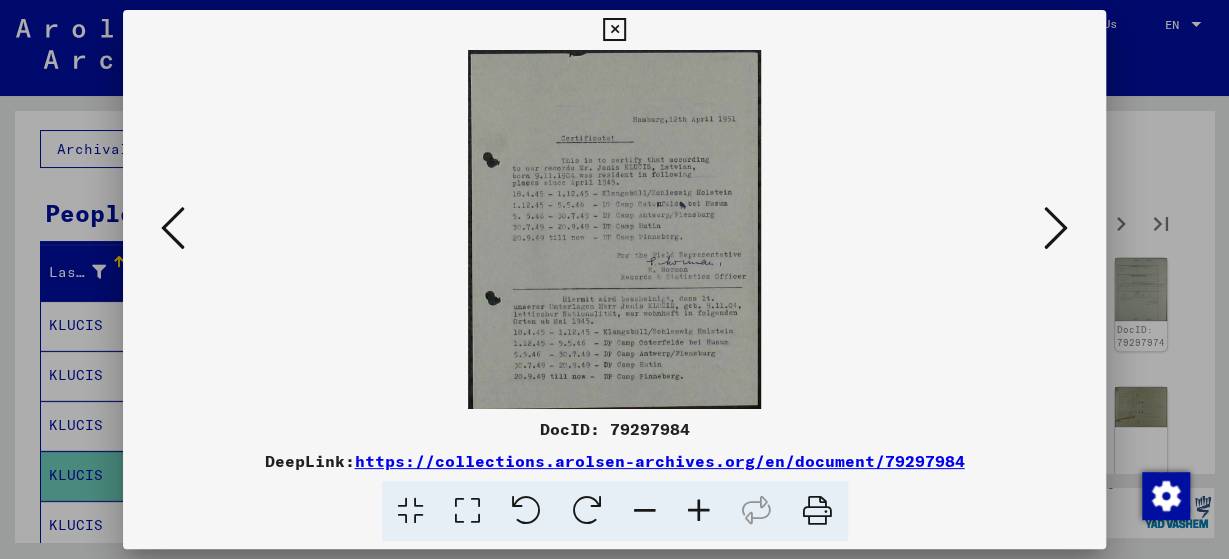 click at bounding box center (1056, 228) 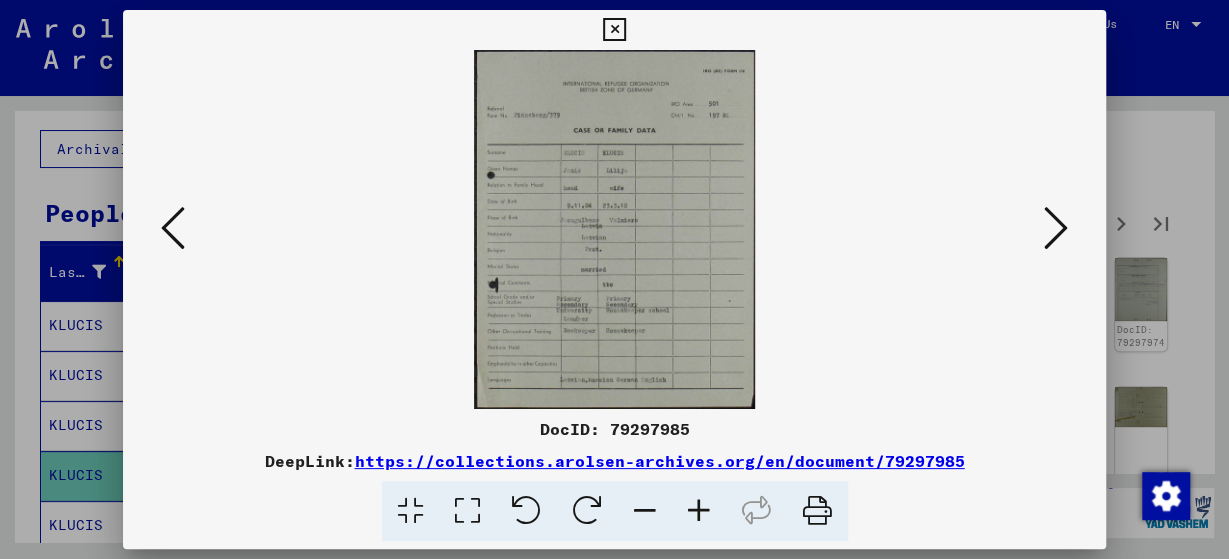 click at bounding box center [1056, 228] 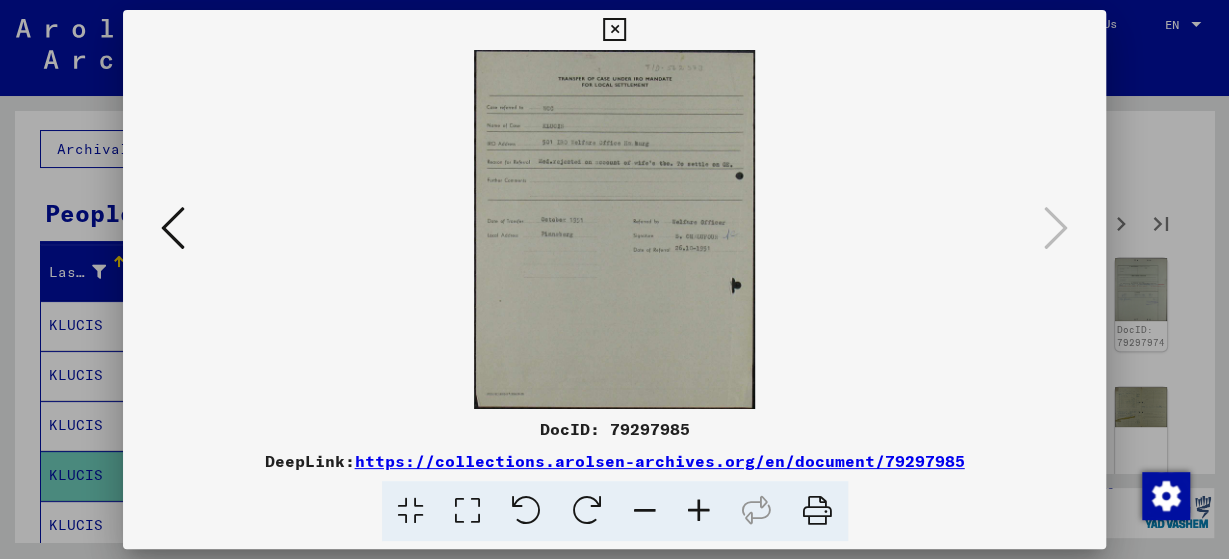 click at bounding box center [614, 30] 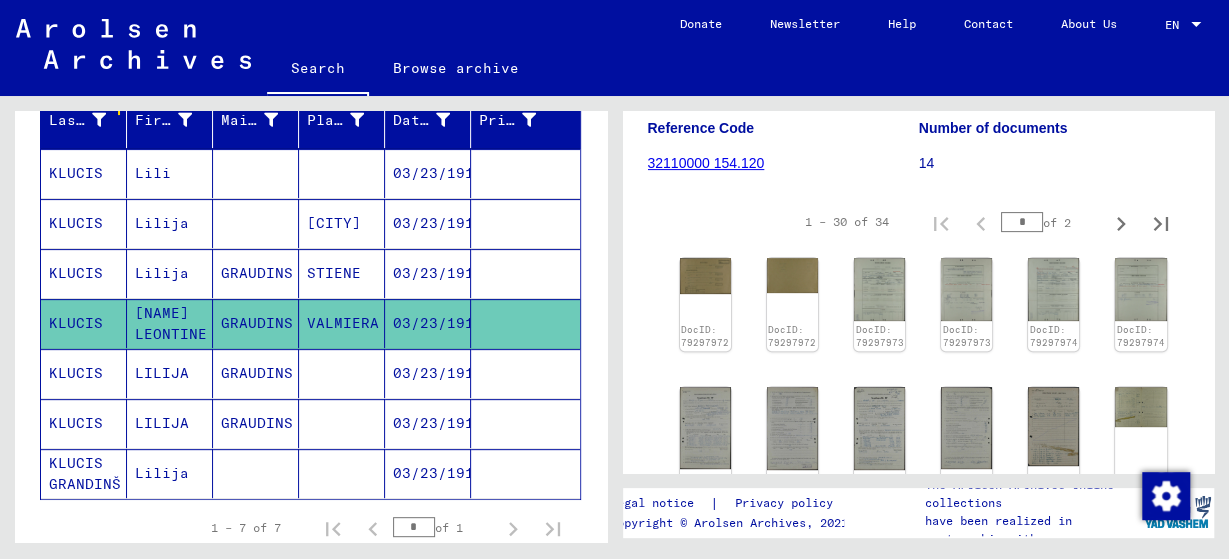scroll, scrollTop: 312, scrollLeft: 0, axis: vertical 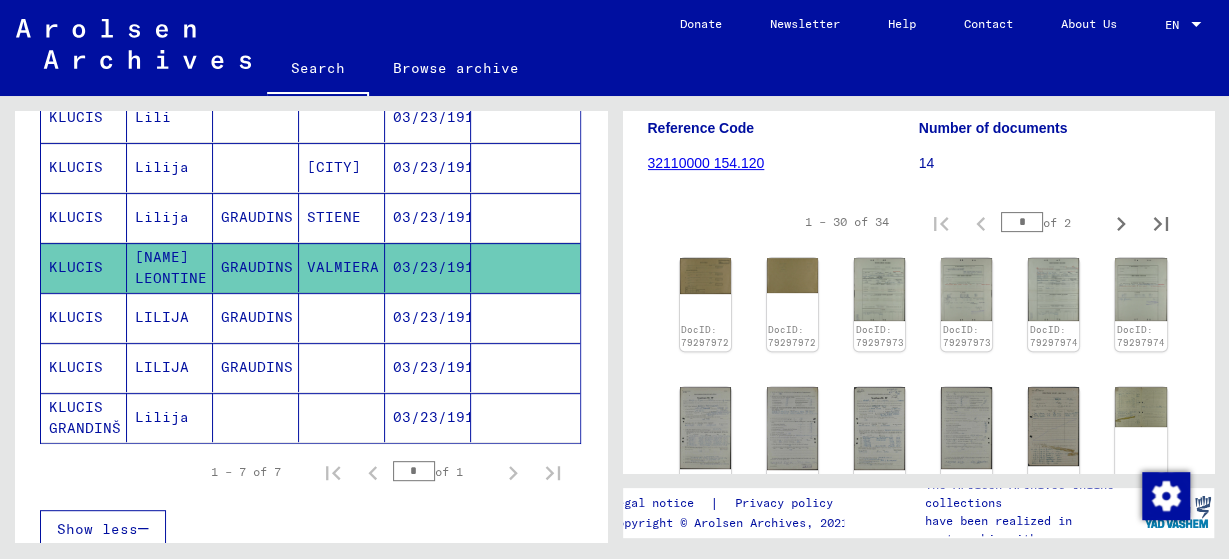 click on "GRAUDINS" at bounding box center (256, 367) 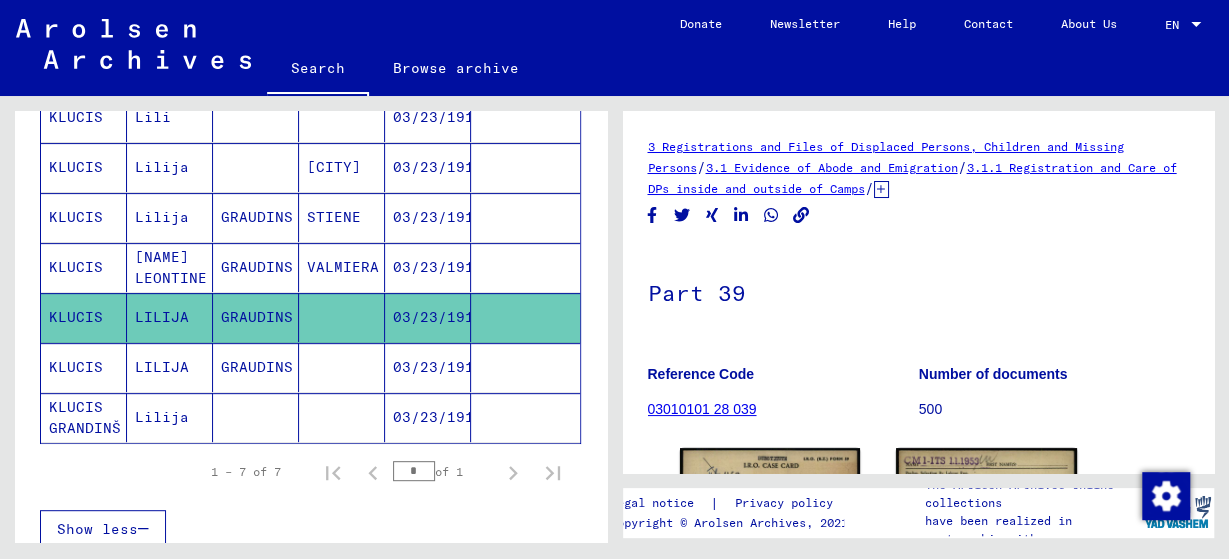 scroll, scrollTop: 208, scrollLeft: 0, axis: vertical 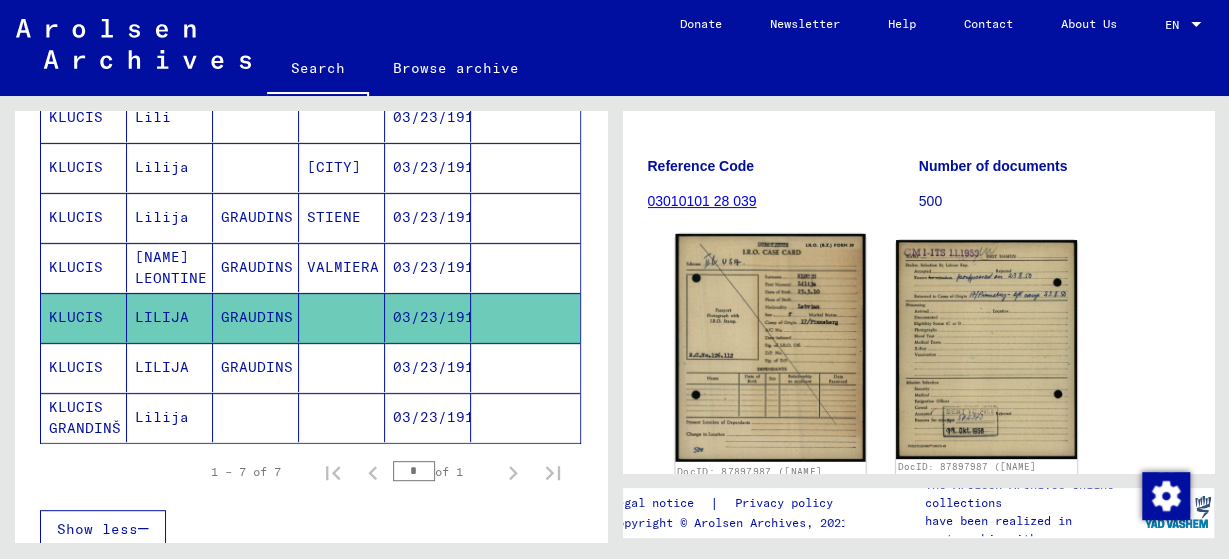 click 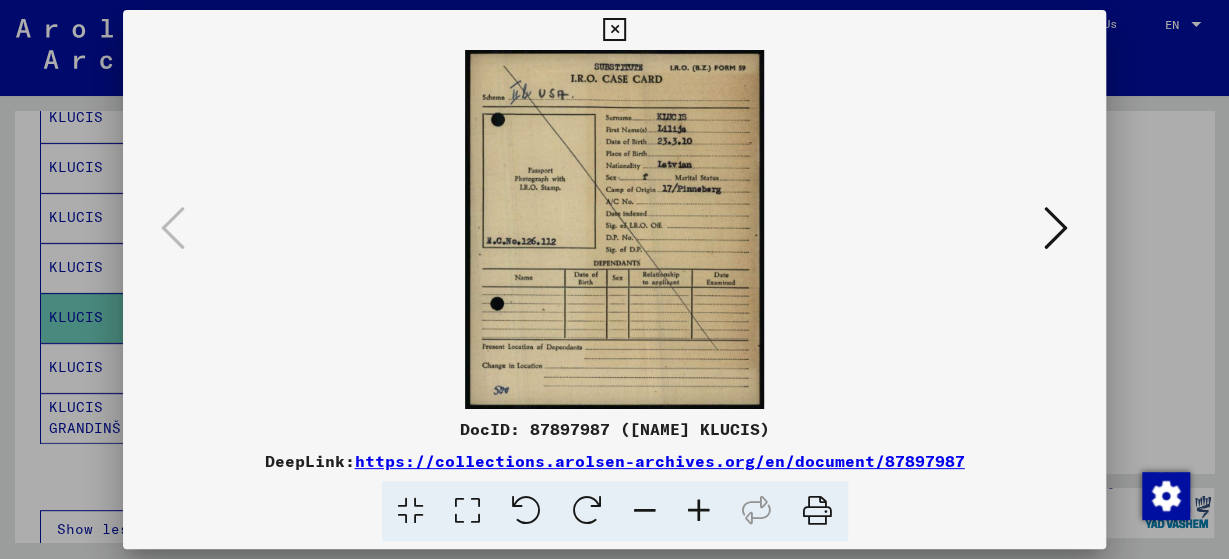 click at bounding box center [1056, 228] 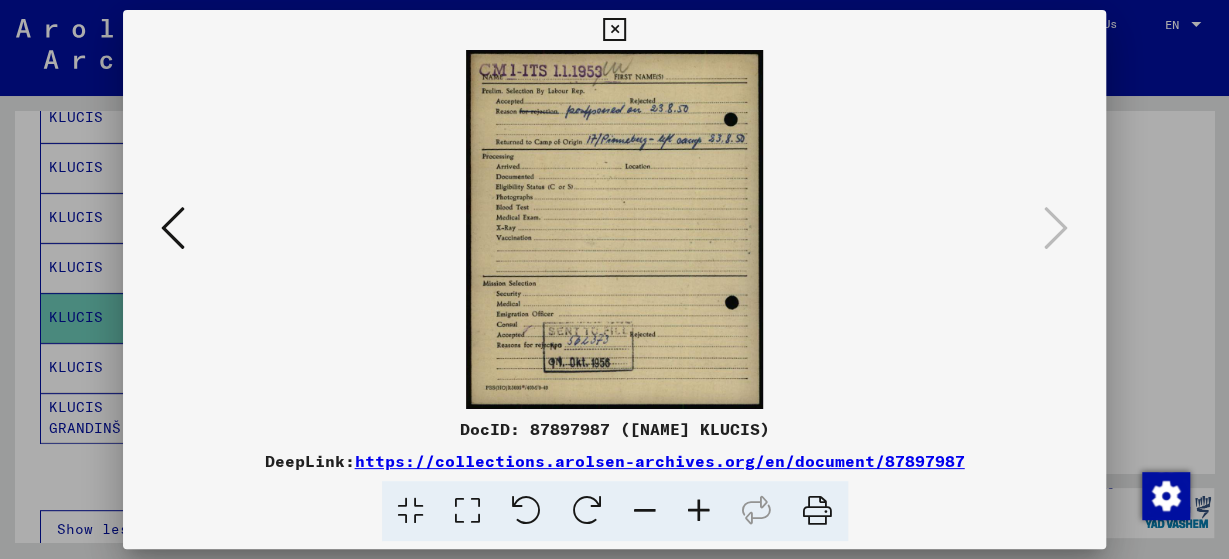 click at bounding box center (614, 30) 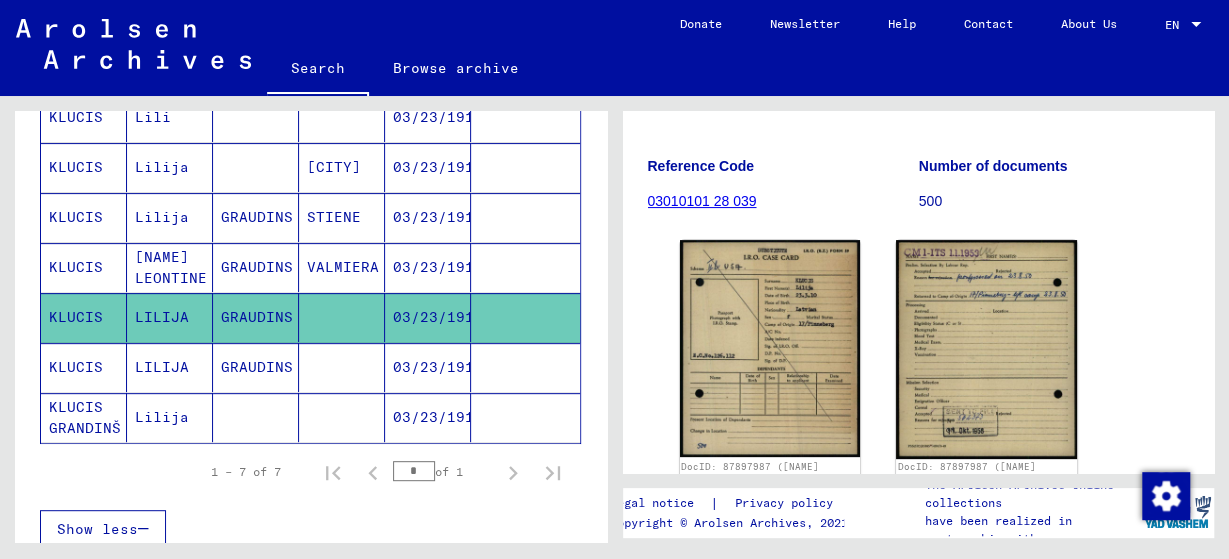 click on "GRAUDINS" at bounding box center (256, 417) 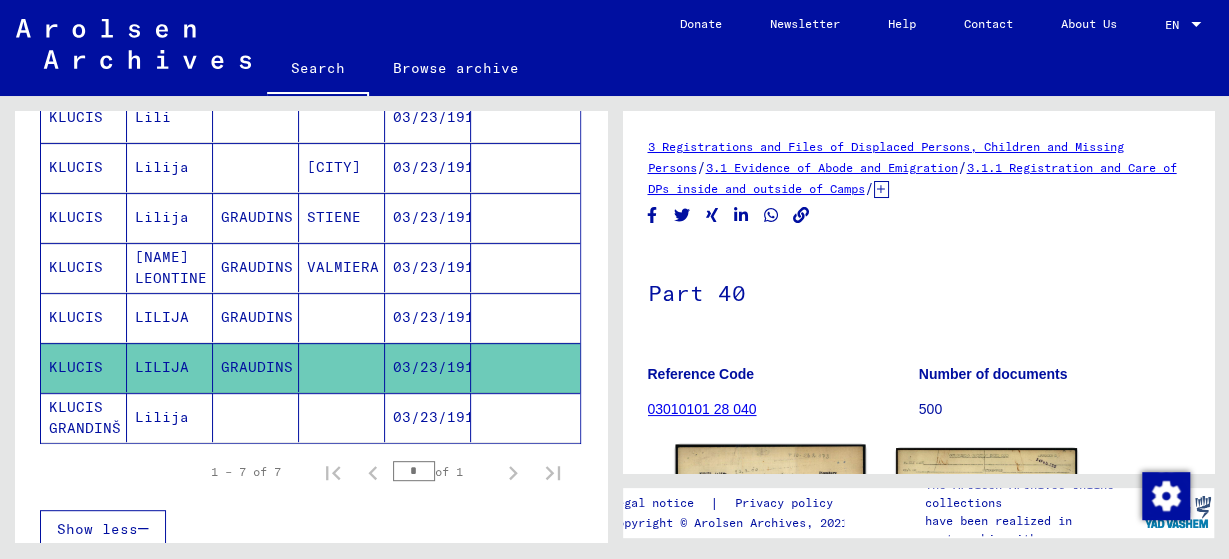 scroll, scrollTop: 208, scrollLeft: 0, axis: vertical 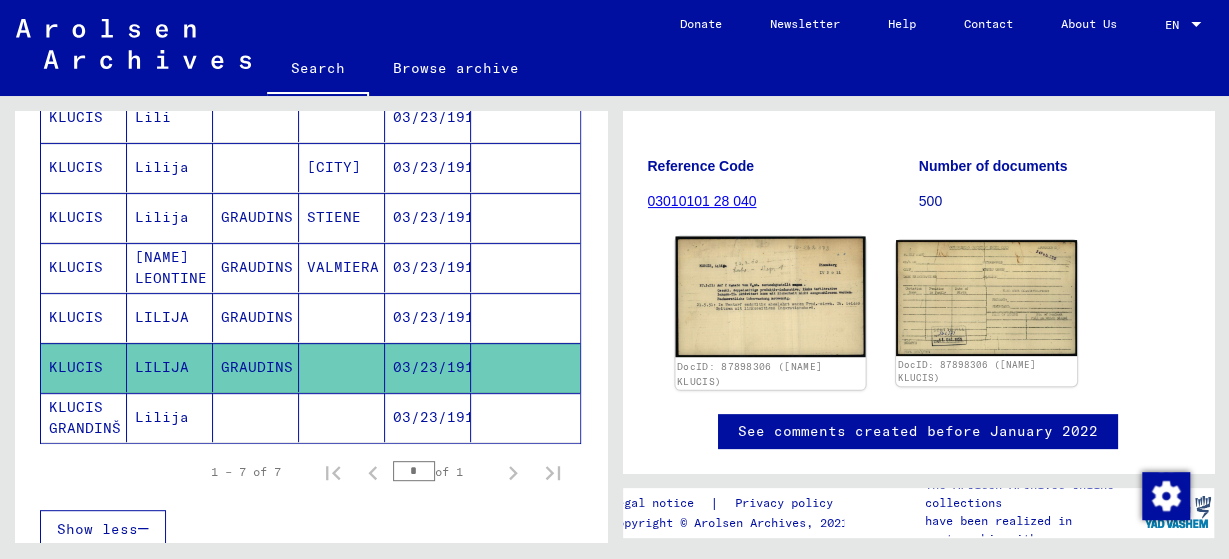 click 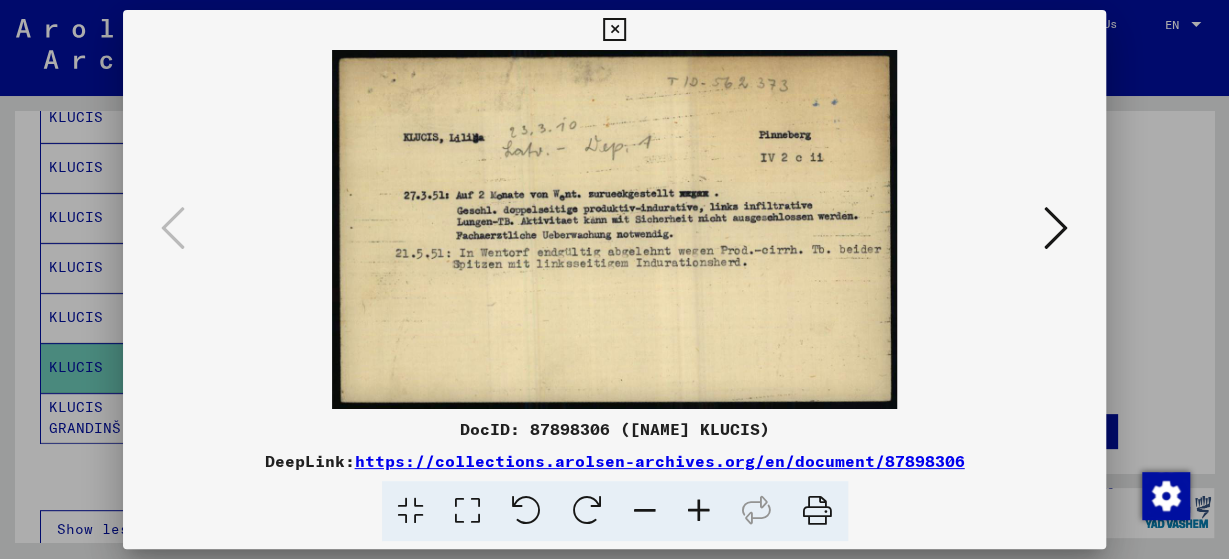 click at bounding box center [1056, 228] 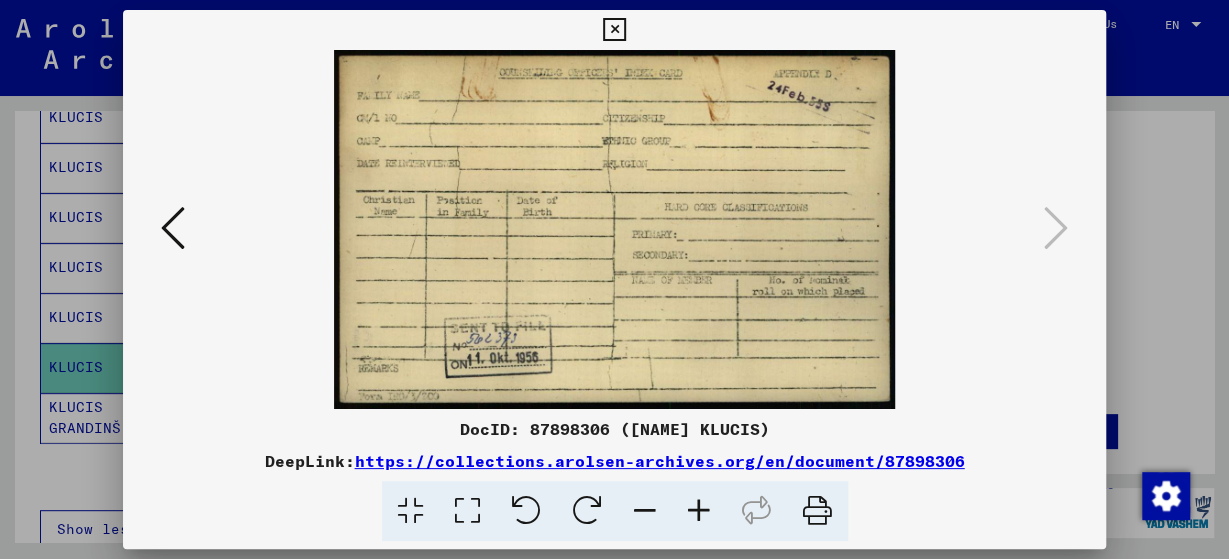click at bounding box center (173, 228) 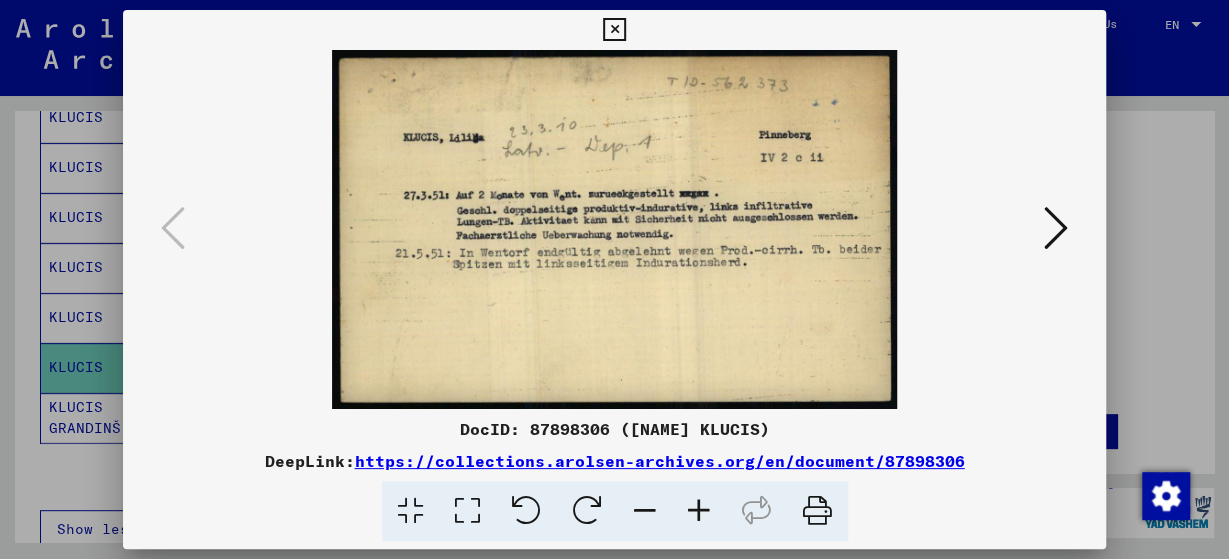 click at bounding box center [1056, 228] 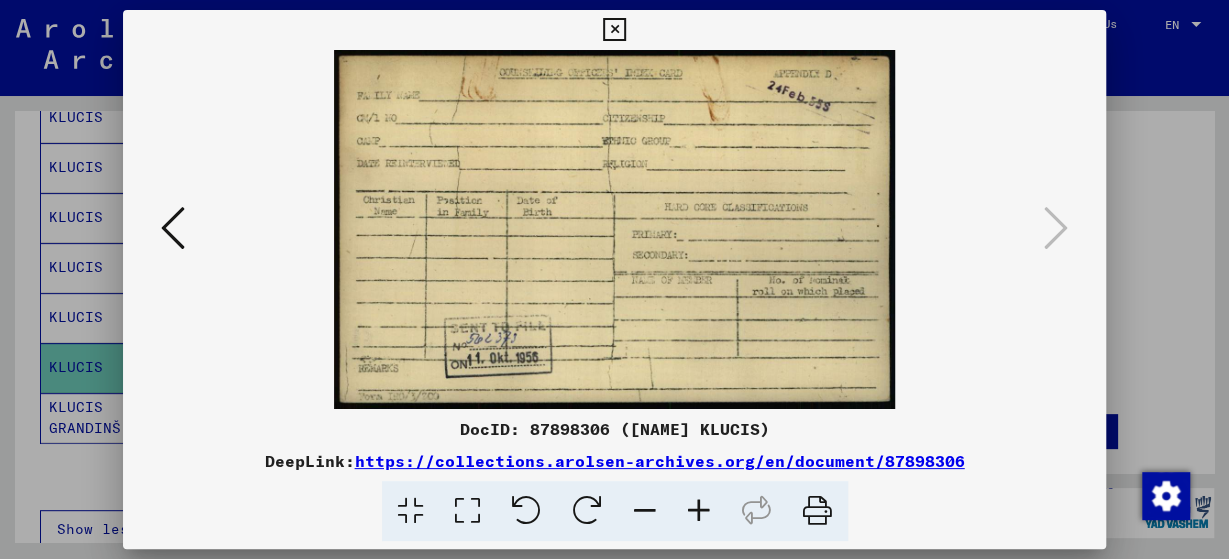 click at bounding box center [614, 30] 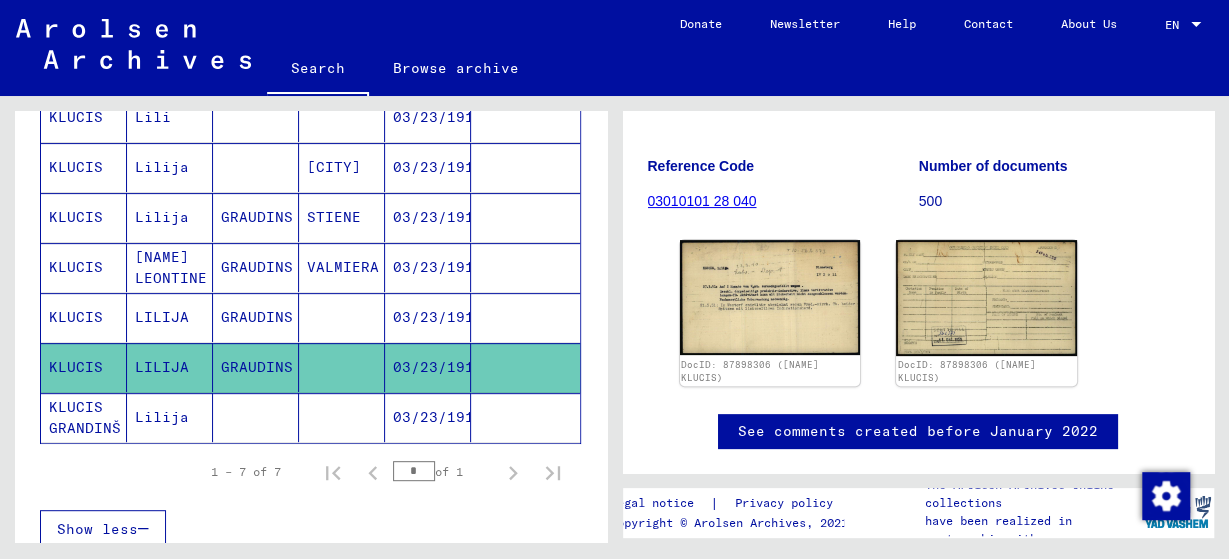 click on "Lilija" 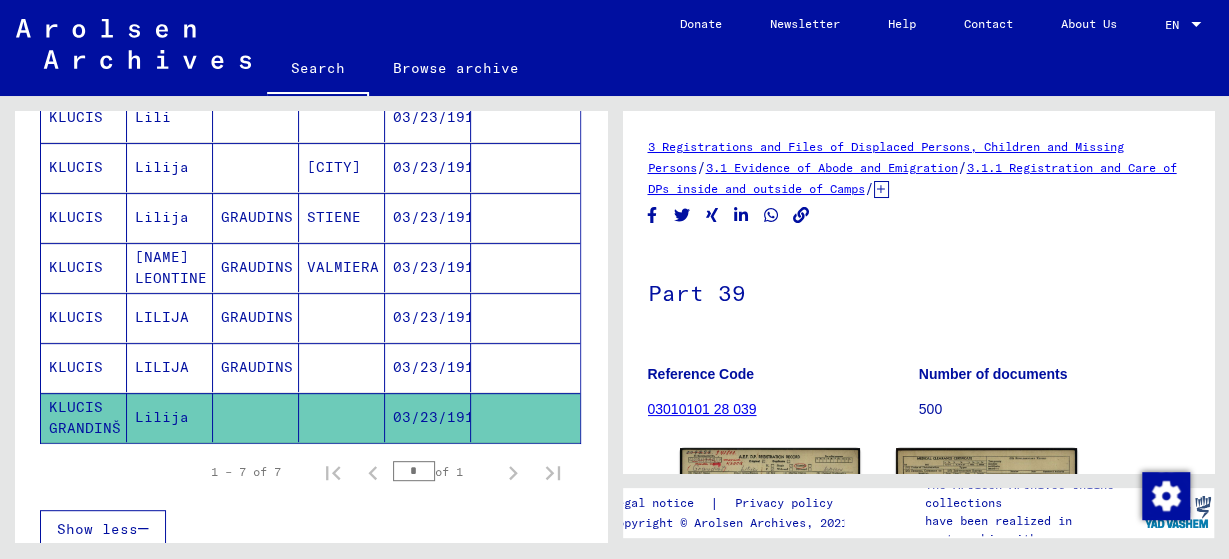 scroll, scrollTop: 208, scrollLeft: 0, axis: vertical 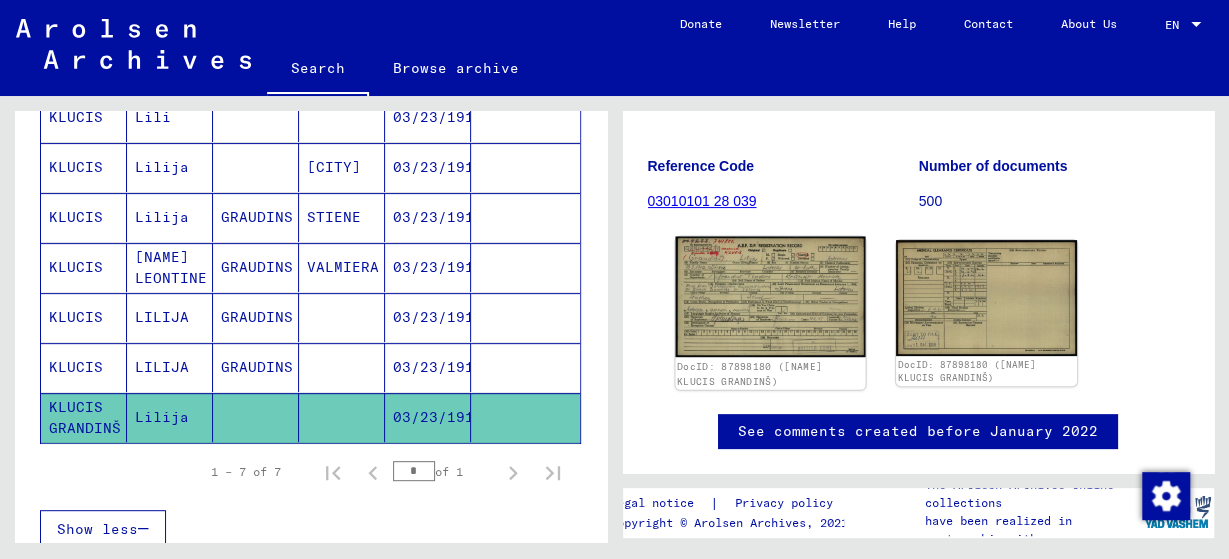 click 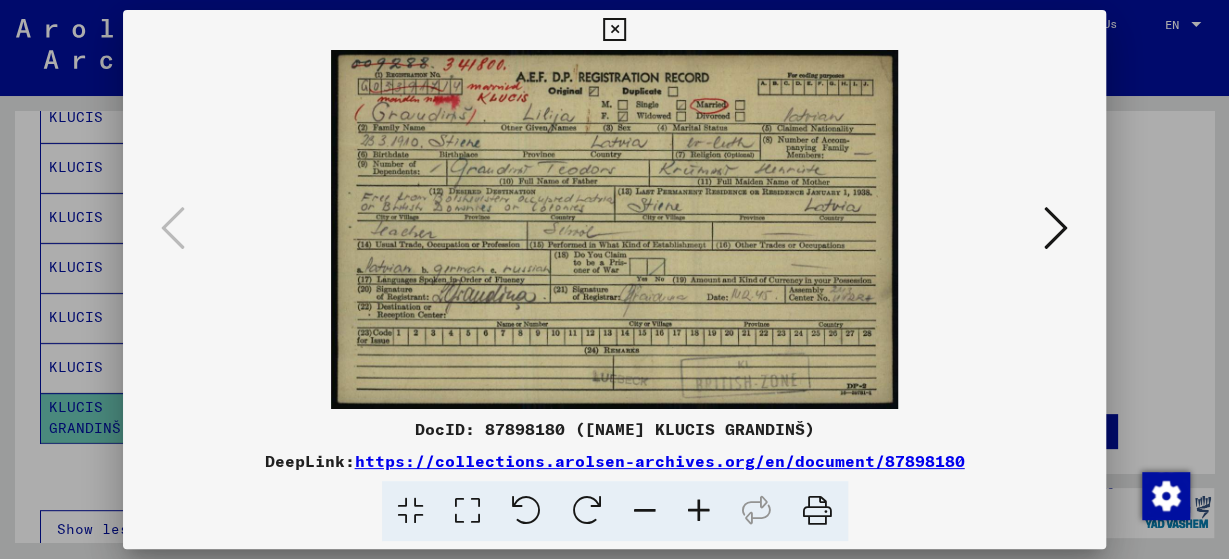 click at bounding box center (1056, 228) 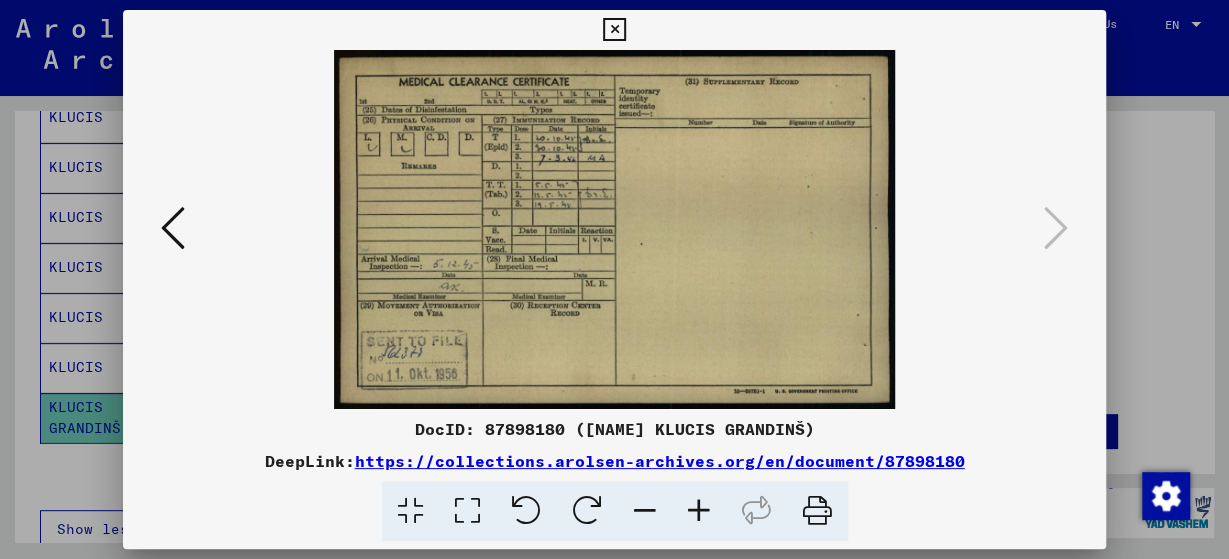 click at bounding box center [173, 228] 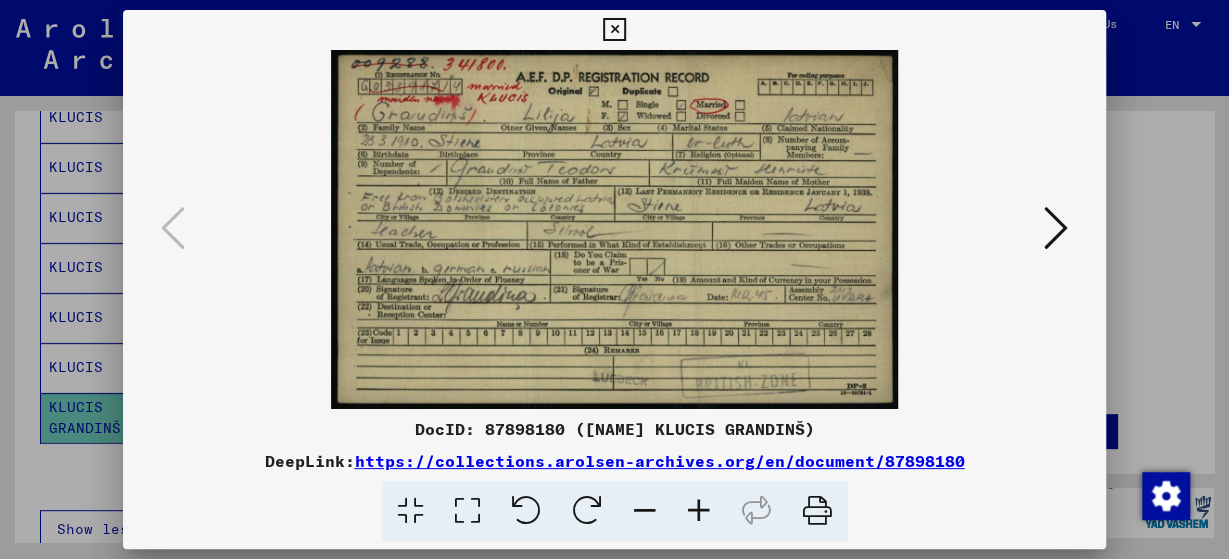 click at bounding box center (614, 30) 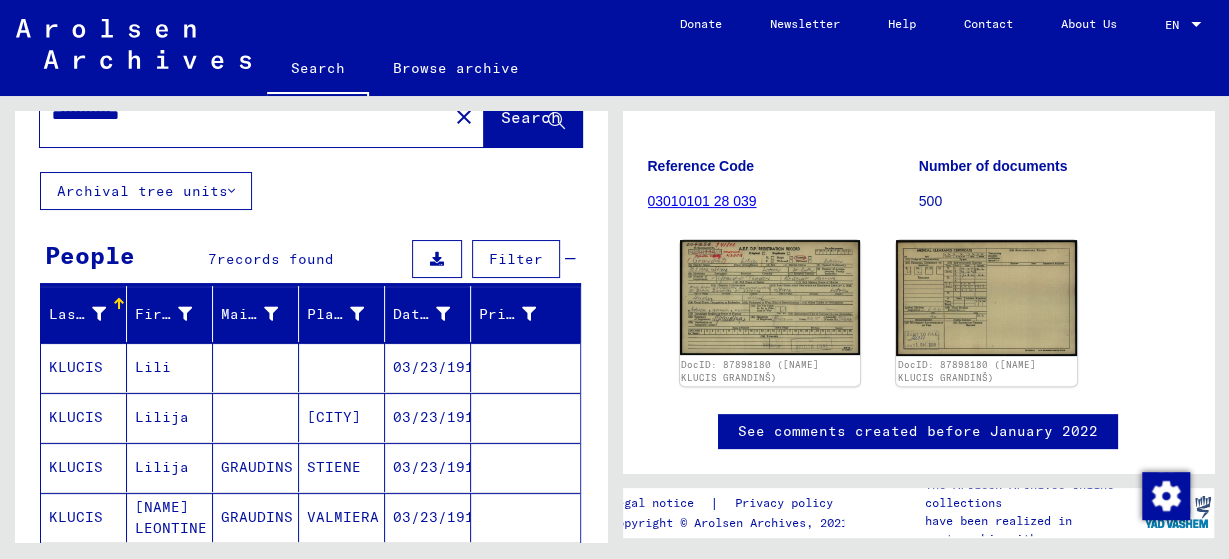 scroll, scrollTop: 0, scrollLeft: 0, axis: both 